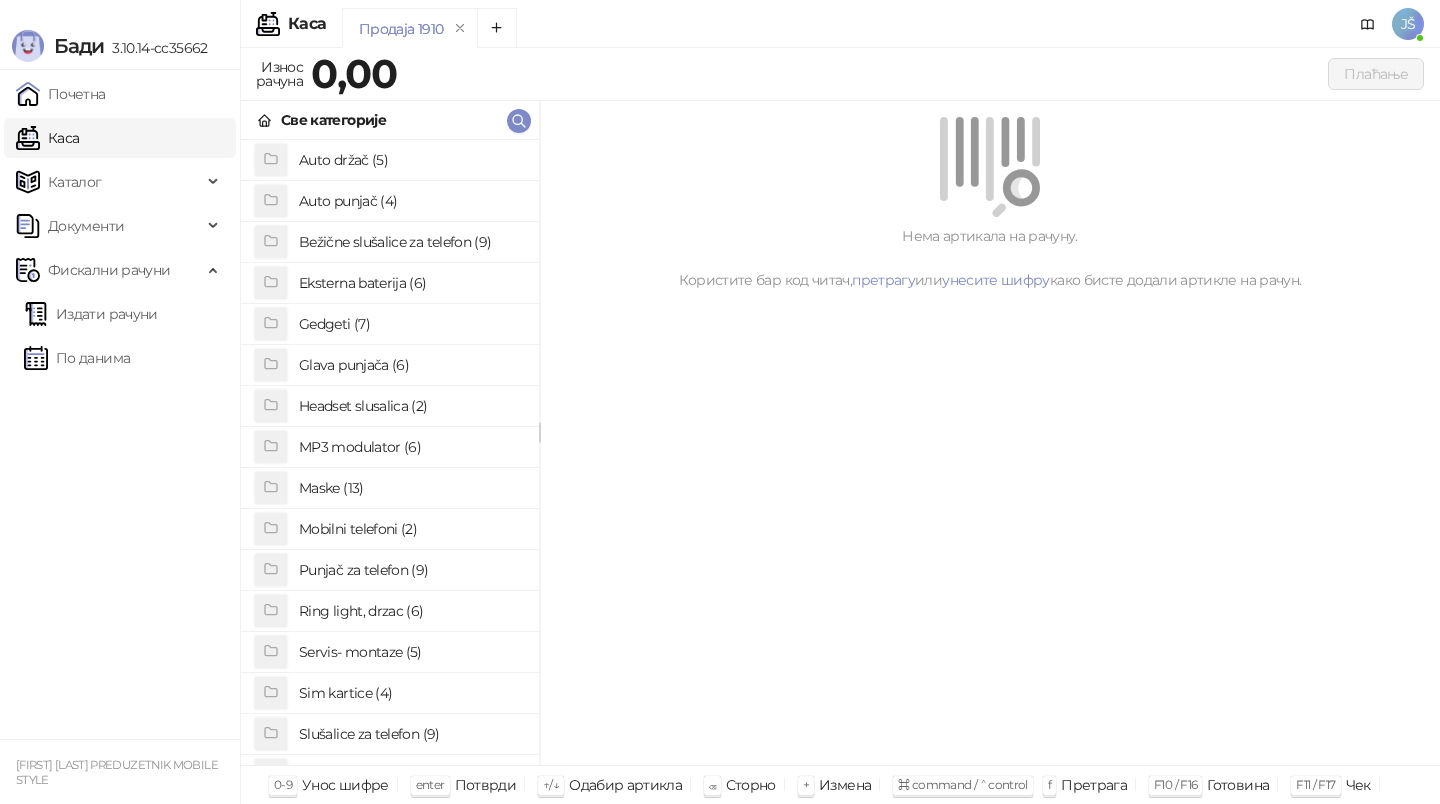 scroll, scrollTop: 0, scrollLeft: 0, axis: both 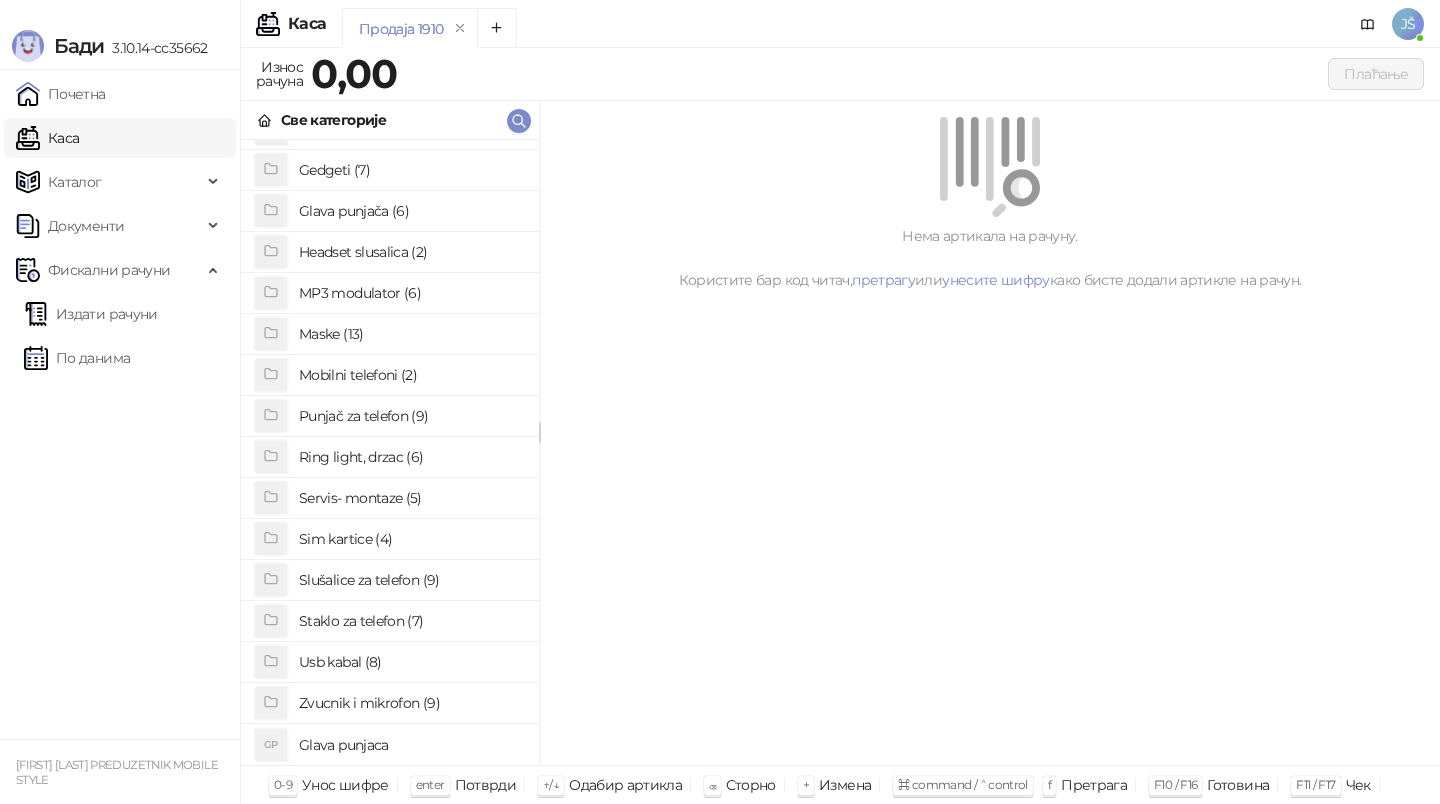 click on "Sim kartice (4)" at bounding box center [411, 539] 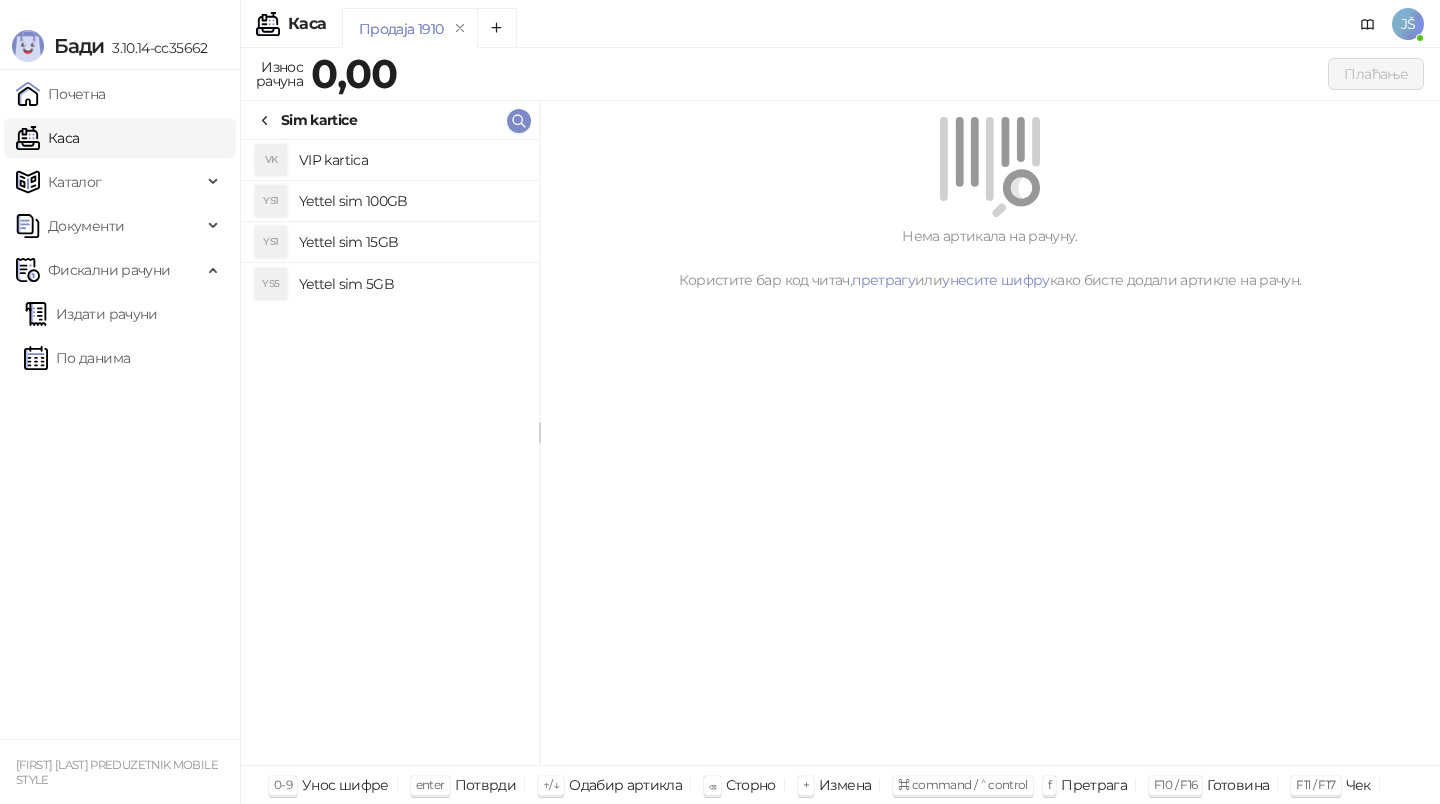 click on "Yettel sim 5GB" at bounding box center (411, 284) 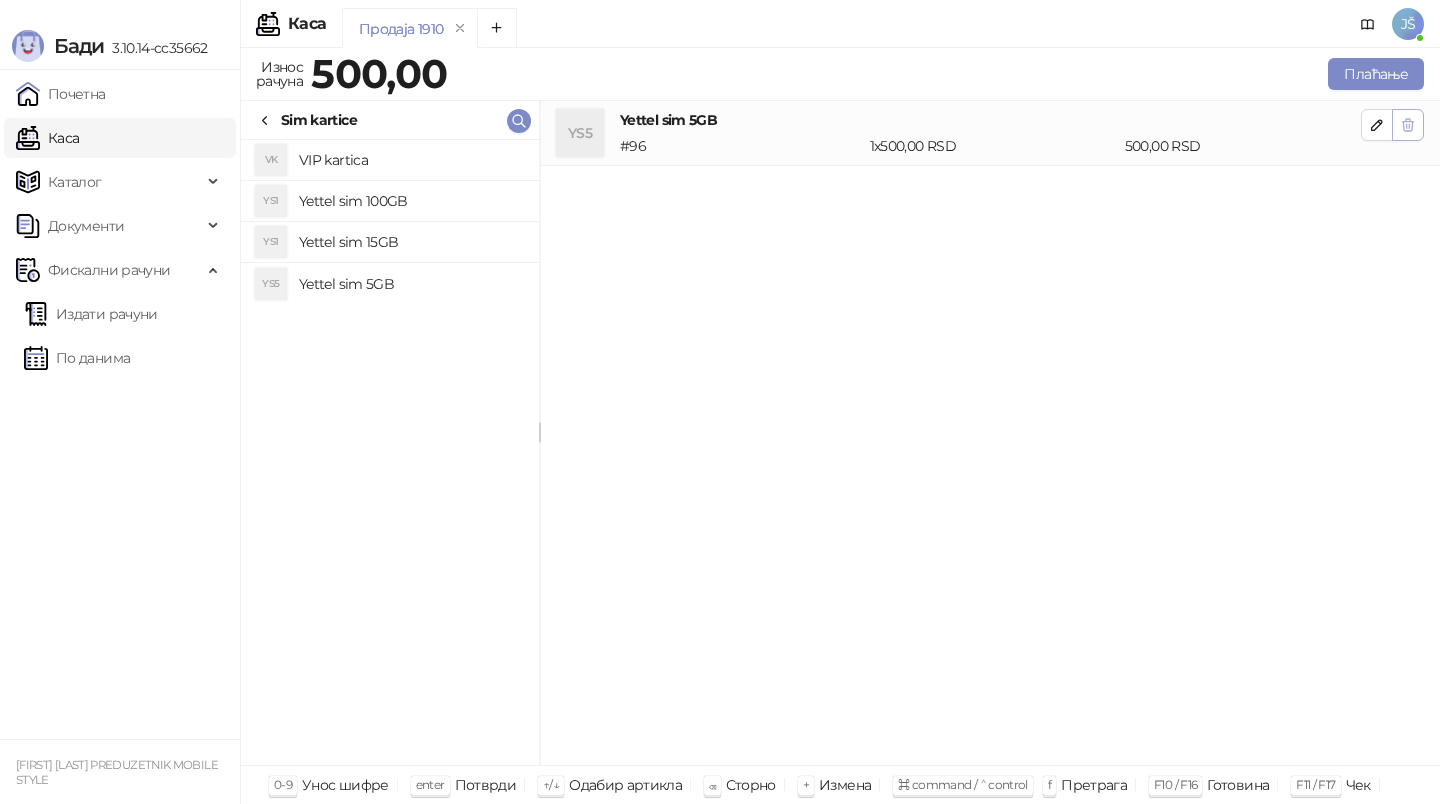 click at bounding box center [1408, 125] 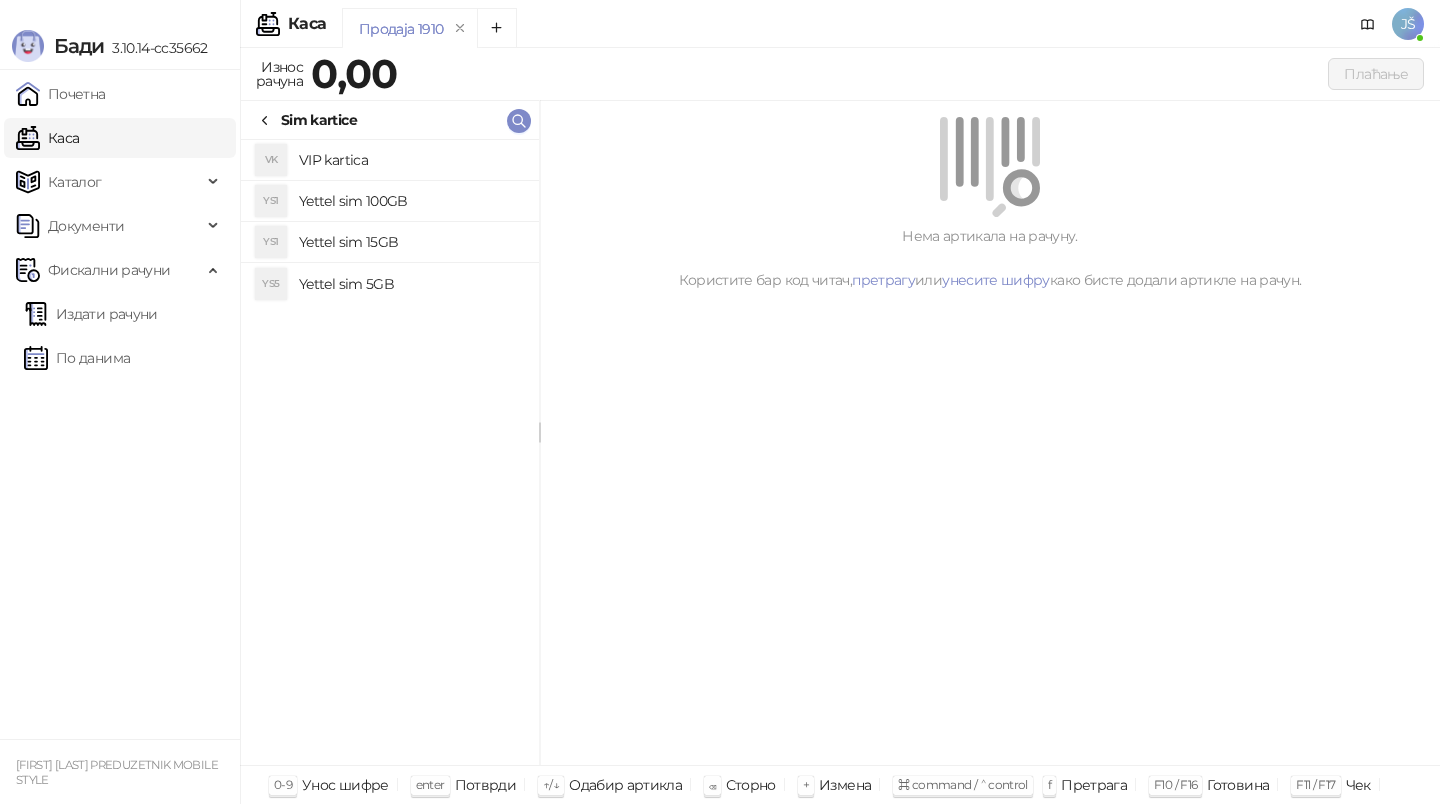 click on "Yettel sim 5GB" at bounding box center [411, 284] 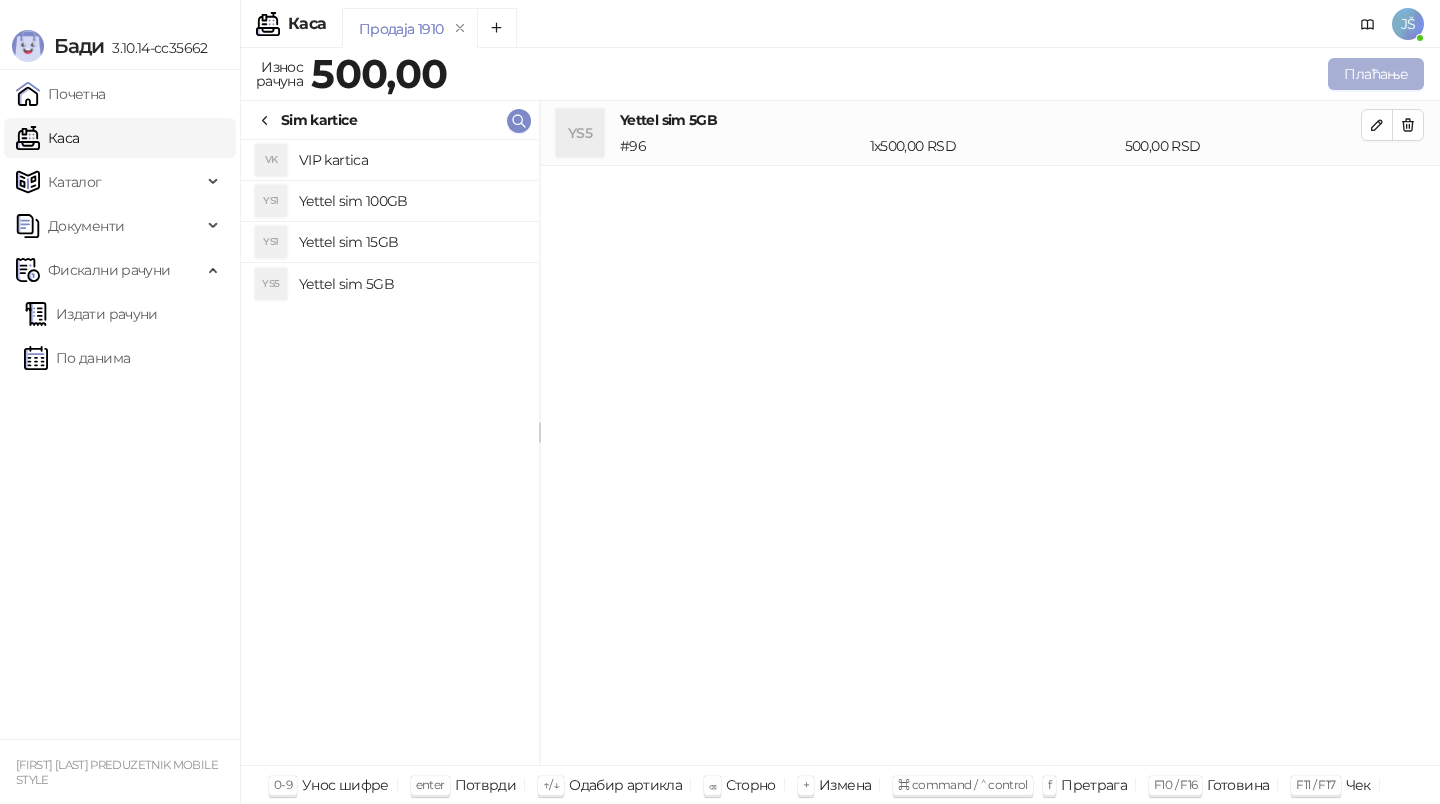 click on "Плаћање" at bounding box center (1376, 74) 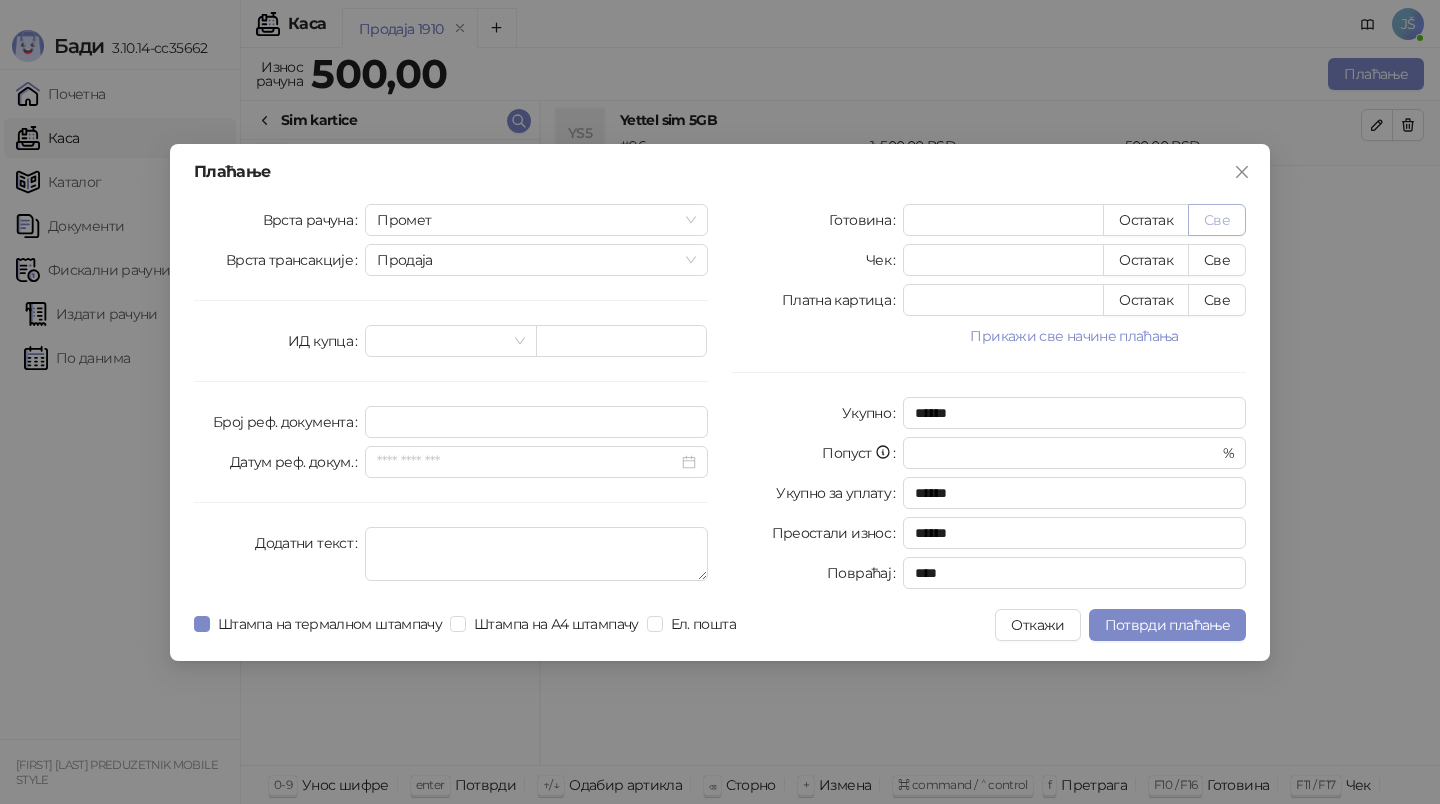 click on "Све" at bounding box center (1217, 220) 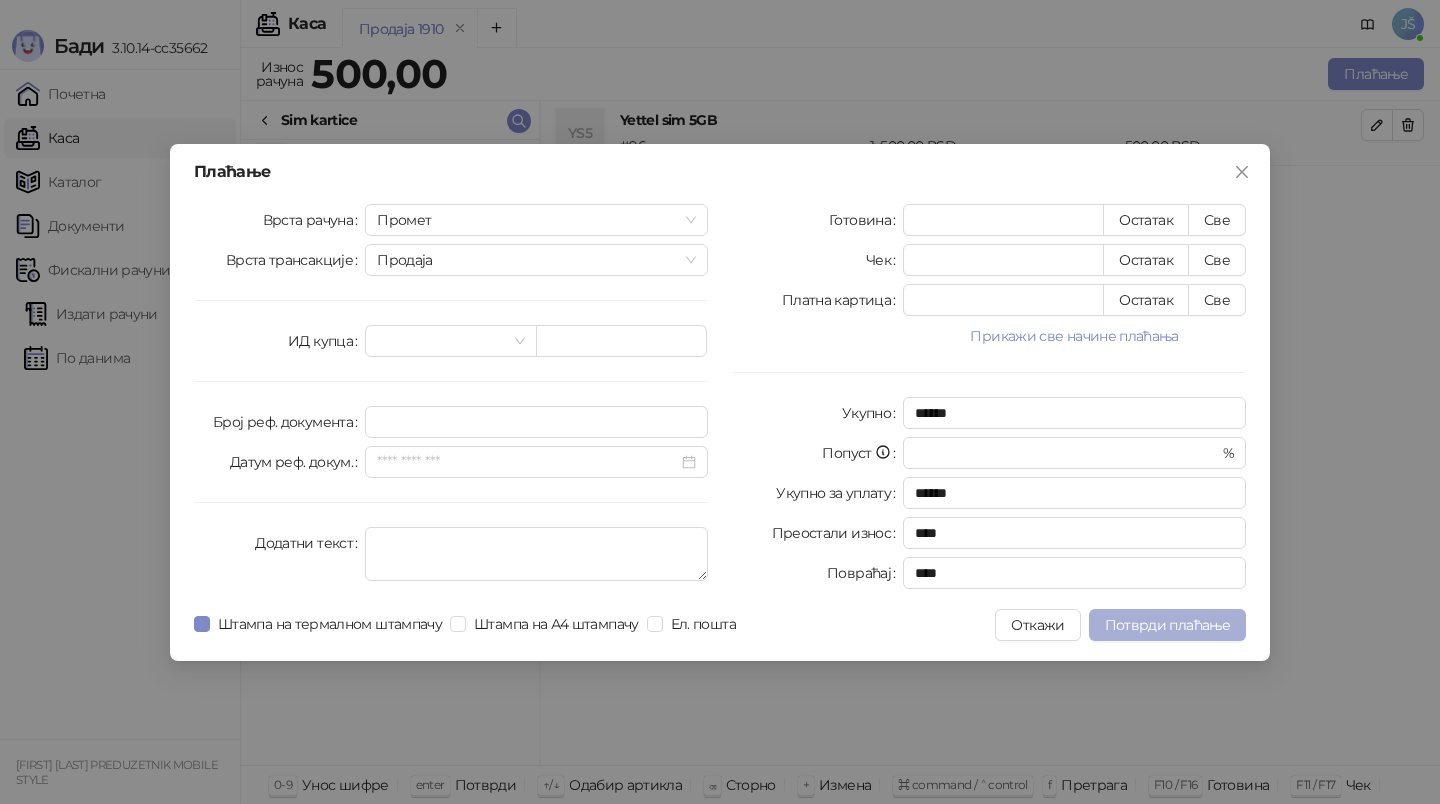 click on "Потврди плаћање" at bounding box center [1167, 625] 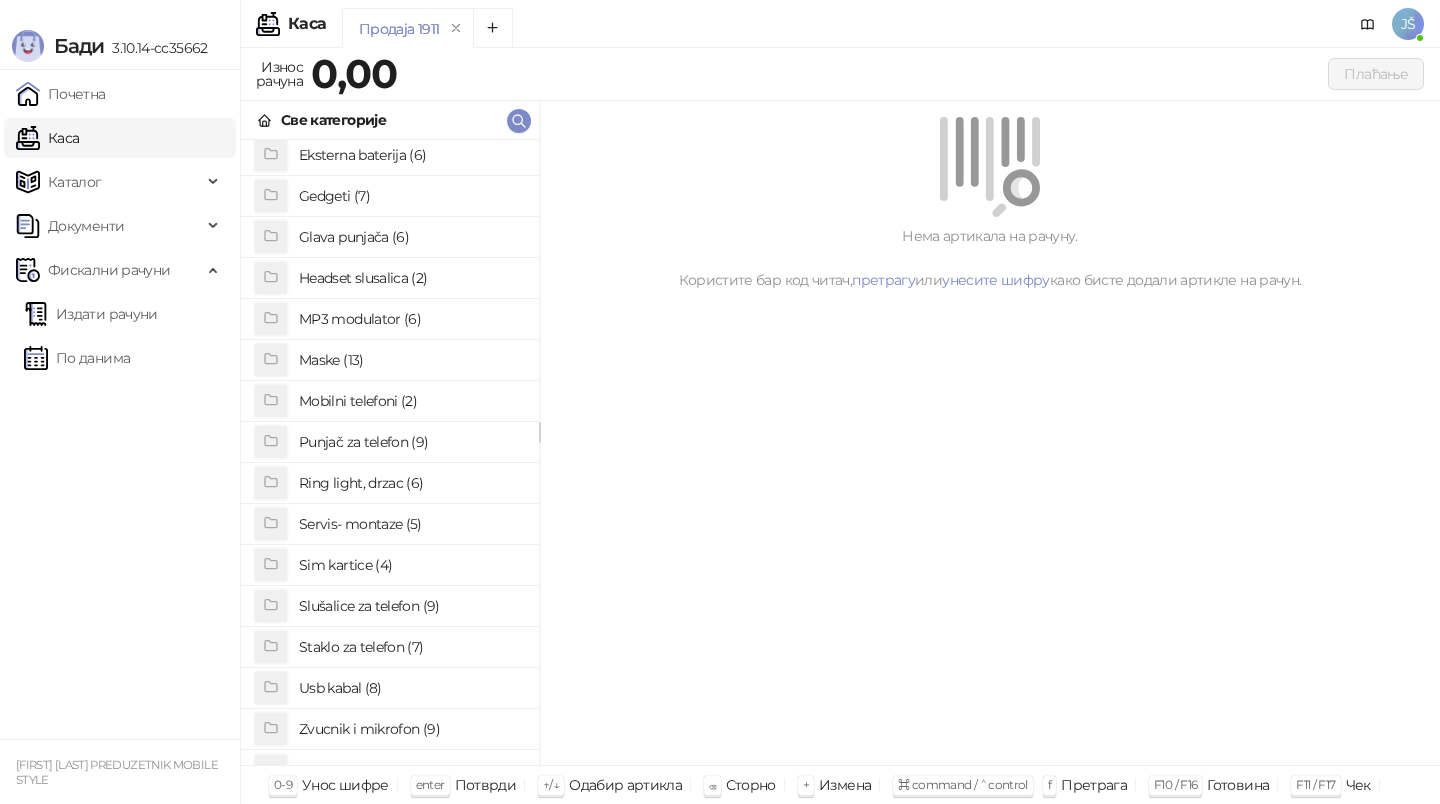 scroll, scrollTop: 154, scrollLeft: 0, axis: vertical 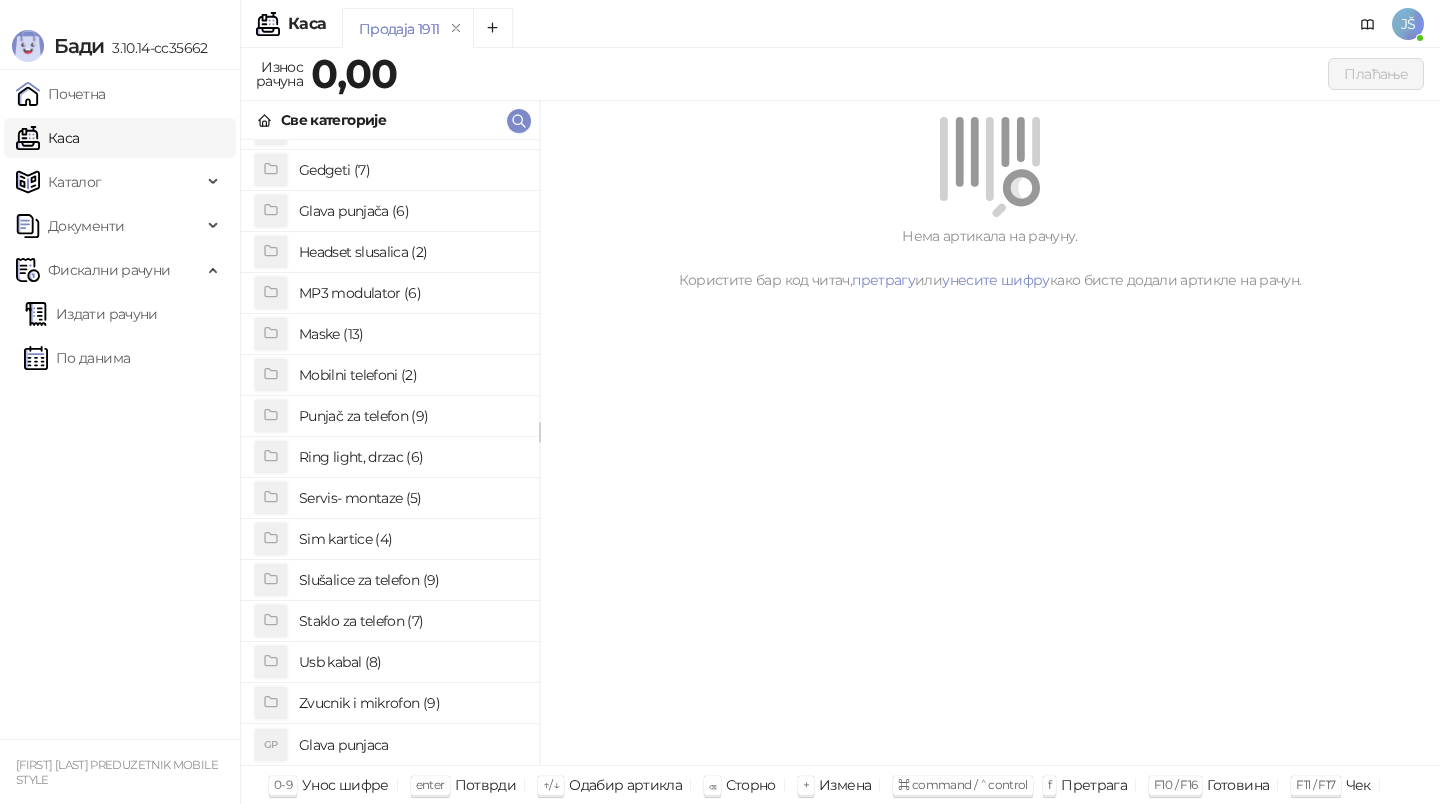 click on "Zvucnik i mikrofon (9)" at bounding box center [411, 703] 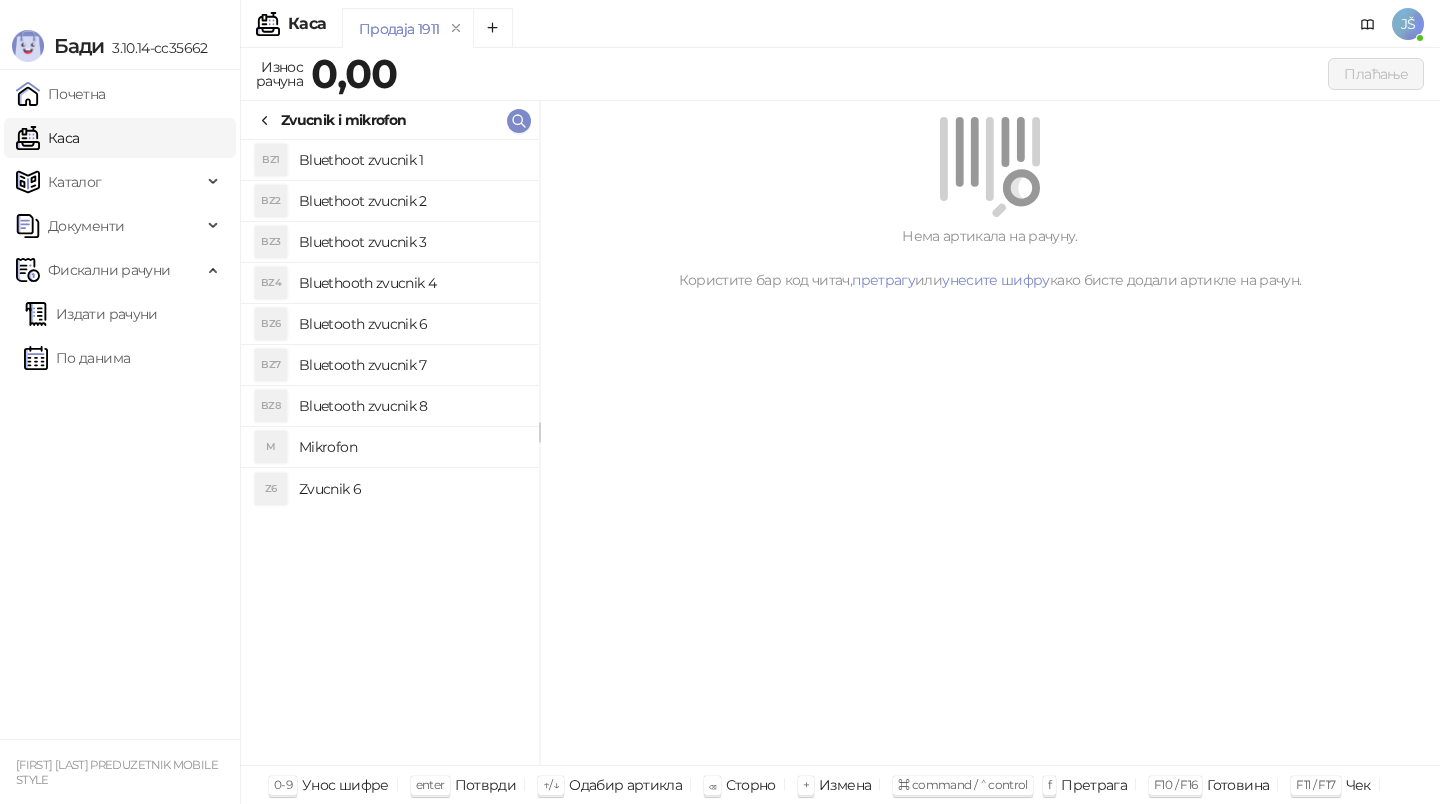 click on "Bluethoot zvucnik 3" at bounding box center (411, 242) 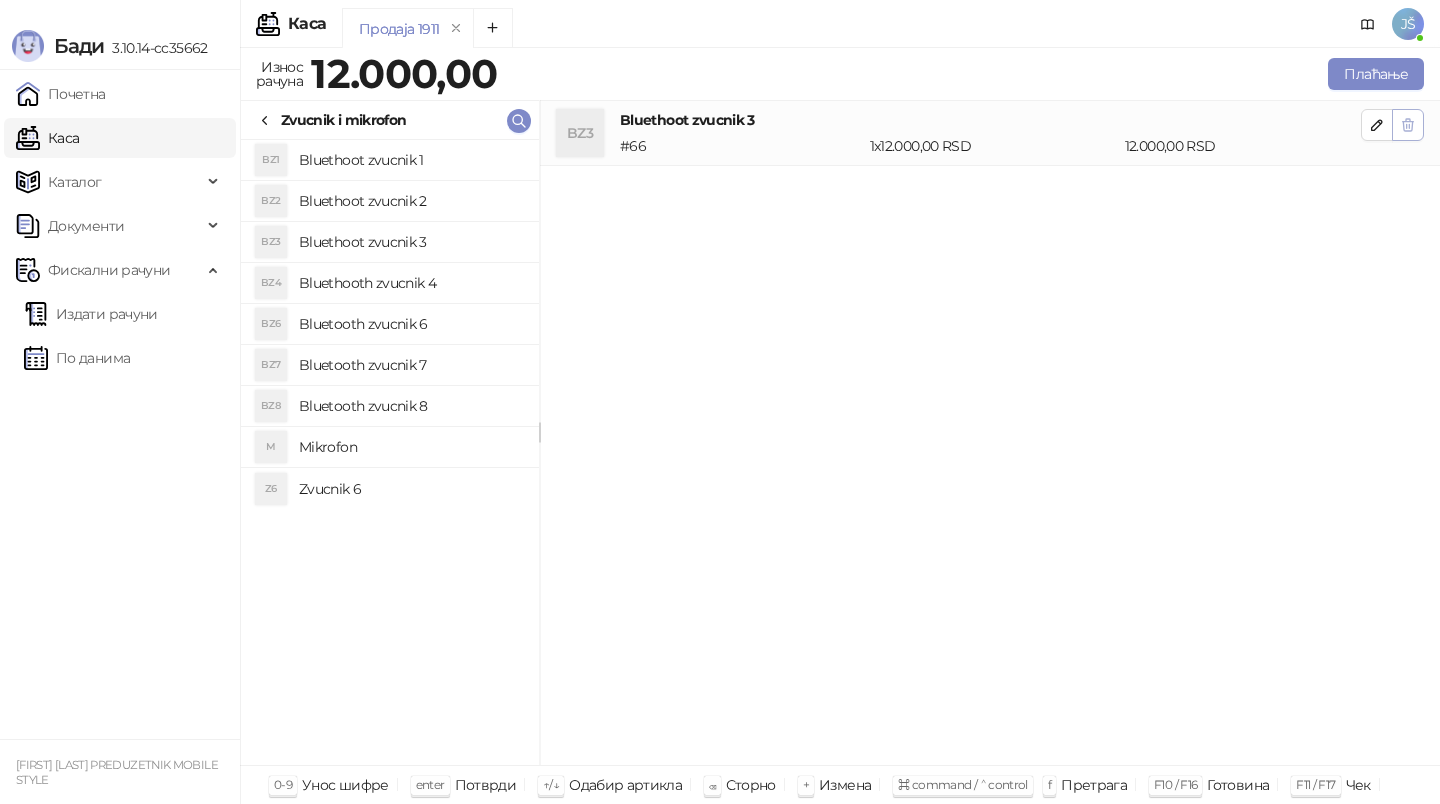 click at bounding box center [1408, 125] 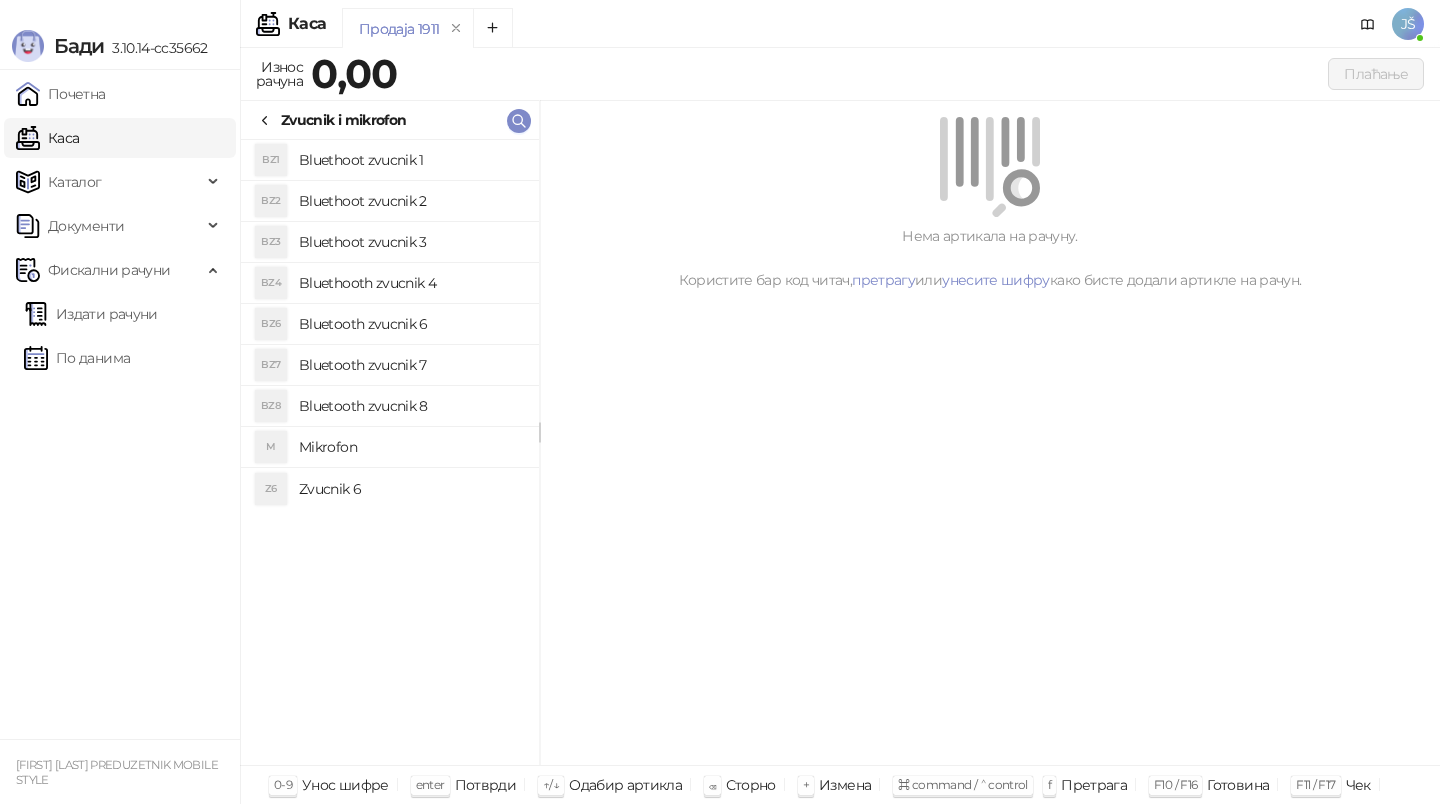 click on "Bluetooth zvucnik 7" at bounding box center (411, 365) 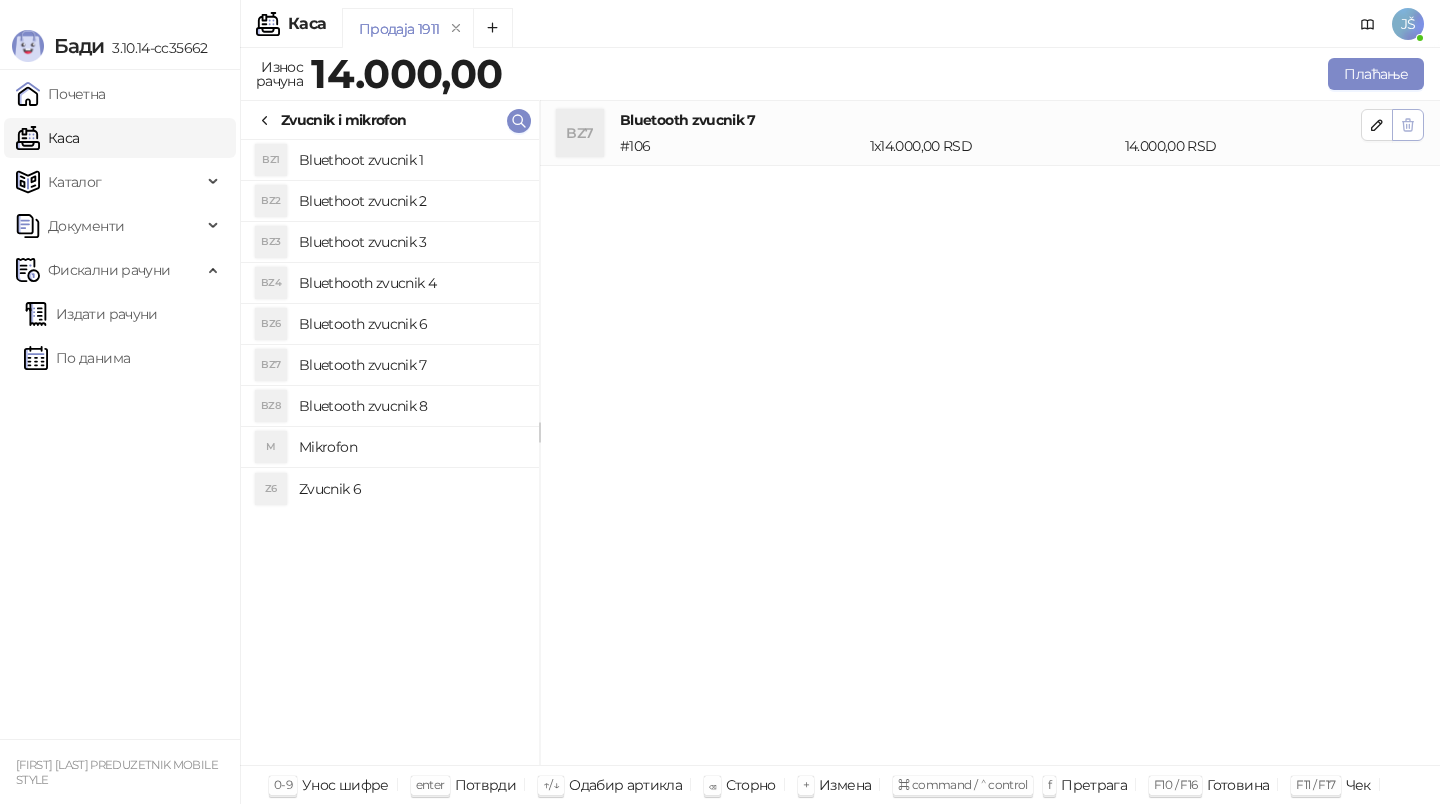 click 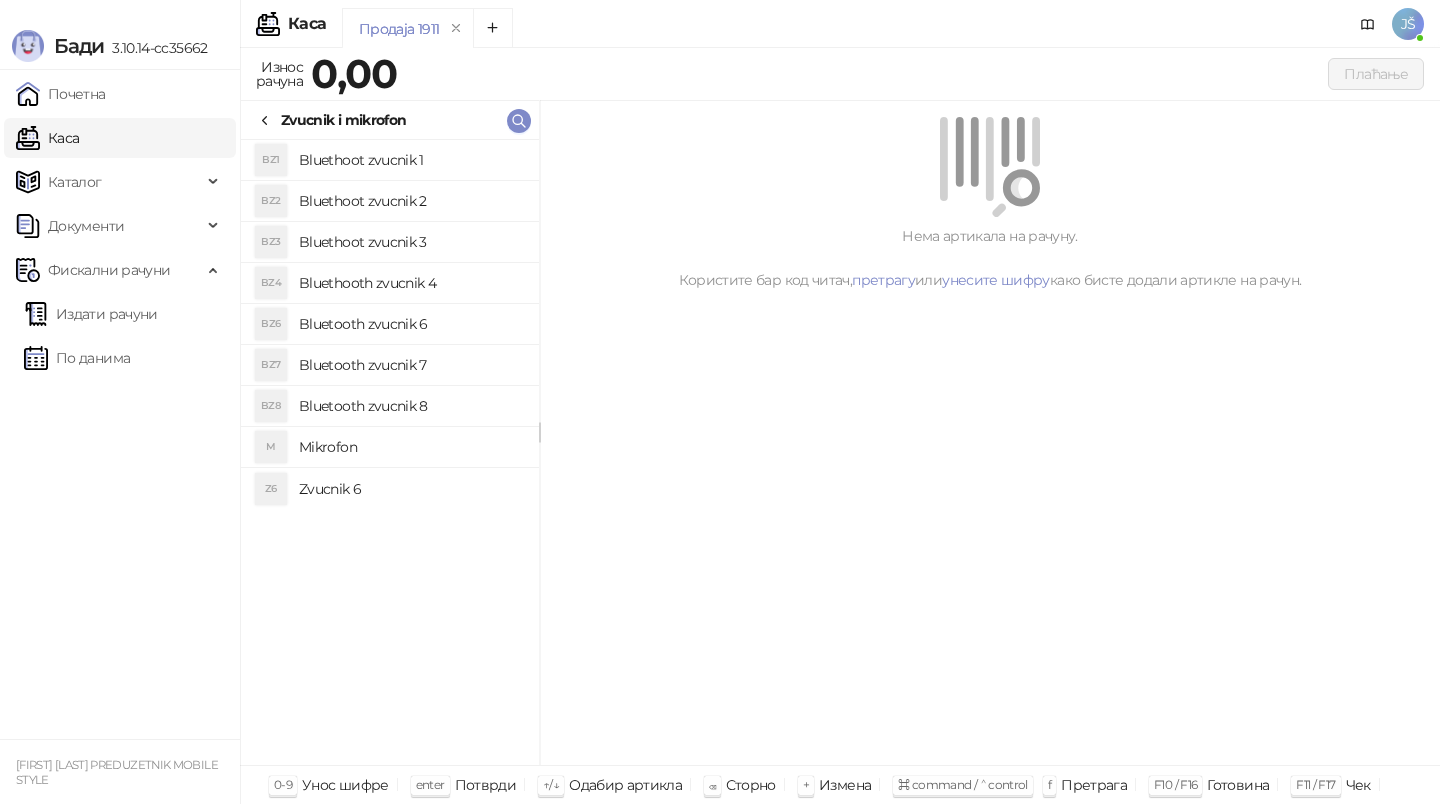 click on "Bluetooth zvucnik 7" at bounding box center [411, 365] 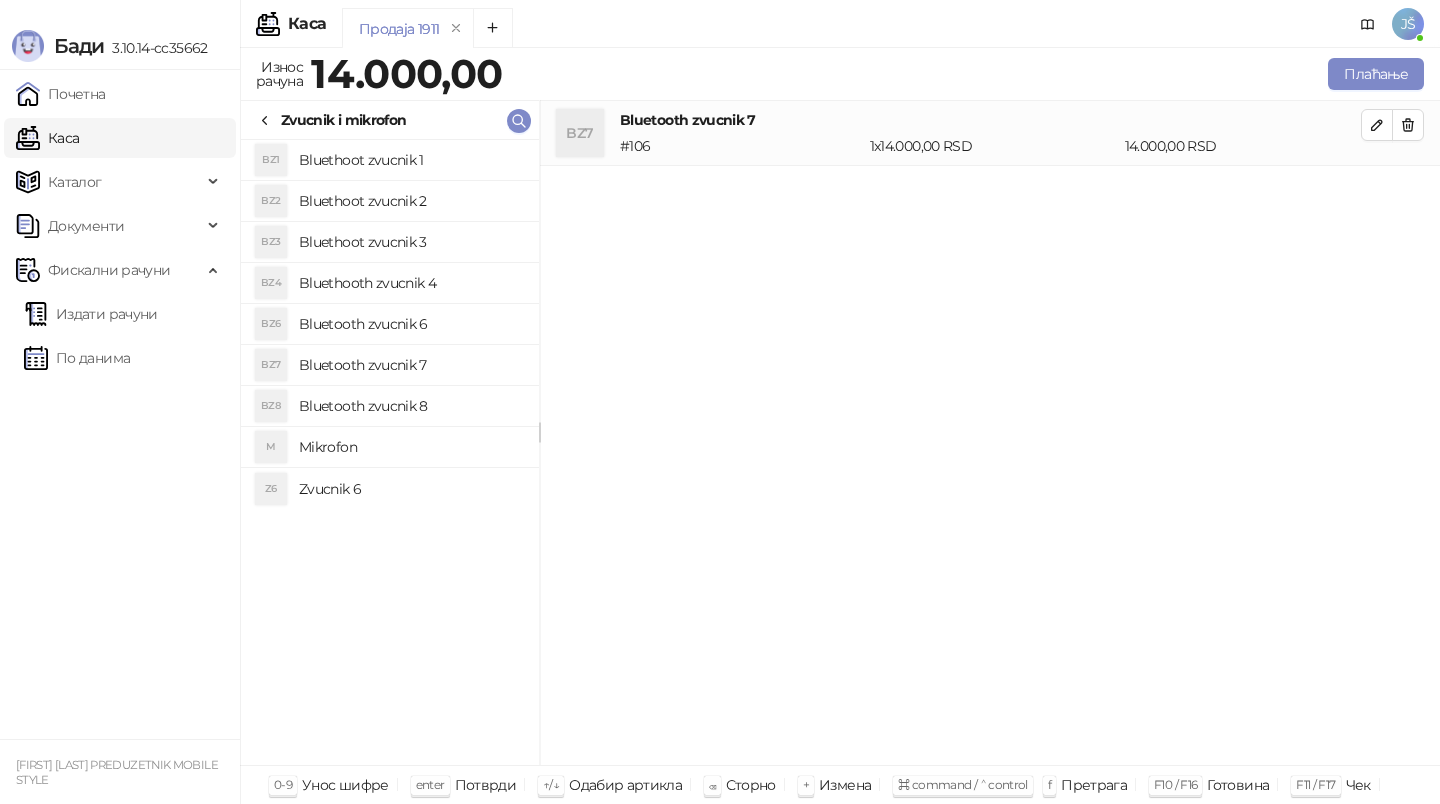 click on "Bluetooth zvucnik 8" at bounding box center (411, 406) 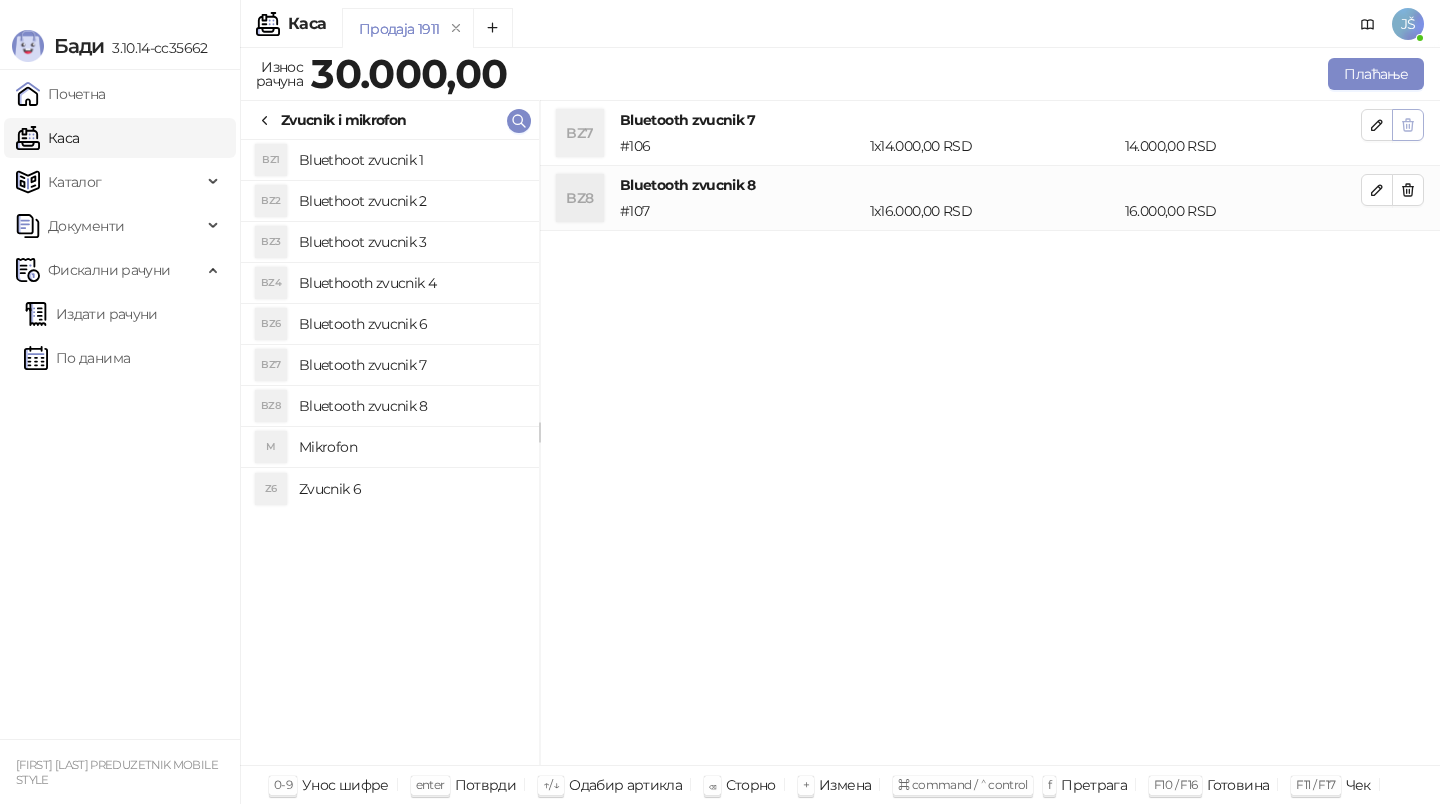 click 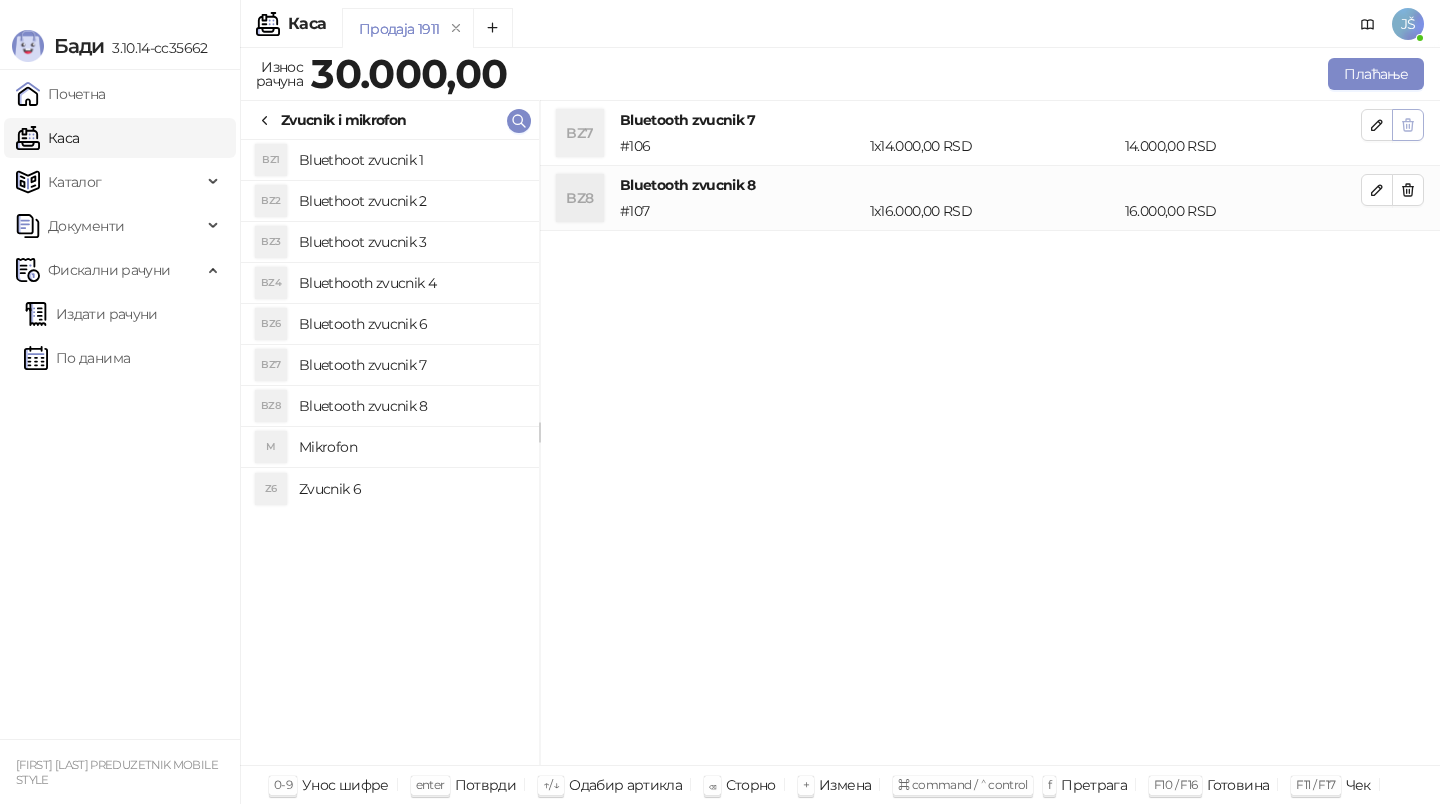 click 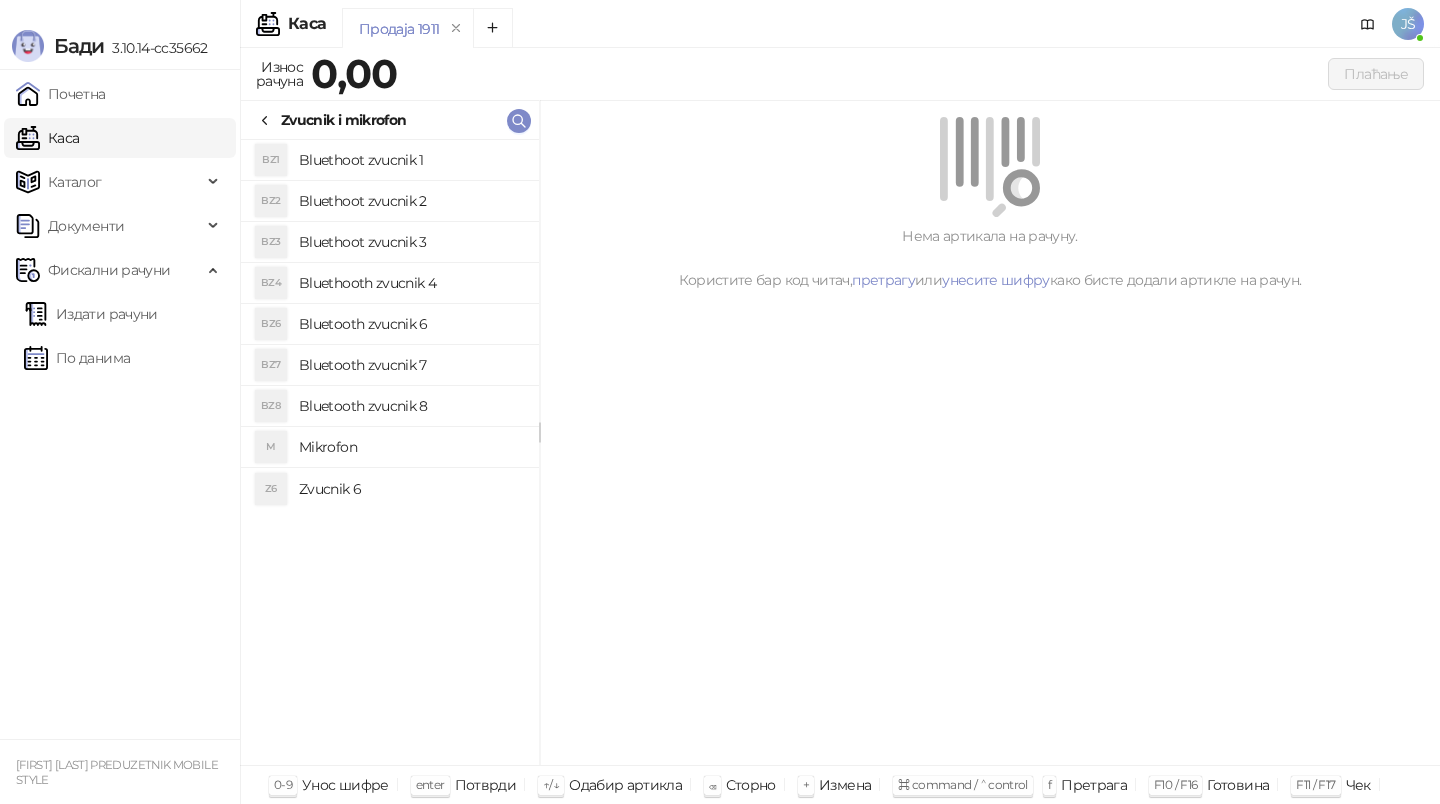 click on "Zvucnik 6" at bounding box center [411, 489] 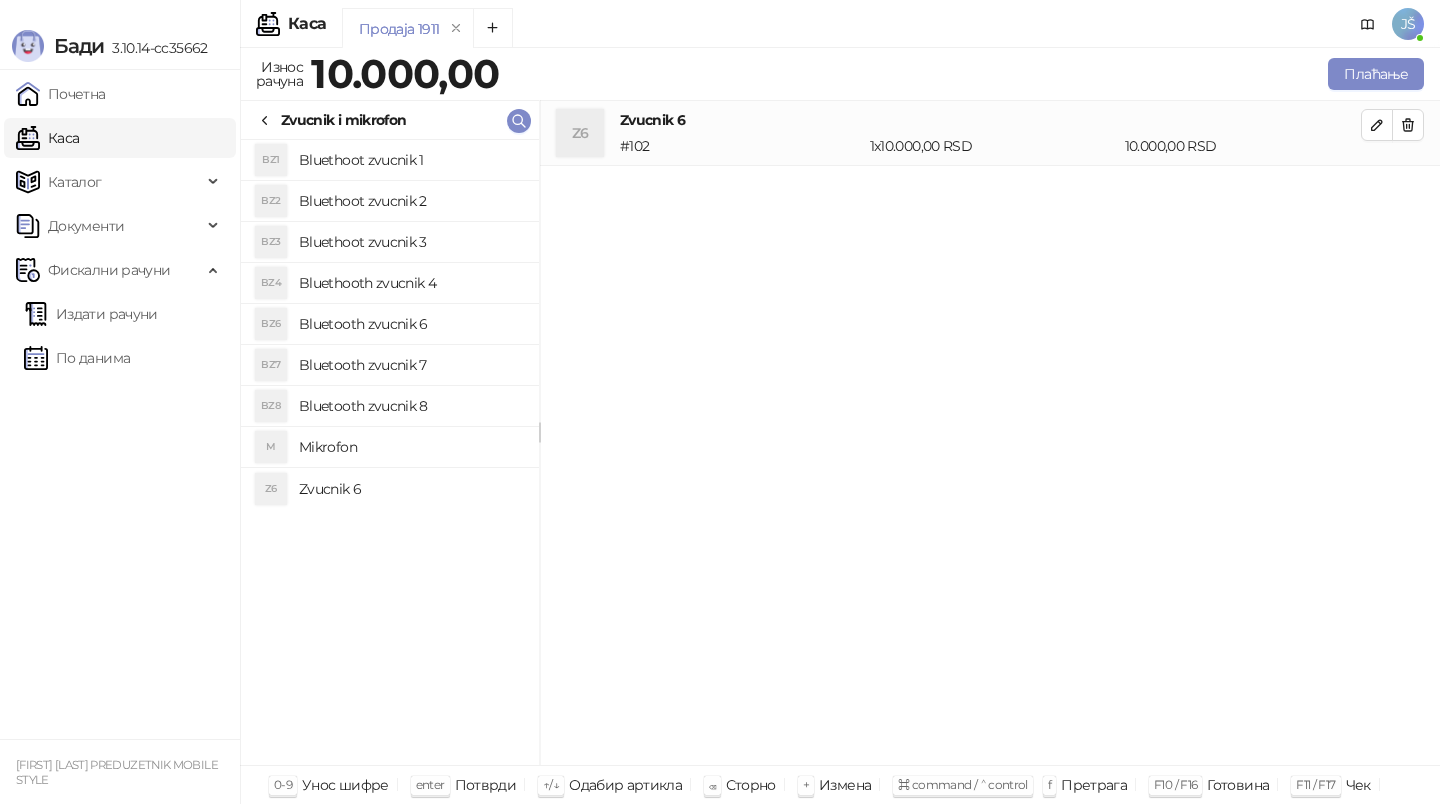 click on "Mikrofon" at bounding box center [411, 447] 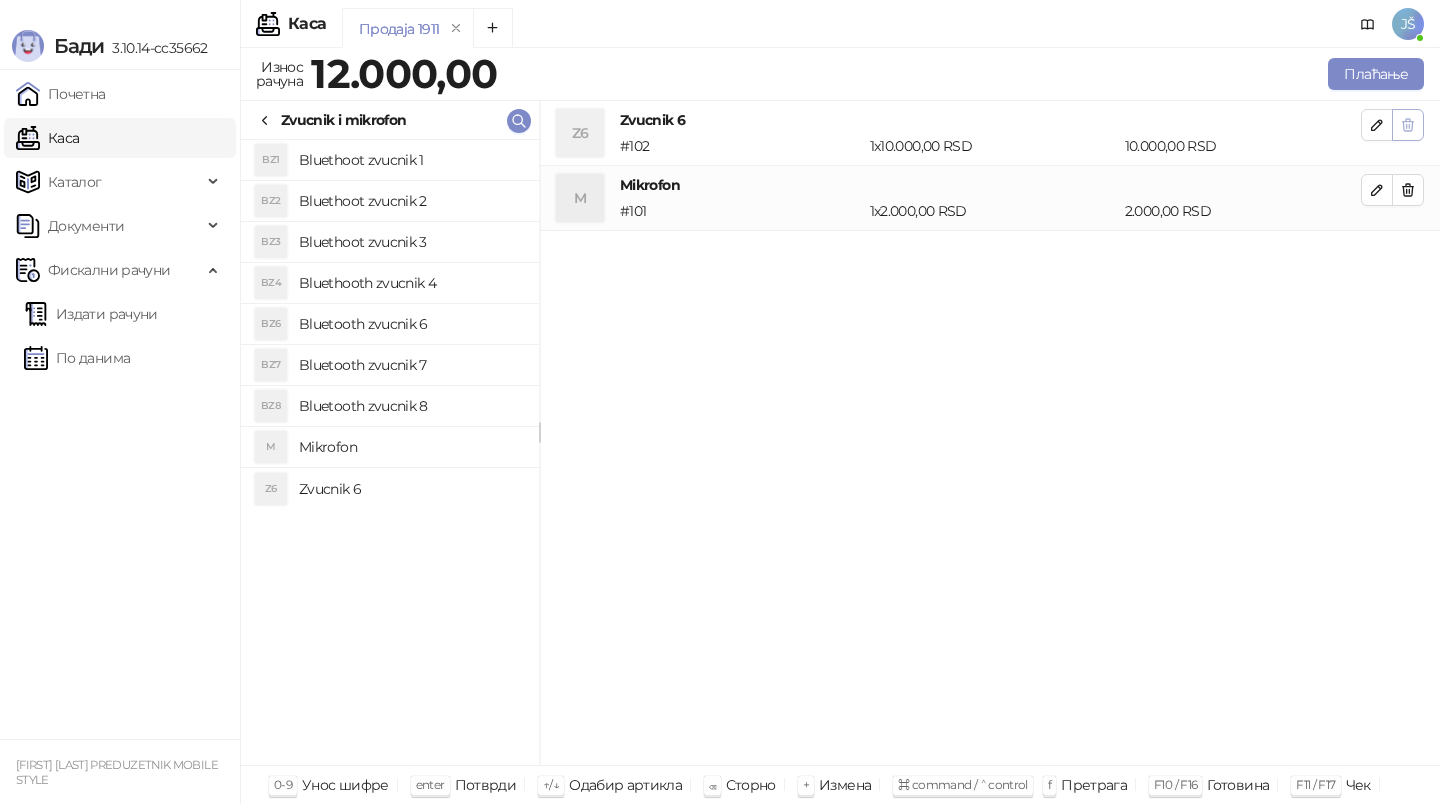 click at bounding box center (1408, 125) 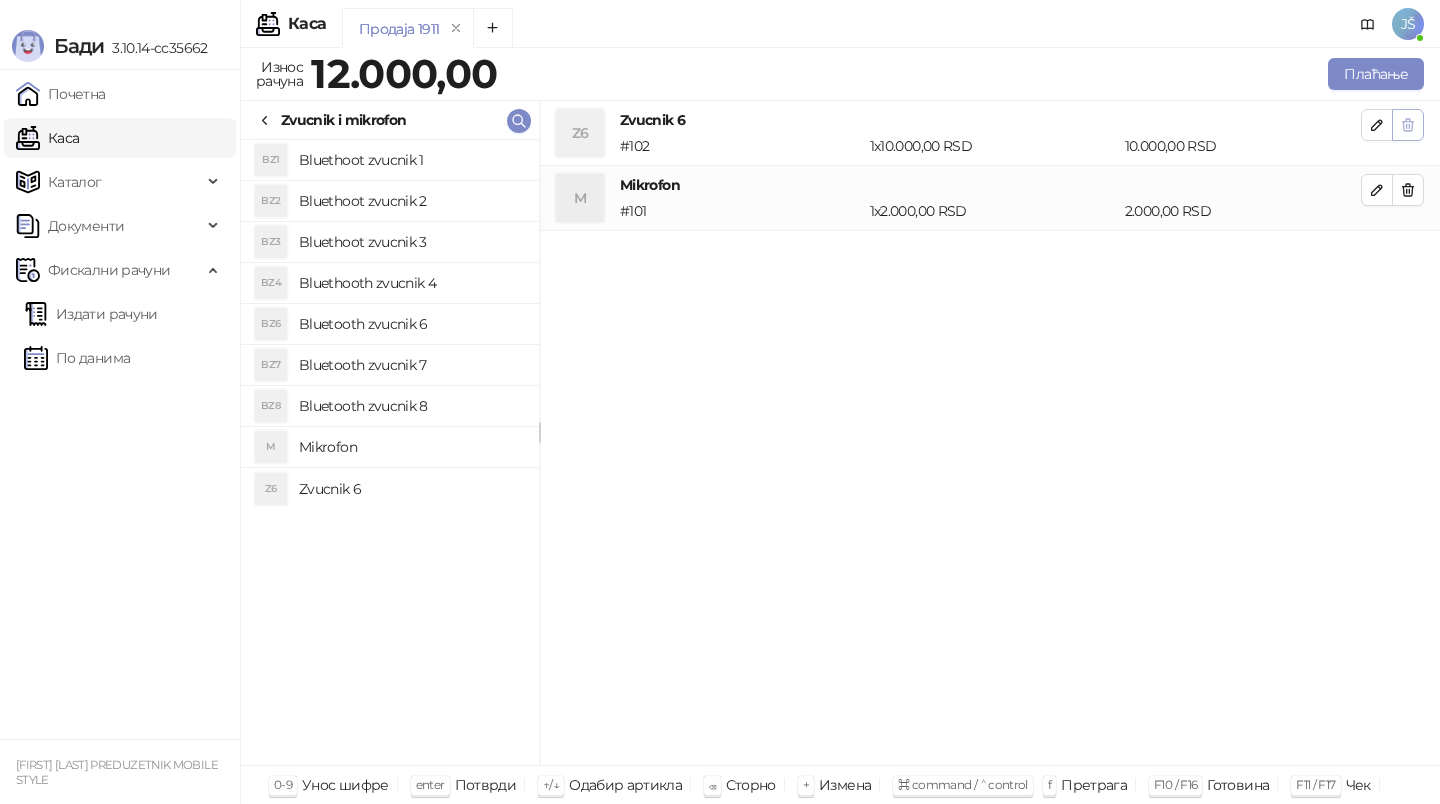 click at bounding box center (1408, 190) 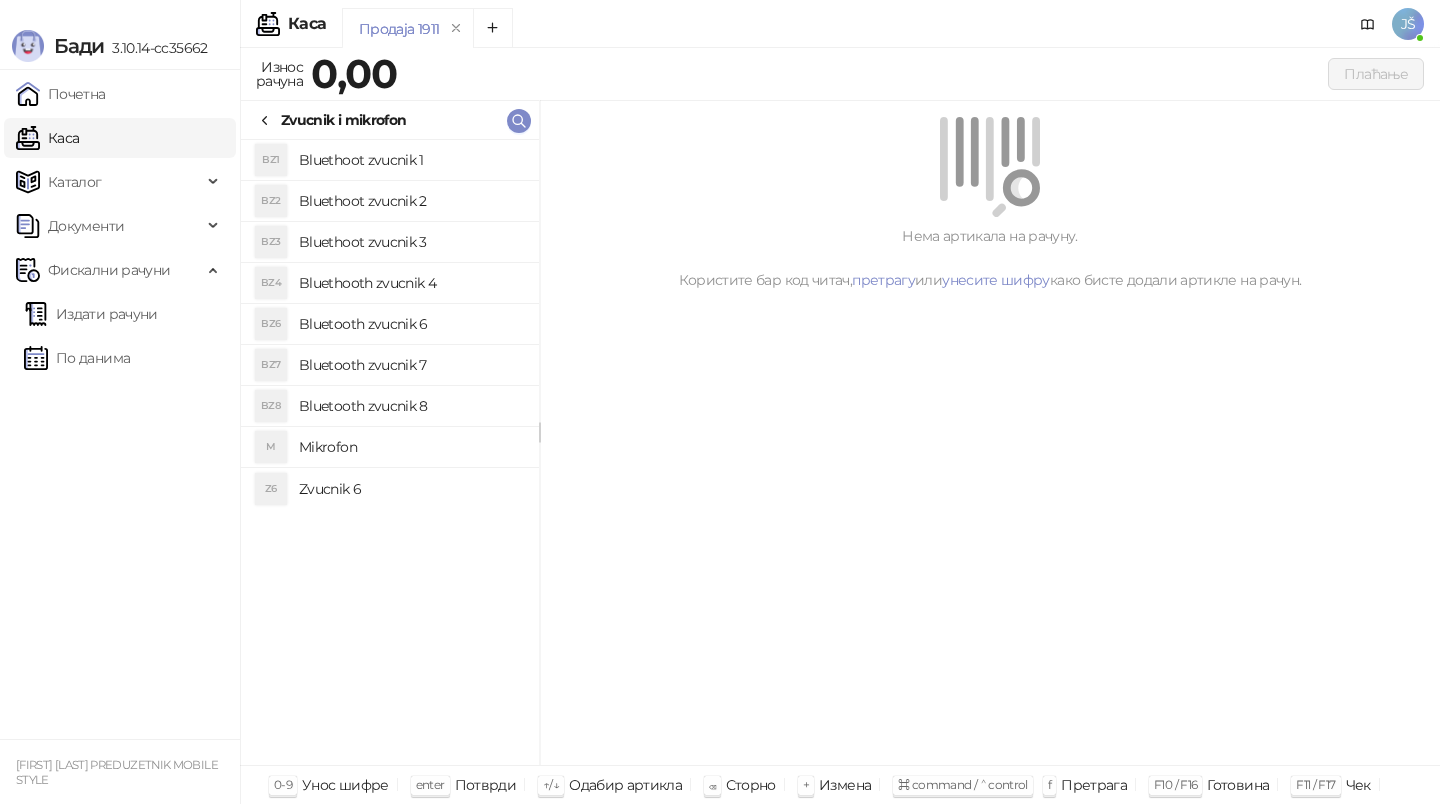 click on "Bluetooth zvucnik 8" at bounding box center [411, 406] 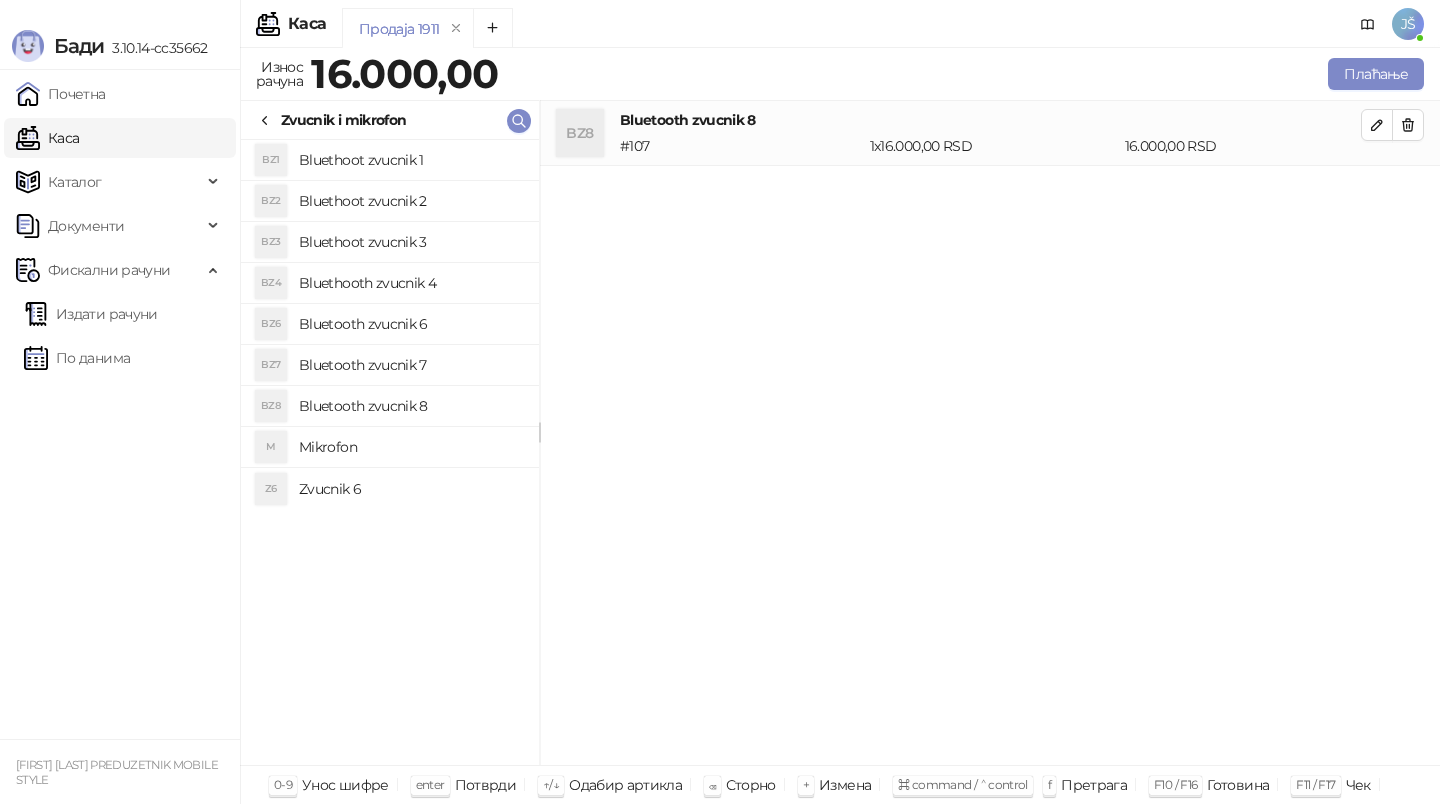 click on "Bluethoot zvucnik 3" at bounding box center [411, 242] 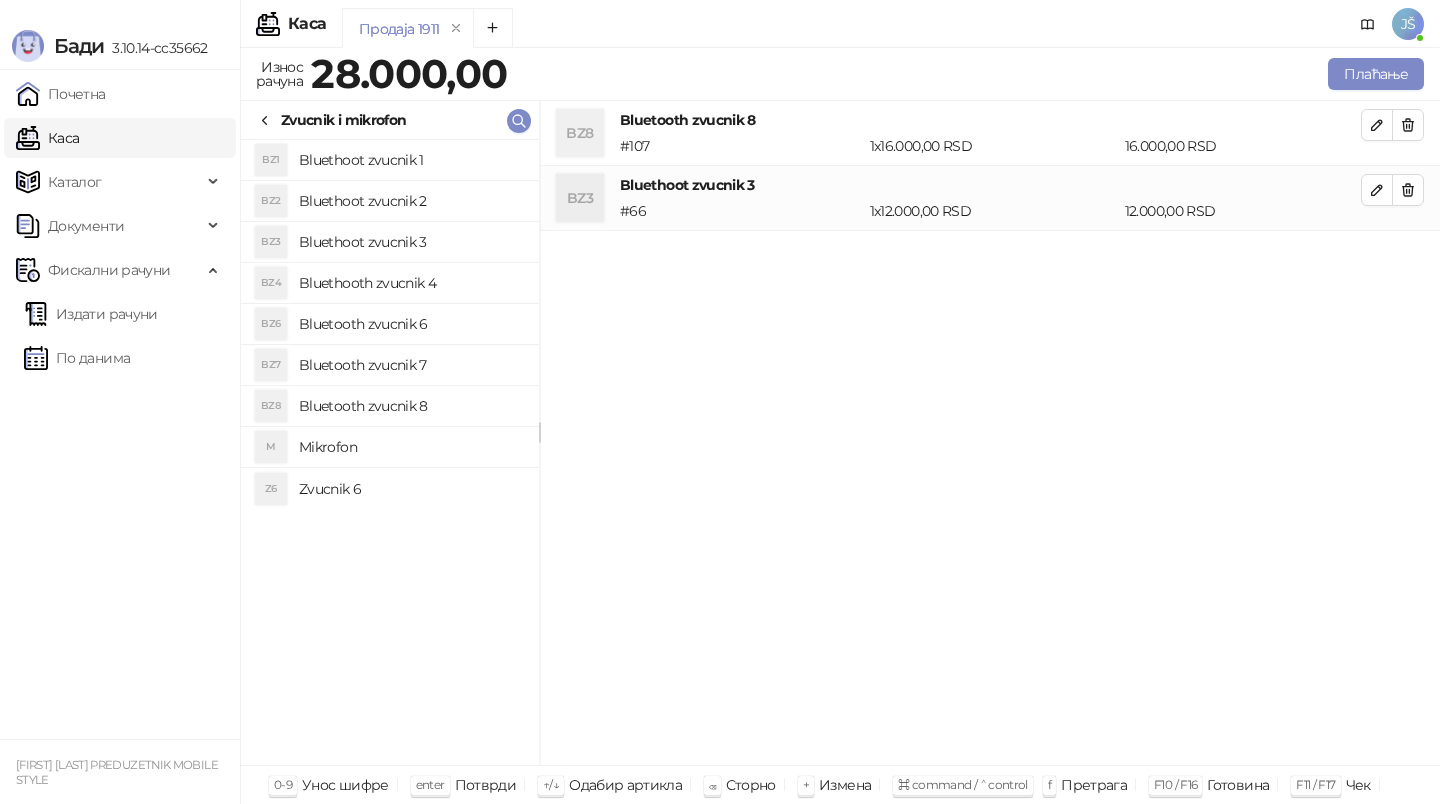 click on "Bluethooth zvucnik 4" at bounding box center (411, 283) 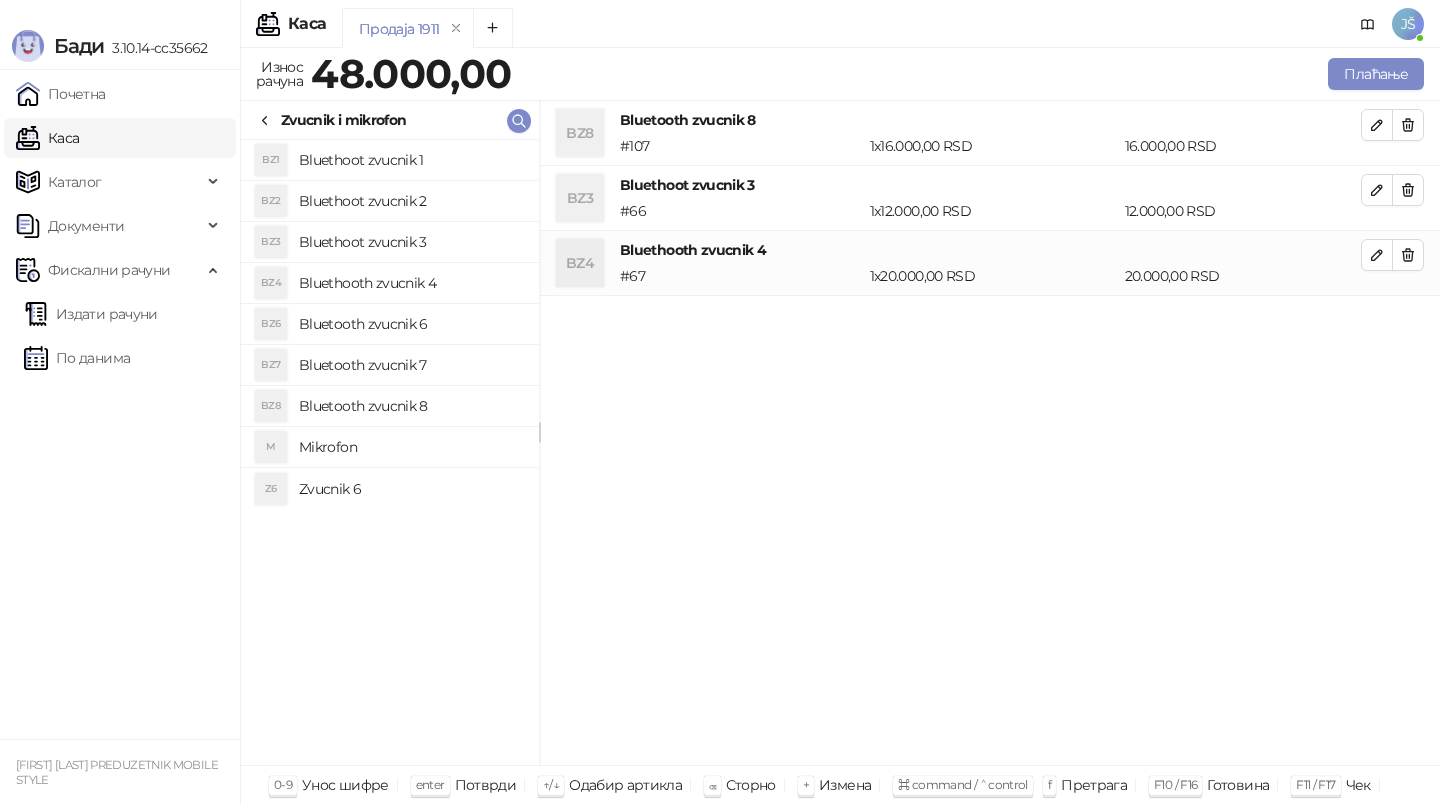 click on "Bluetooth zvucnik 7" at bounding box center [411, 365] 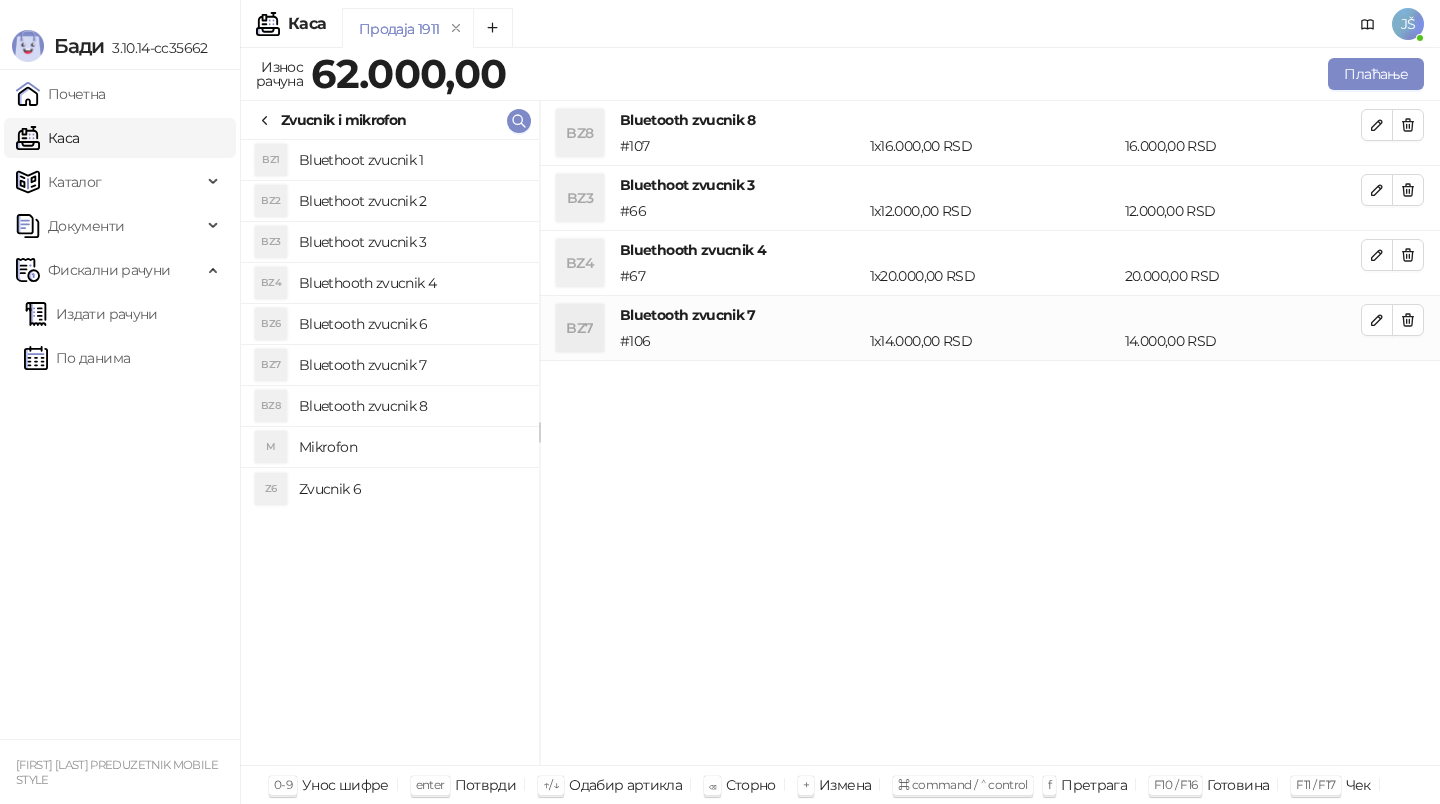 click on "BZ6 Bluetooth zvucnik 6" at bounding box center [390, 324] 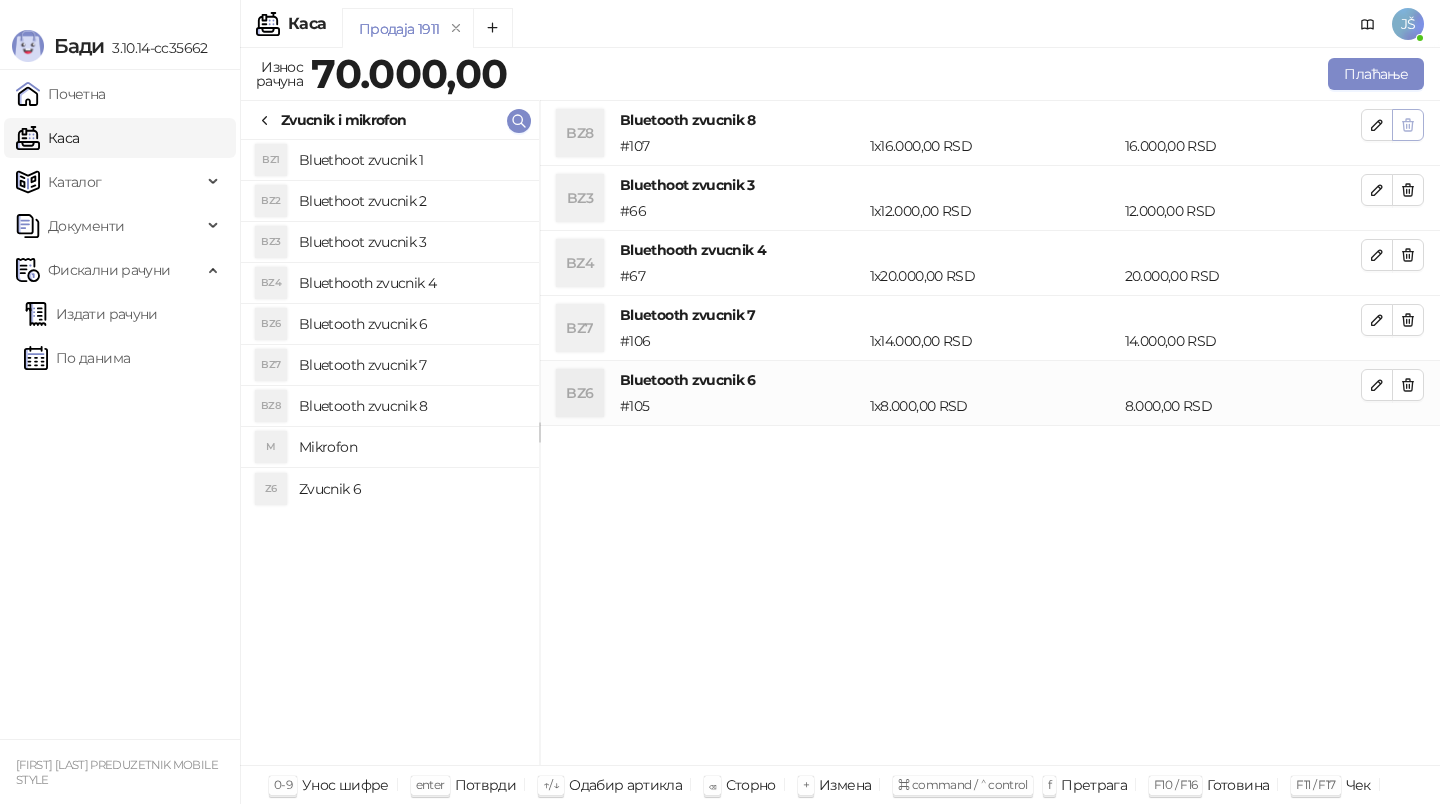 click 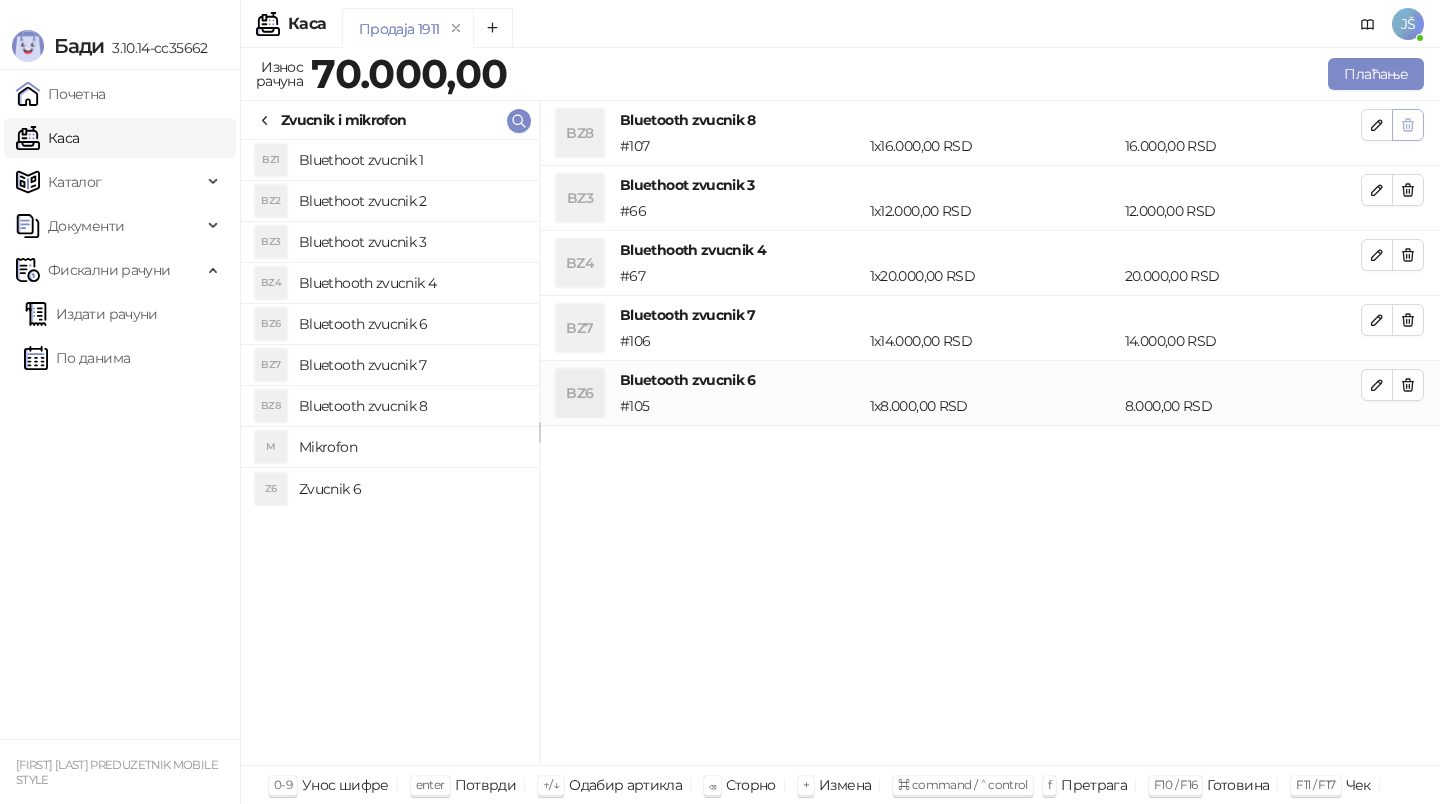 click 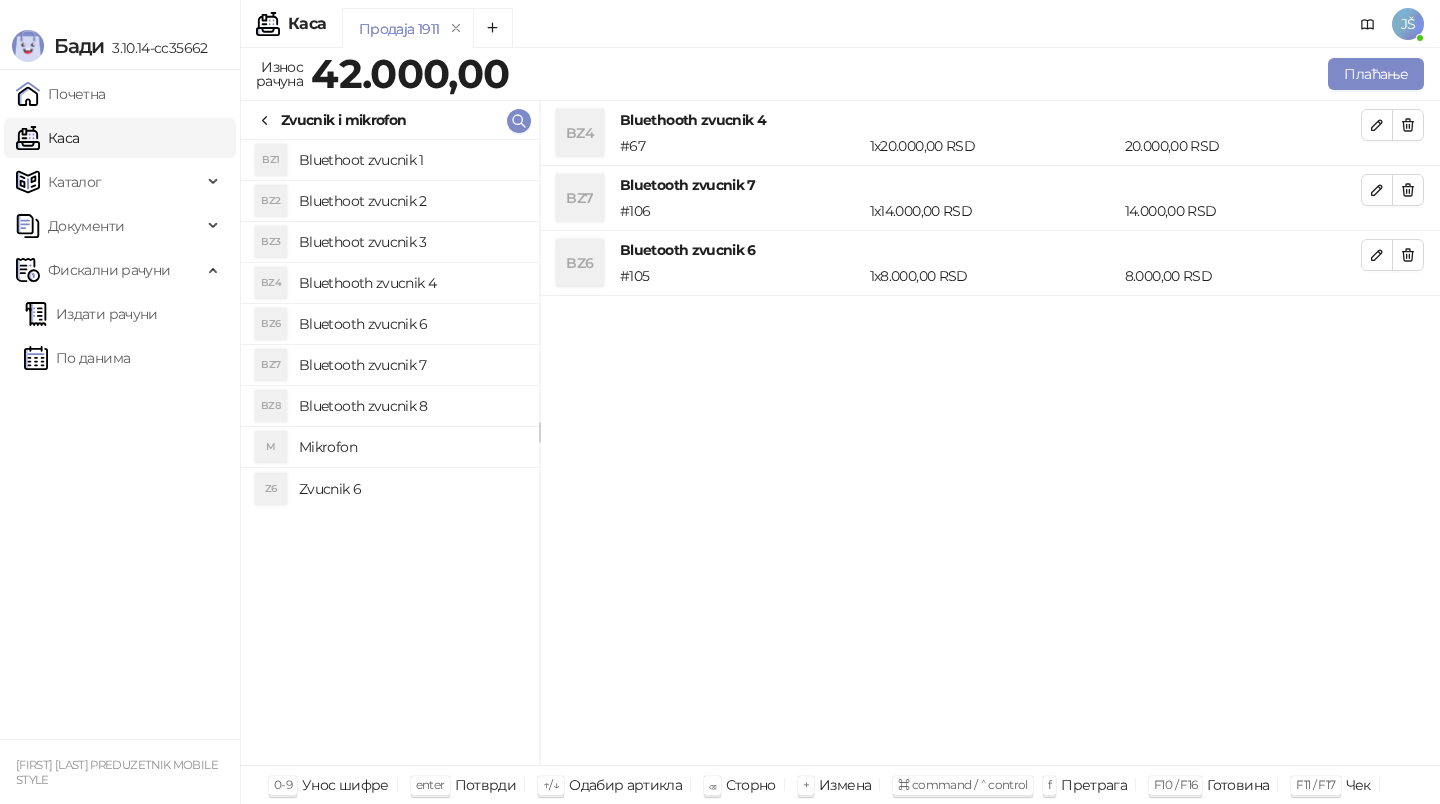 click 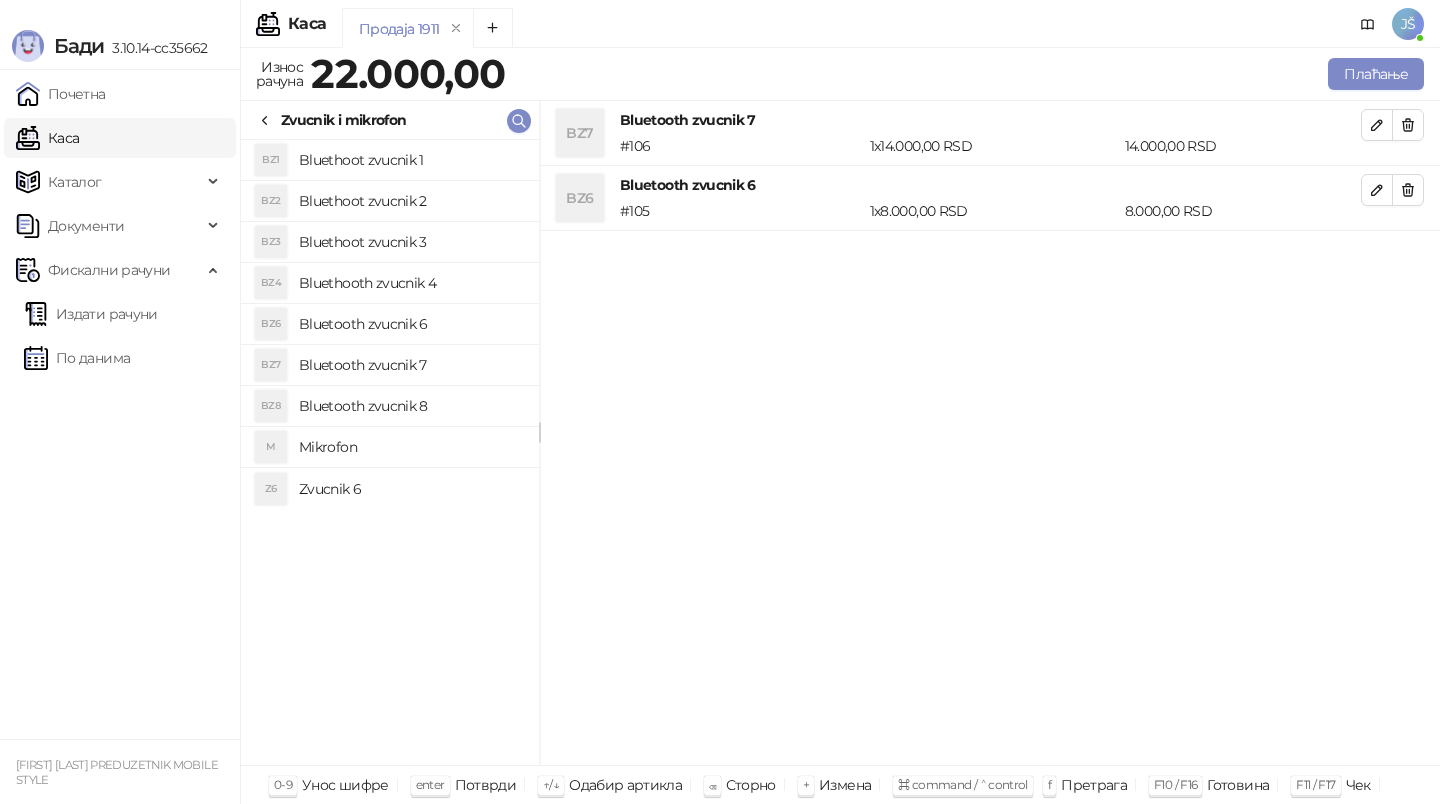 click 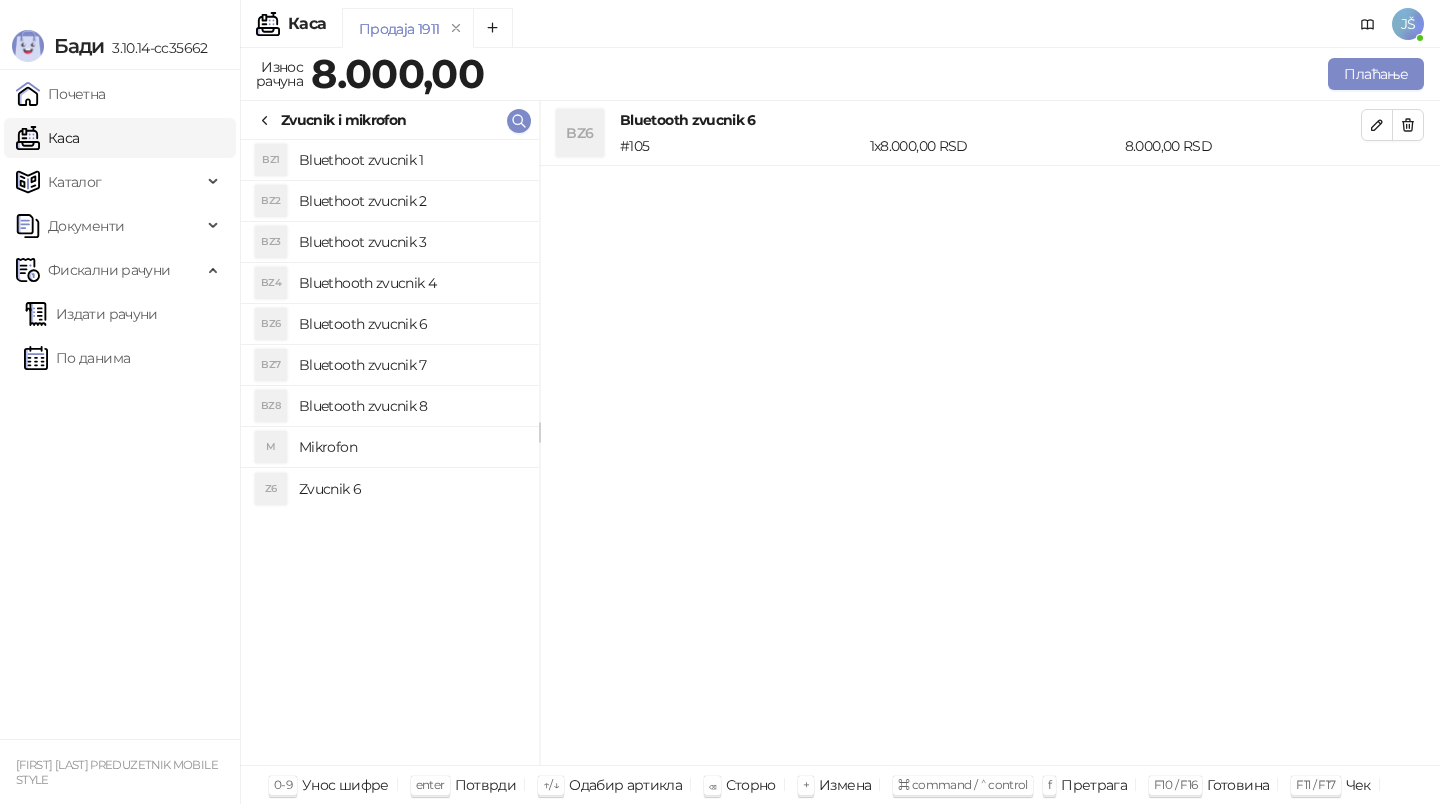 click 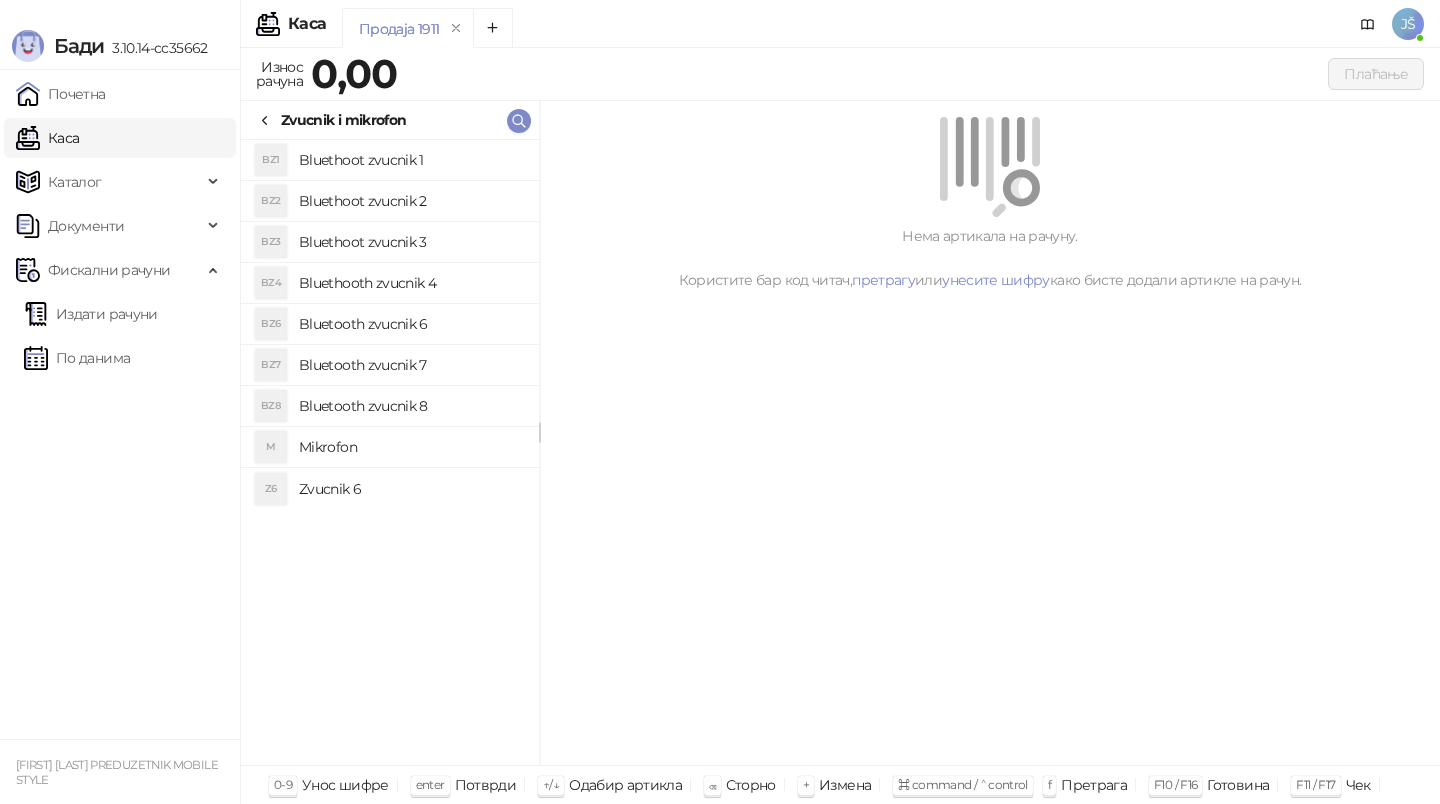 click on "Bluethoot zvucnik 1" at bounding box center (411, 160) 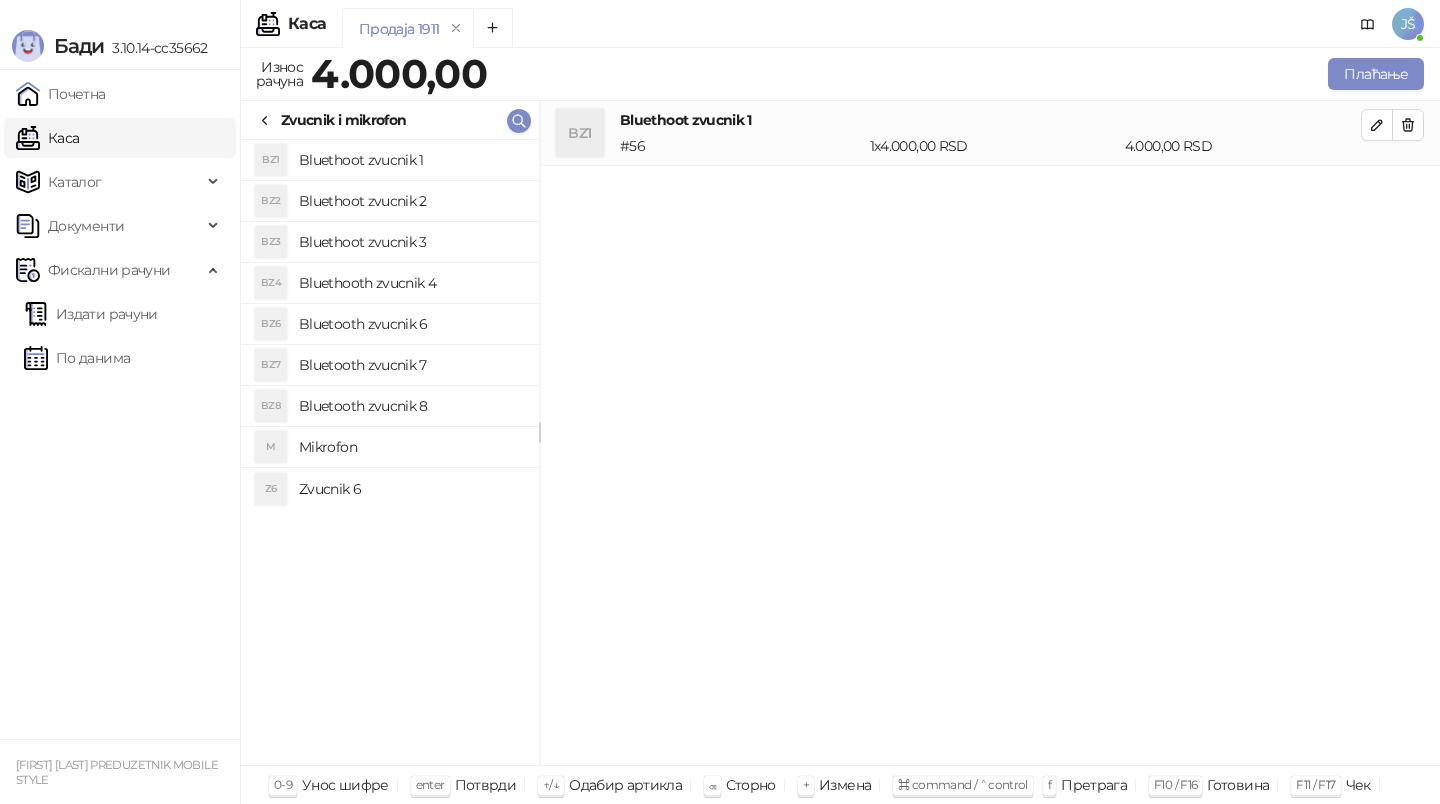 click on "Bluethoot zvucnik 2" at bounding box center (411, 201) 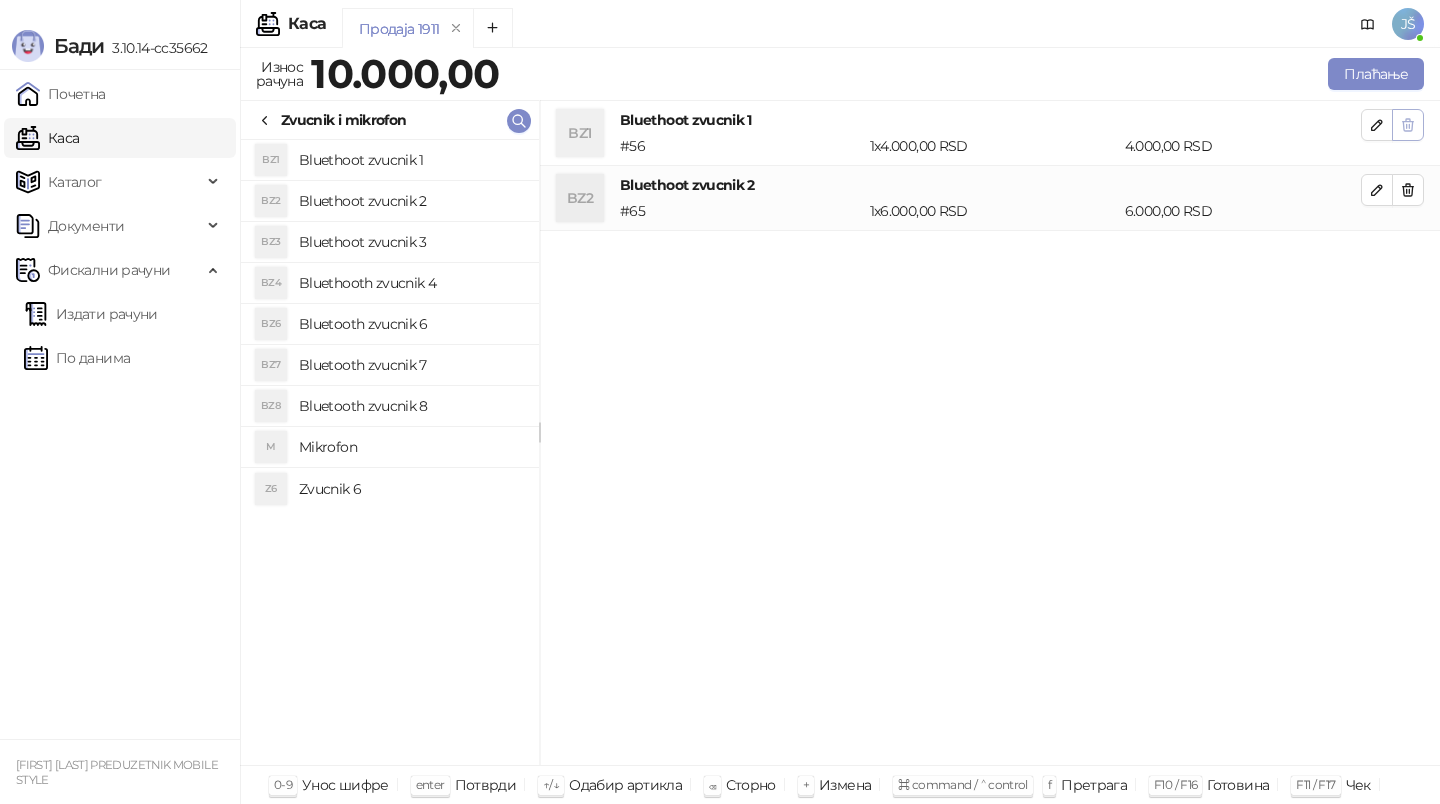 click at bounding box center (1408, 125) 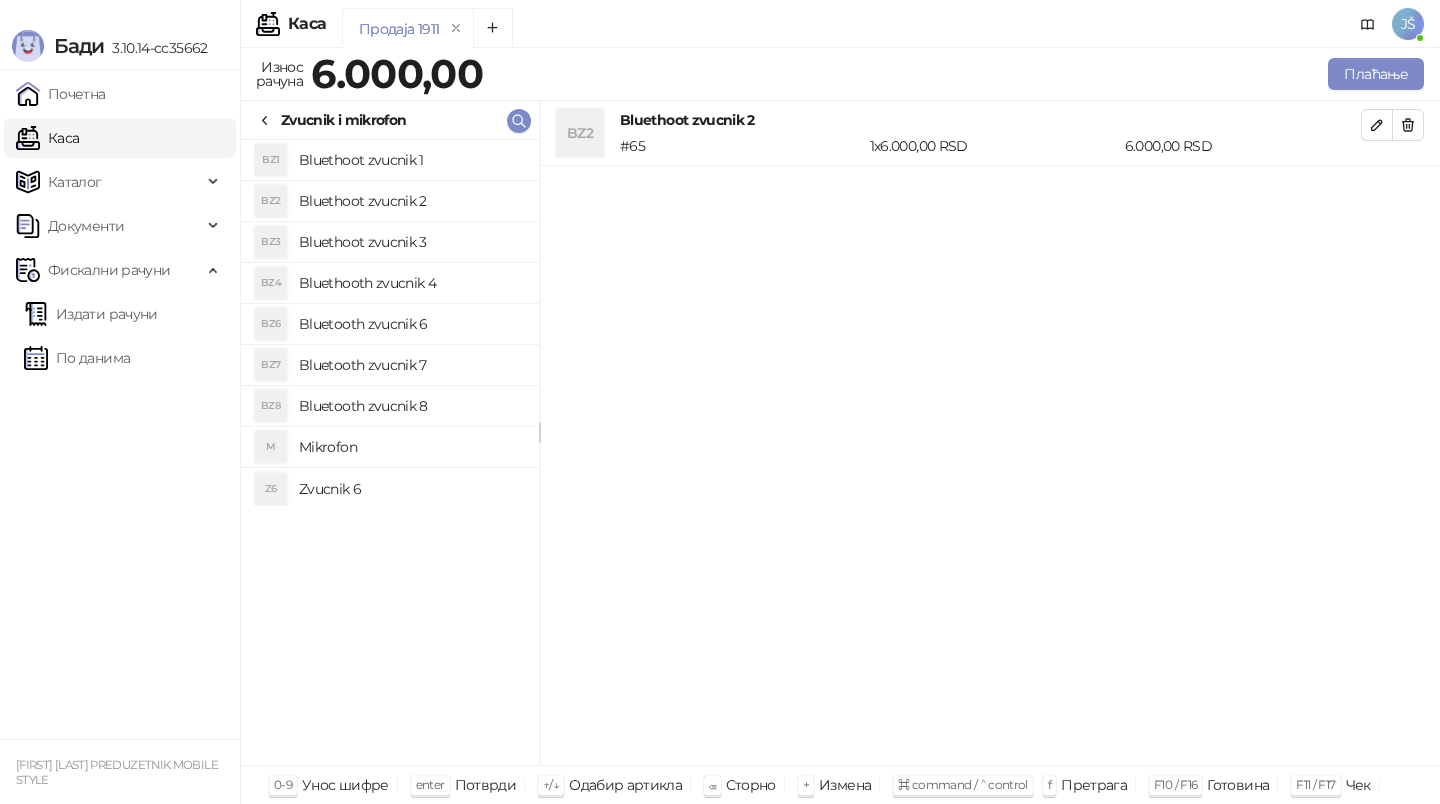click at bounding box center (1408, 125) 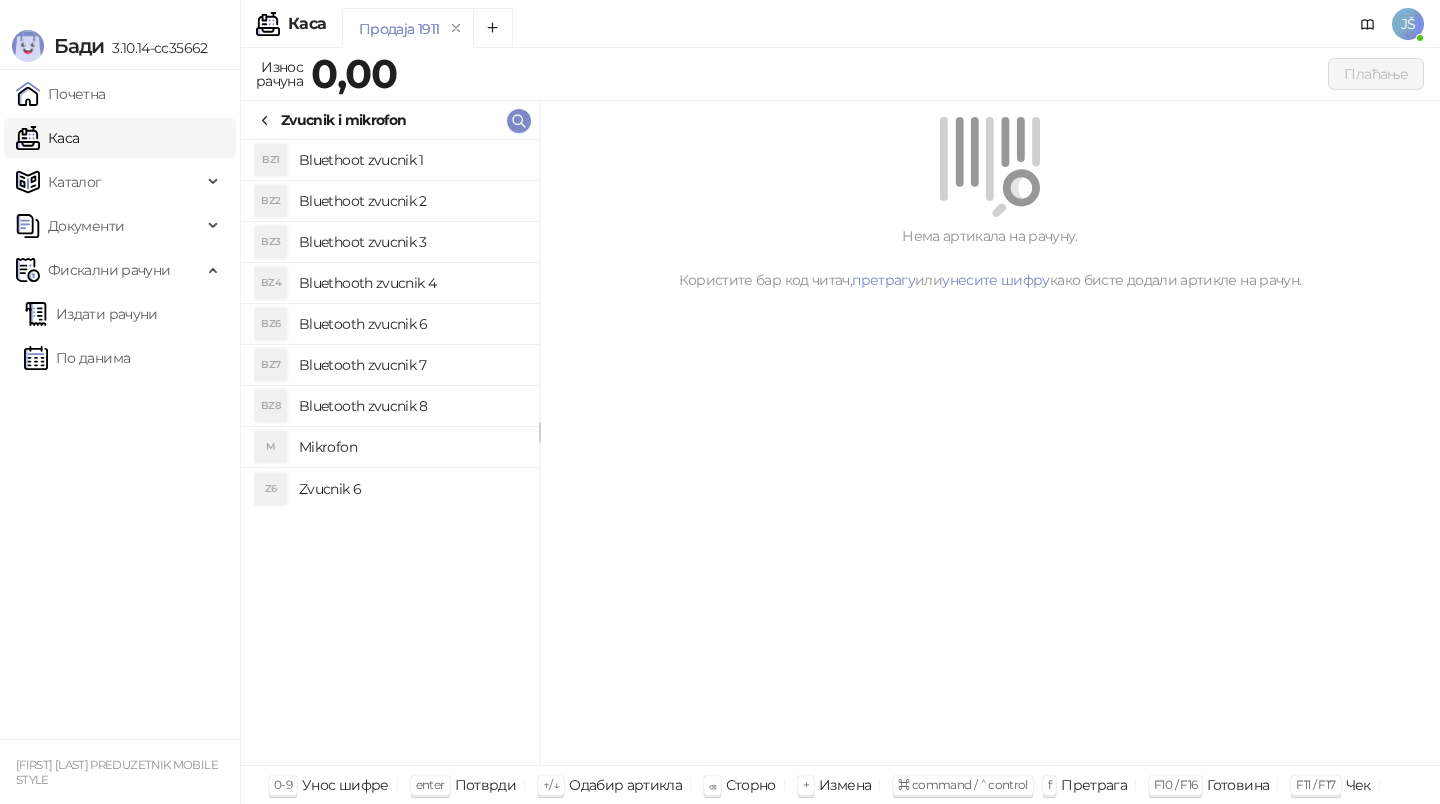 click on "BZ2 Bluethoot zvucnik 2" at bounding box center [390, 201] 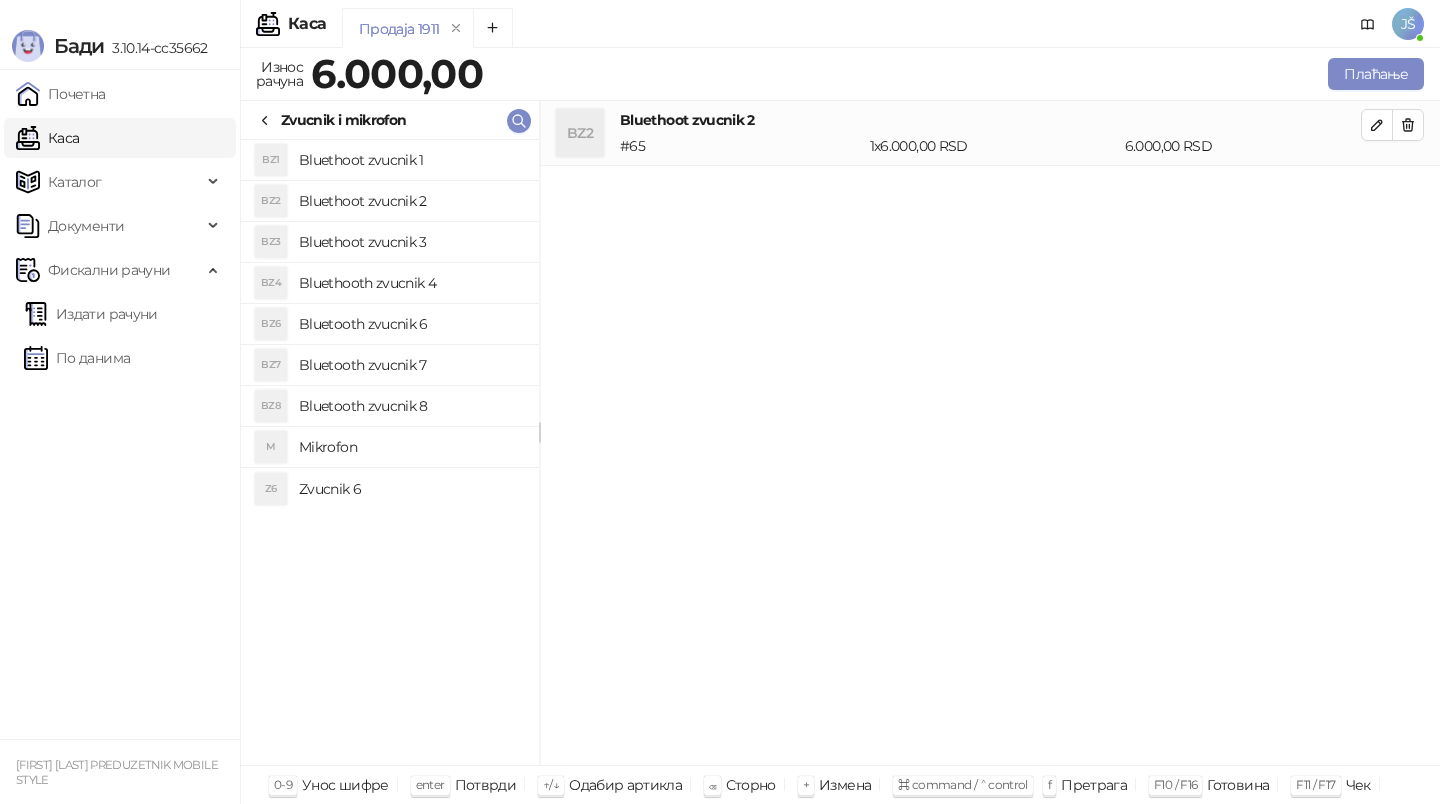 click on "BZ2 Bluethoot zvucnik 2" at bounding box center (390, 201) 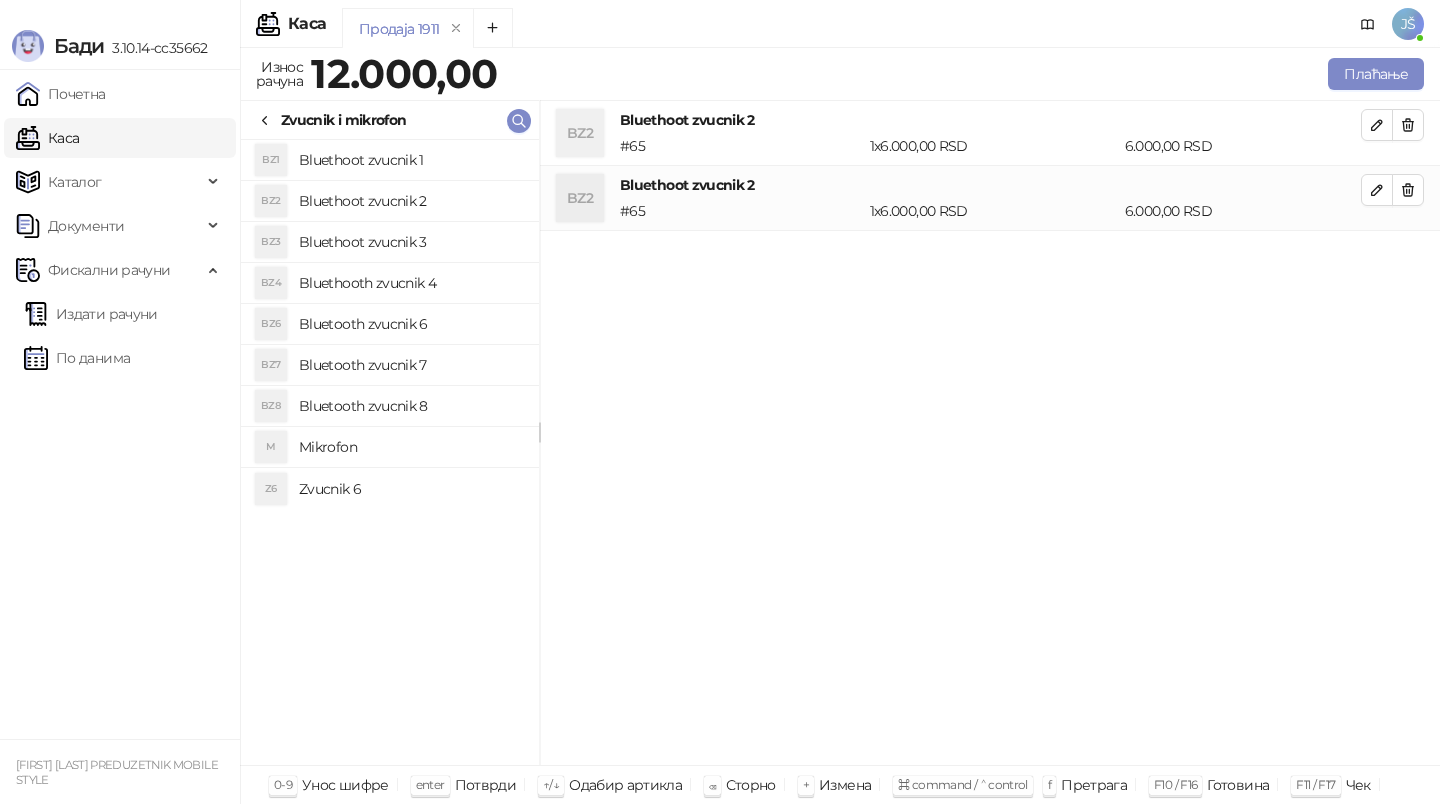 click on "Bluethooth zvucnik 4" at bounding box center [411, 283] 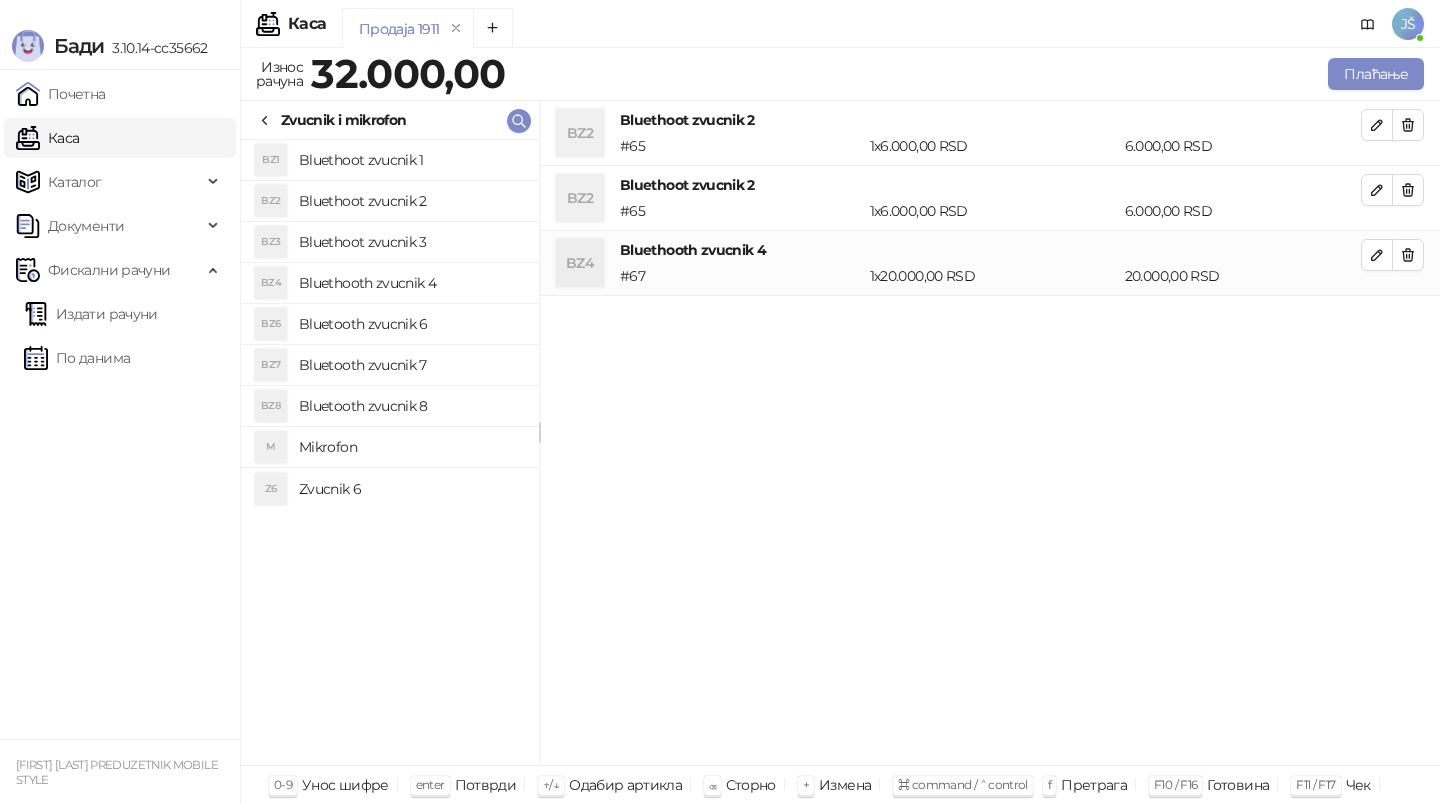 click on "BZ4 Bluethooth zvucnik 4" at bounding box center [390, 283] 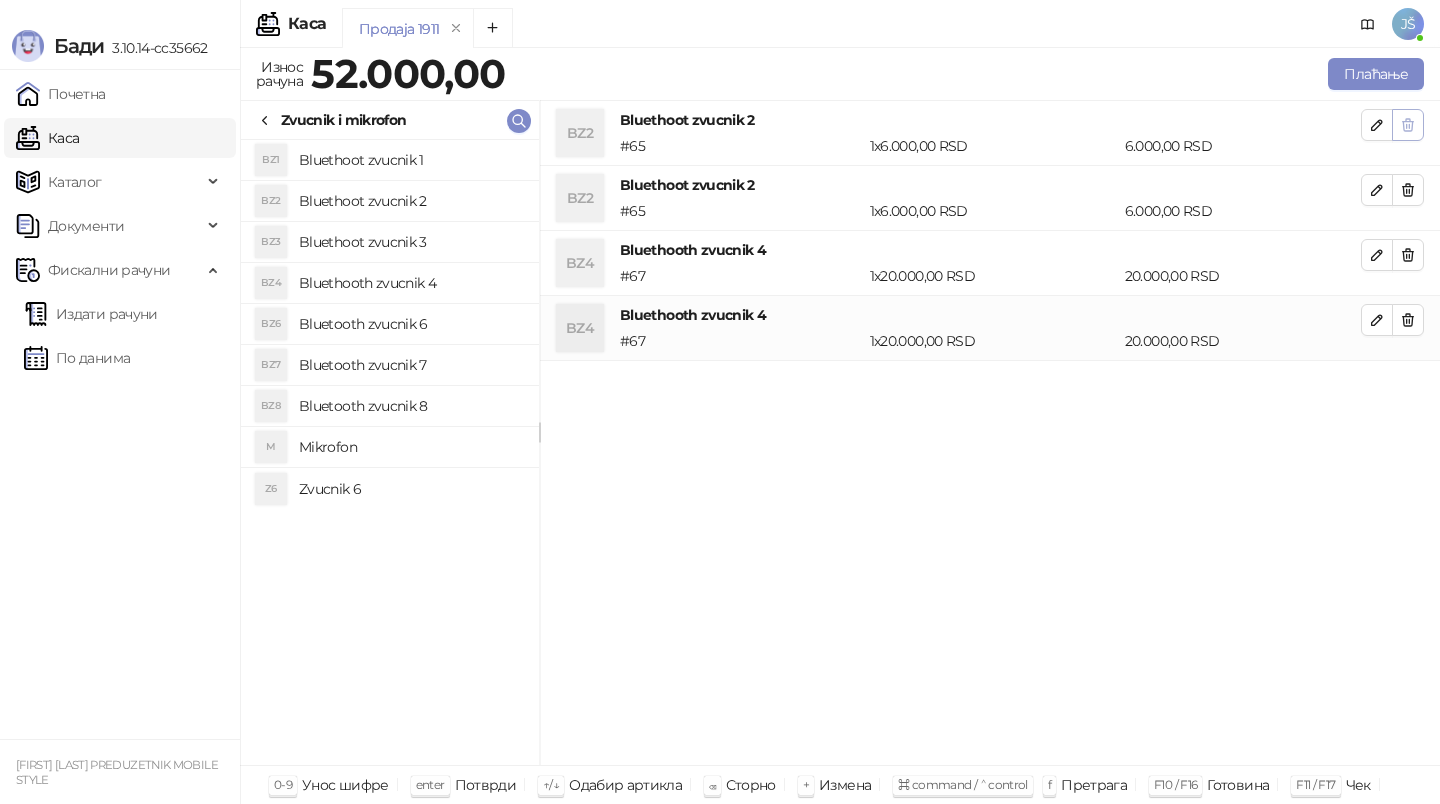 click 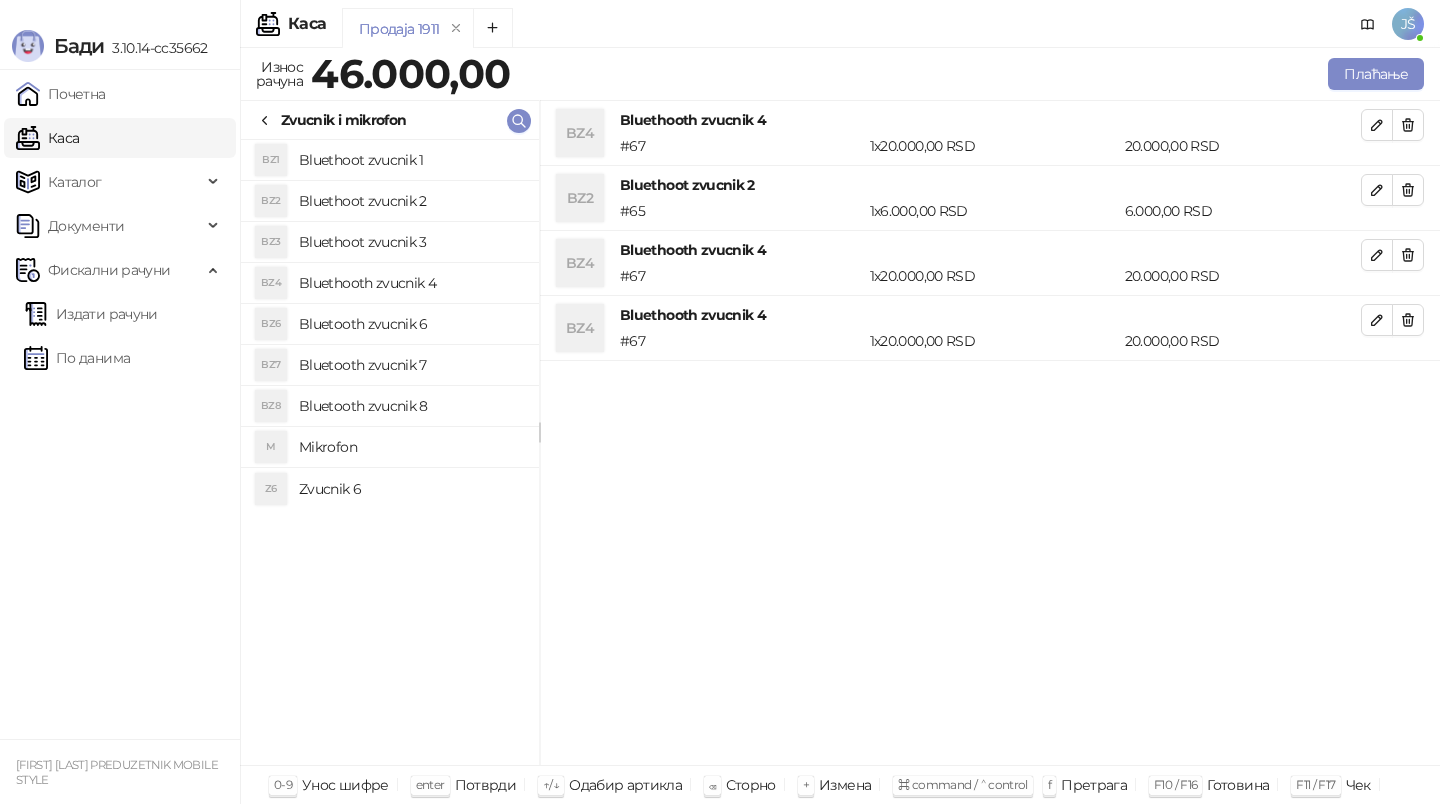 click 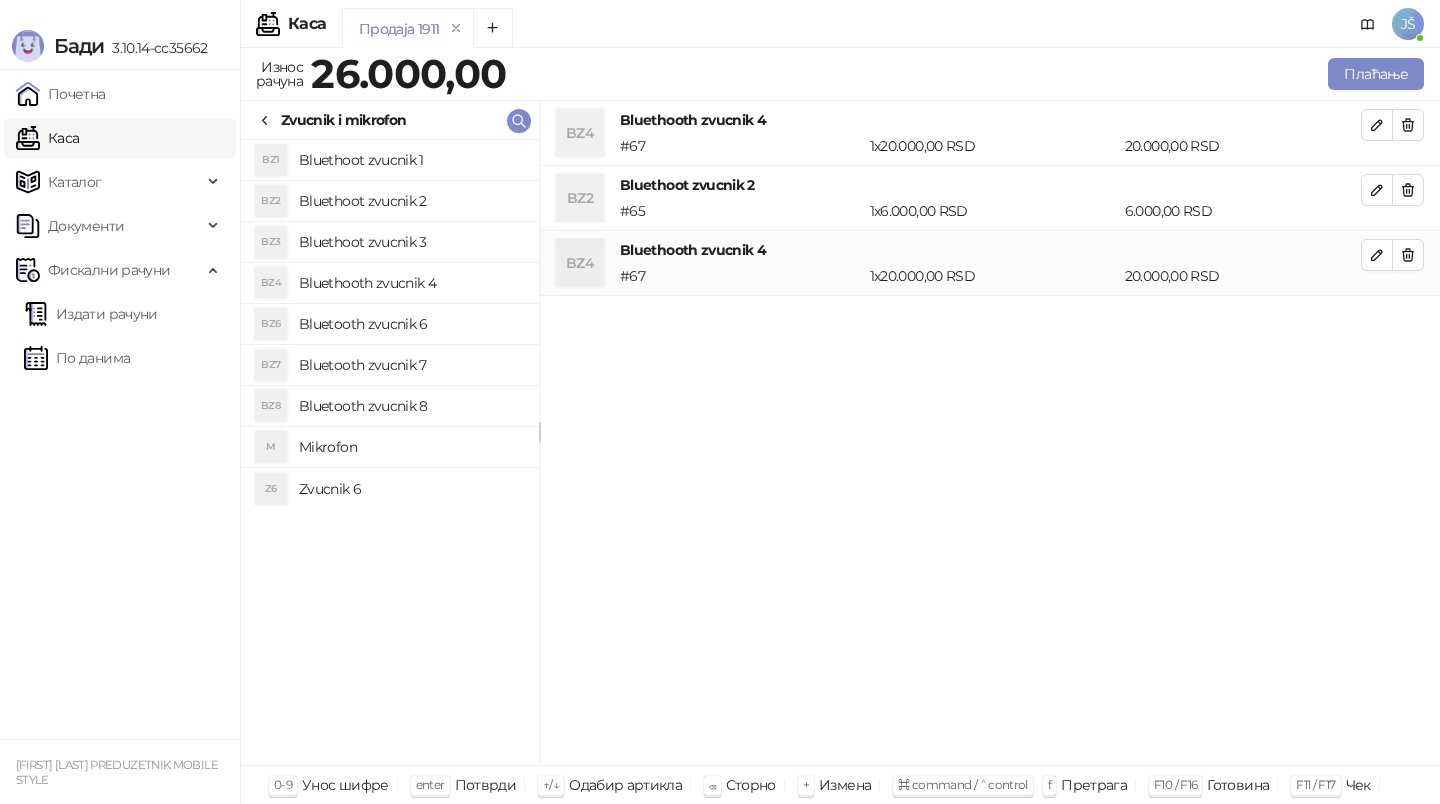 click 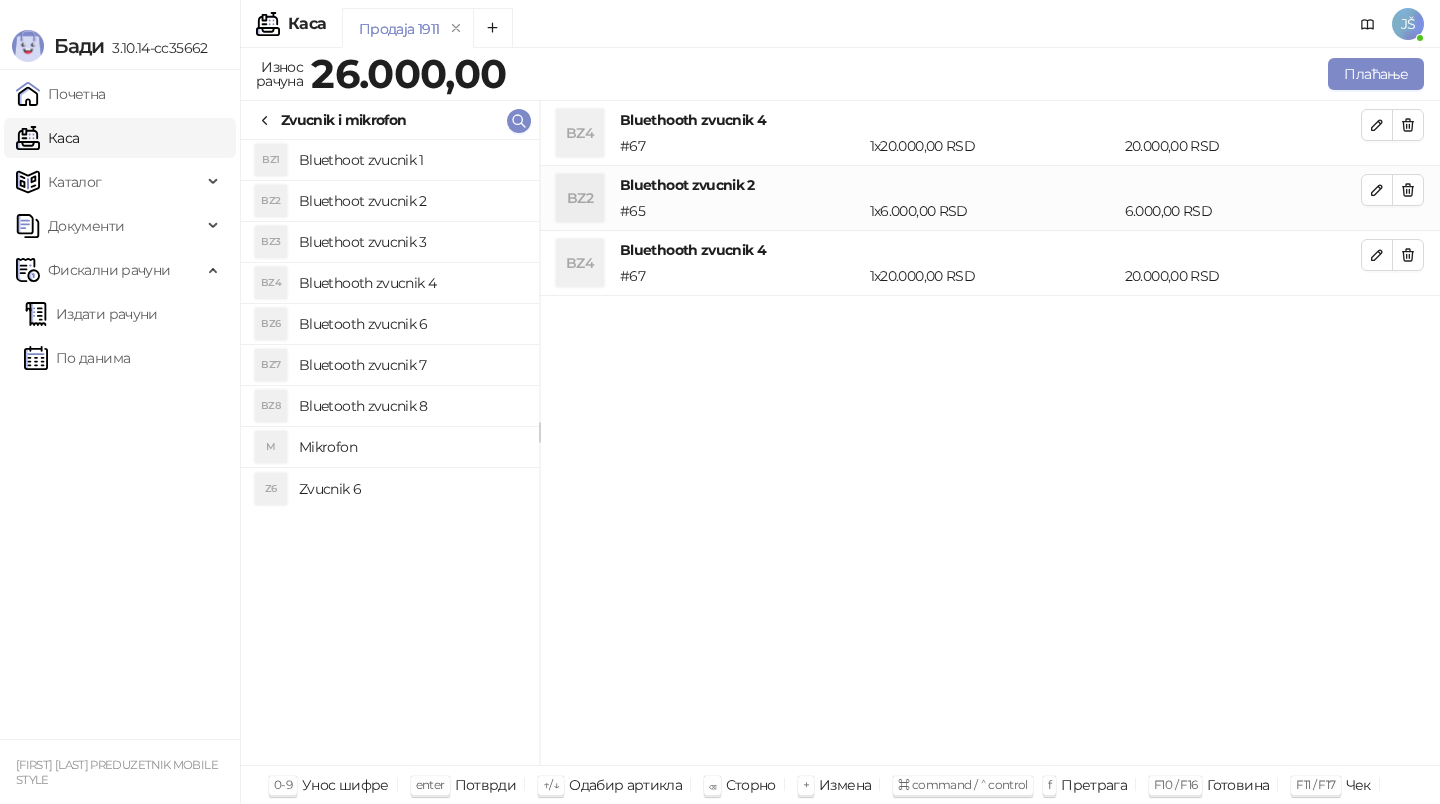 click 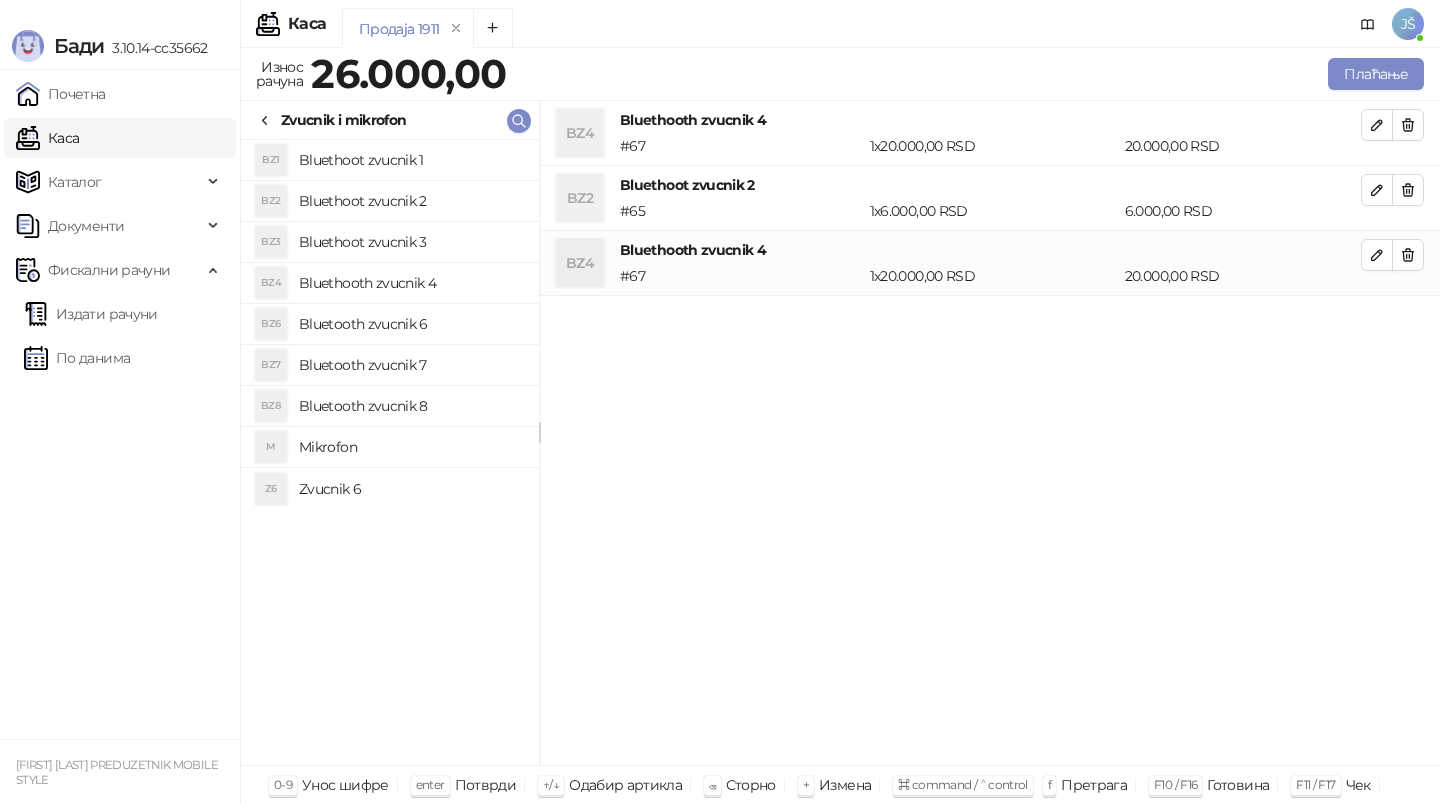 click 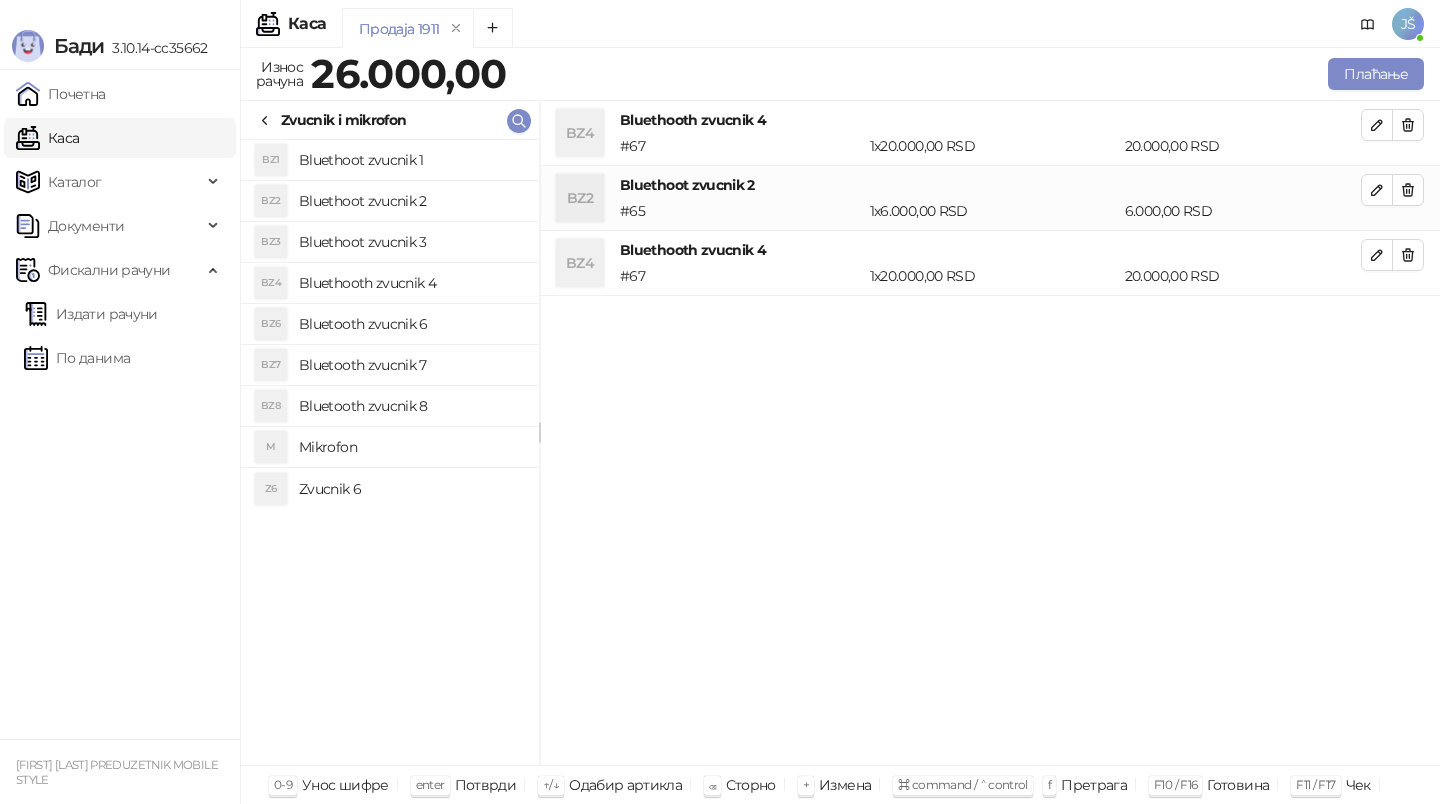 click 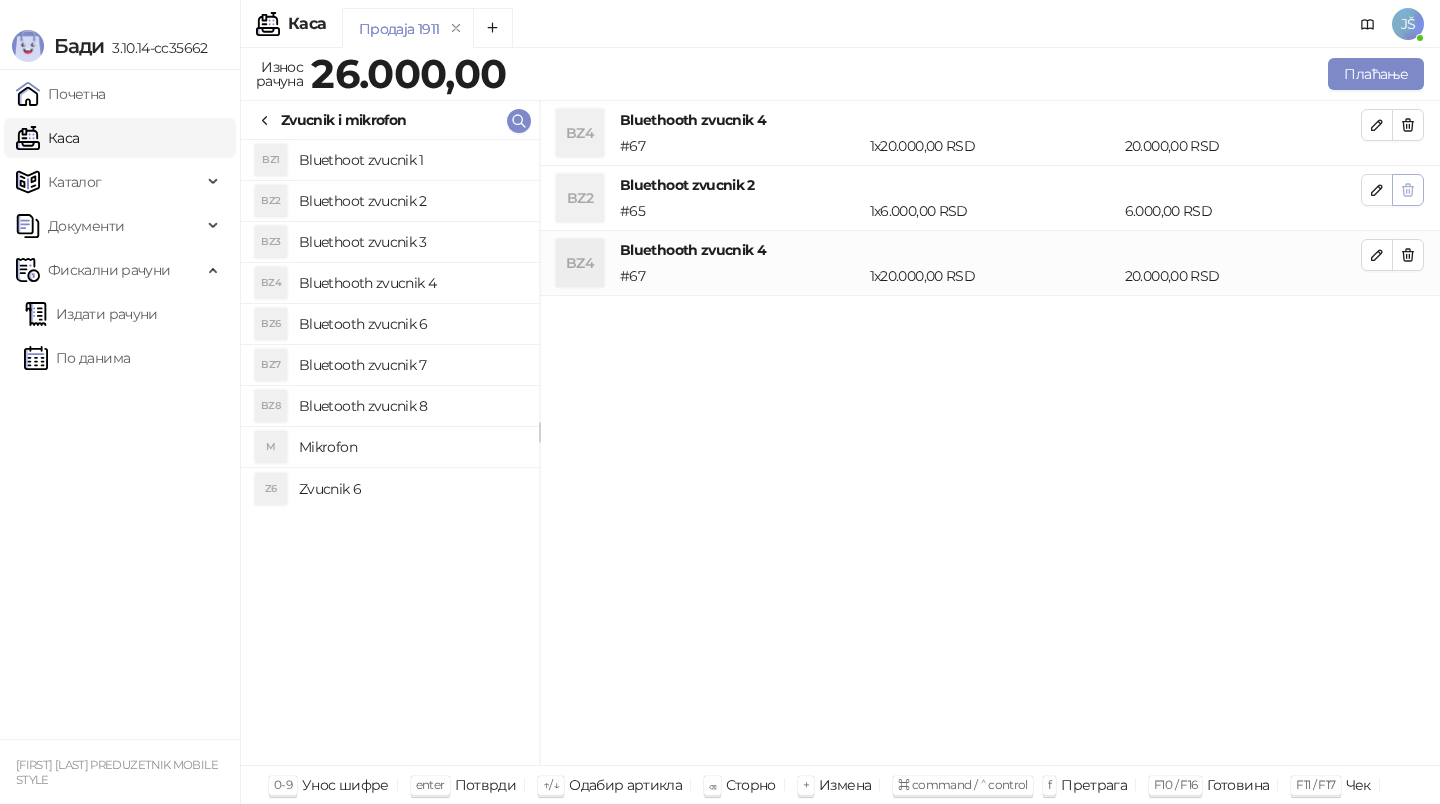 click at bounding box center [1408, 189] 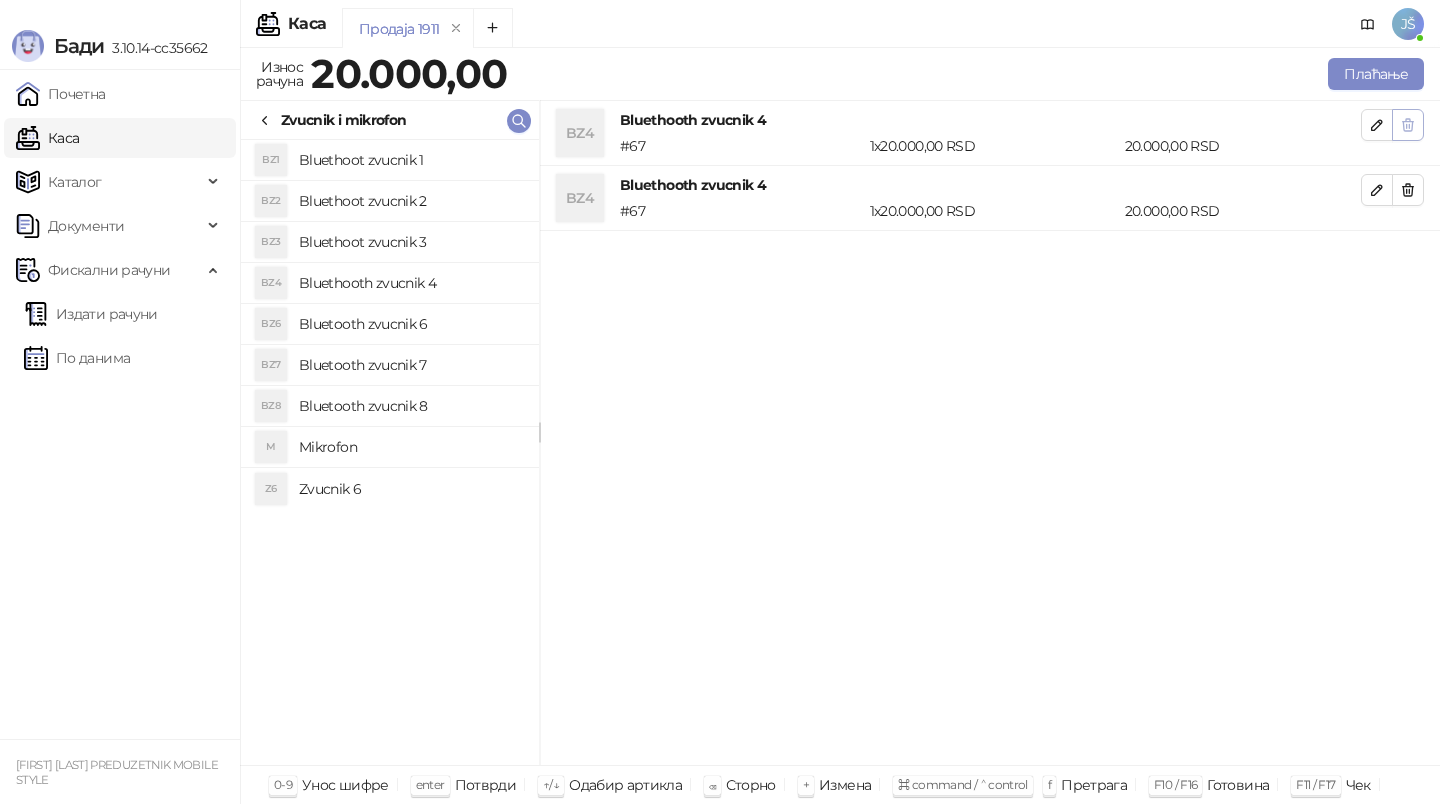 click at bounding box center (1408, 124) 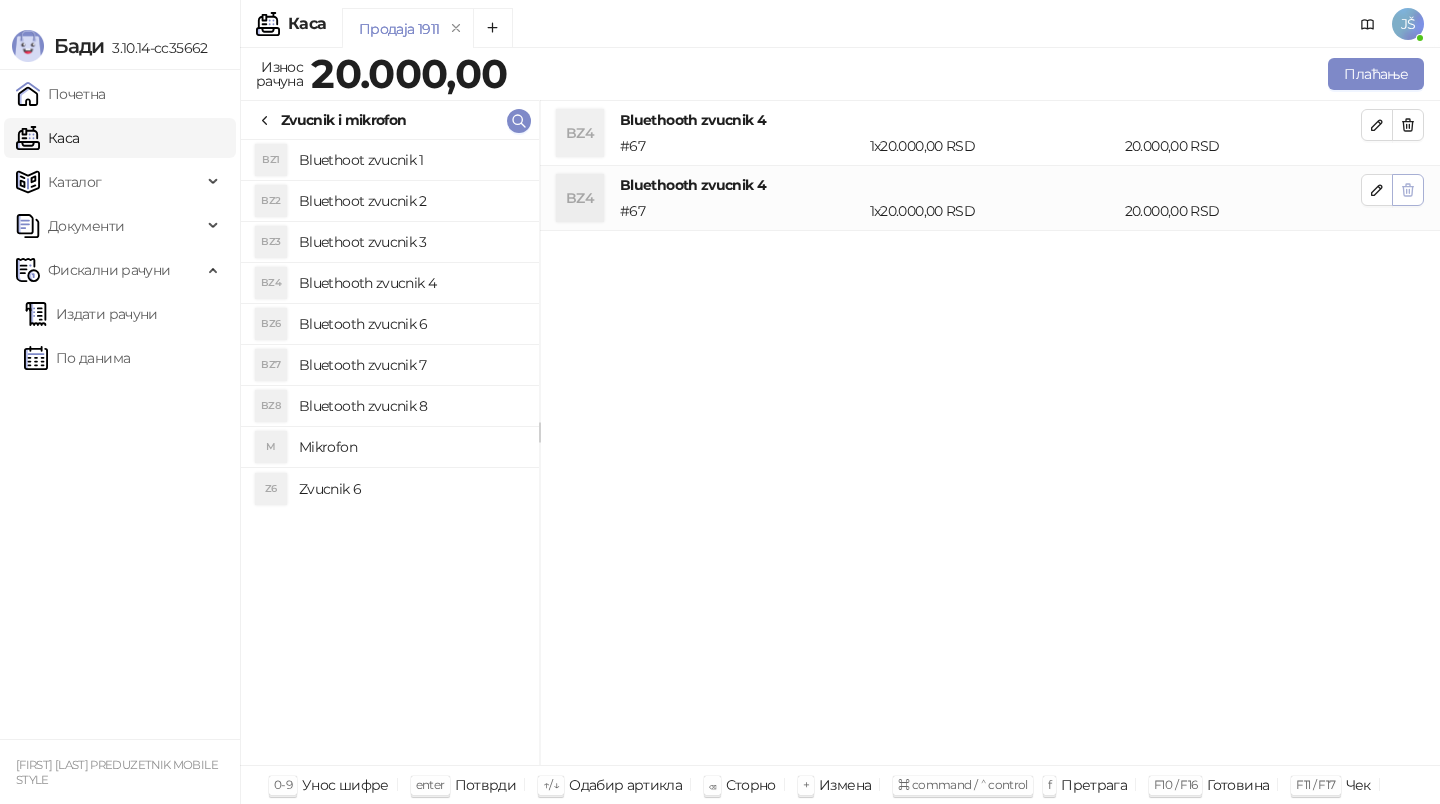 click 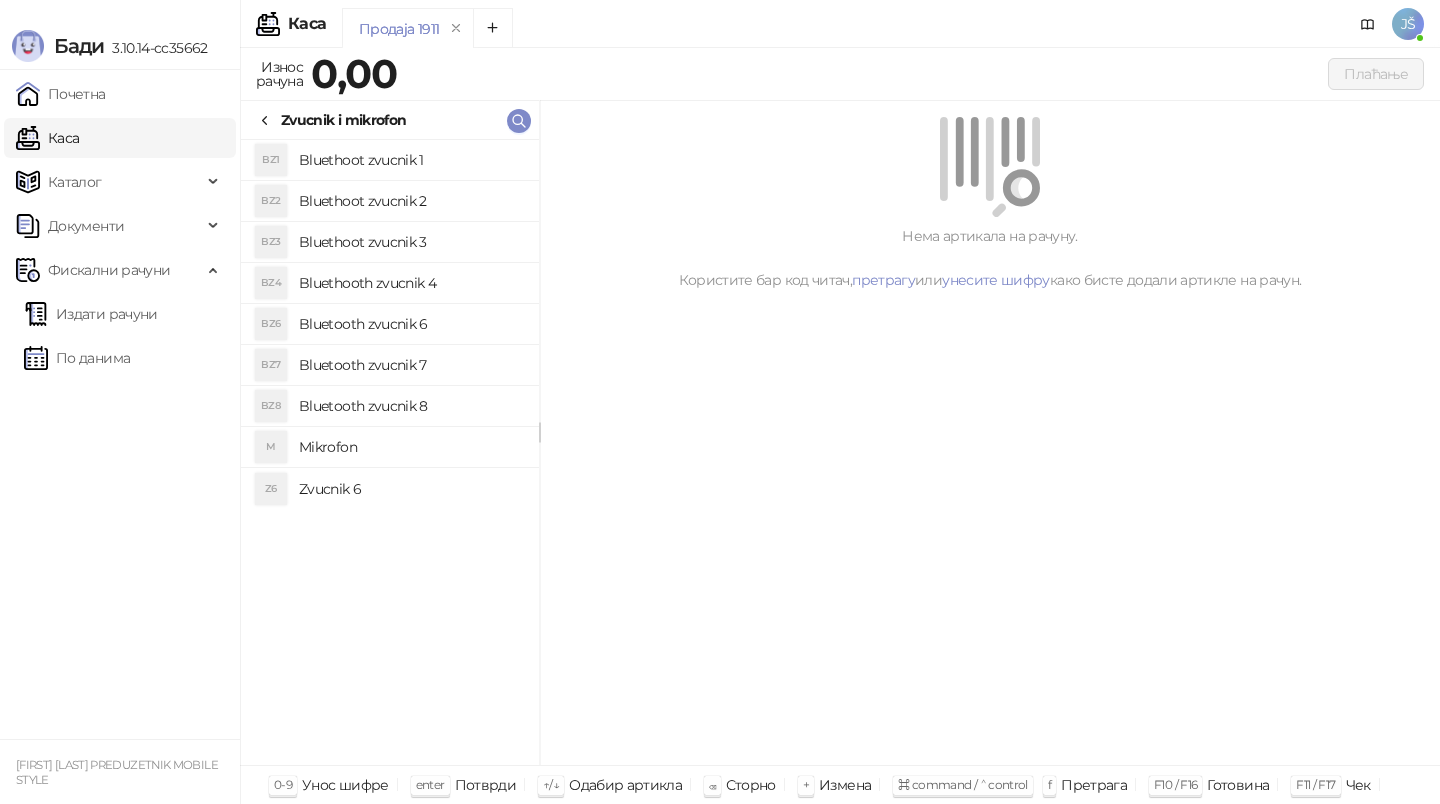 click on "Bluethoot zvucnik 1" at bounding box center [411, 160] 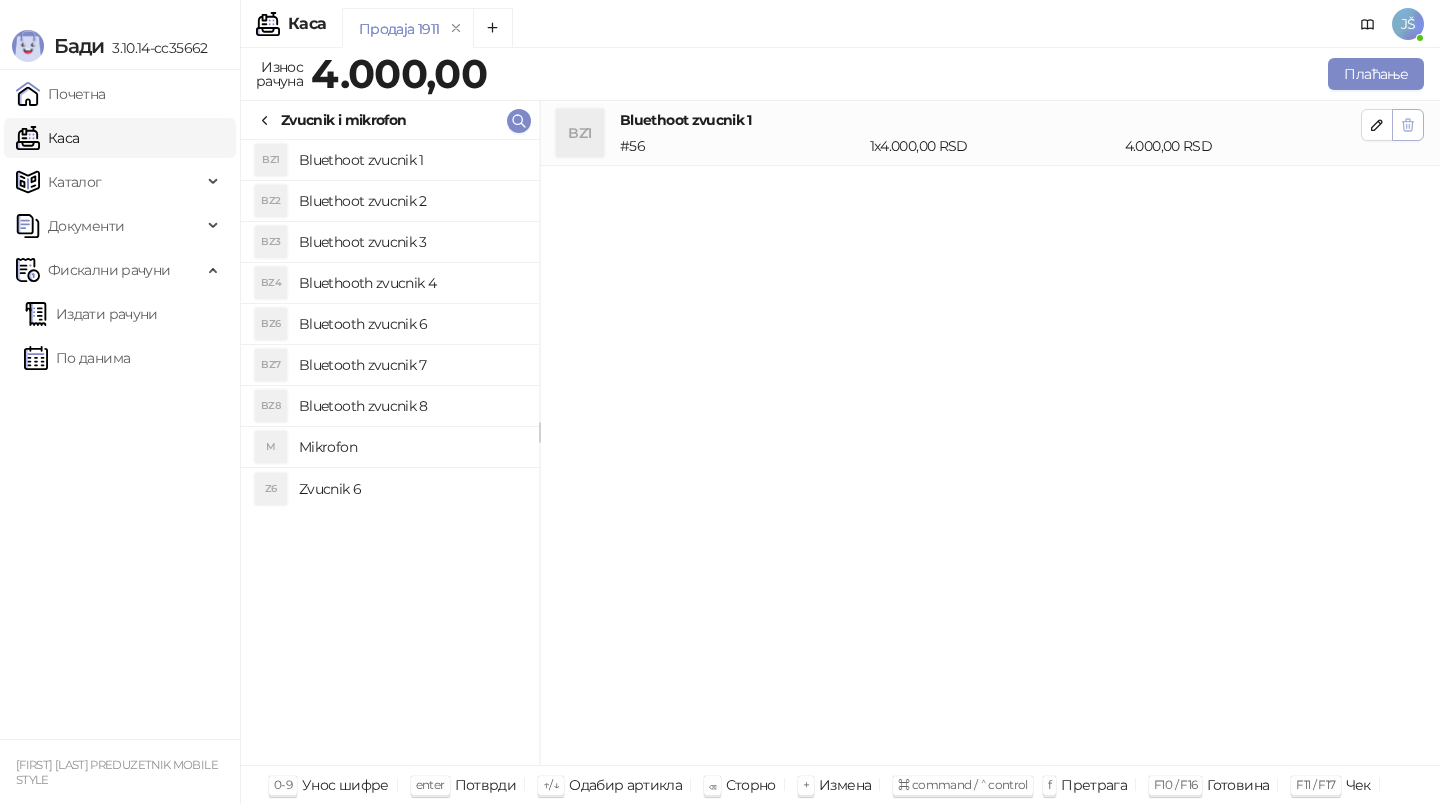 click at bounding box center (1408, 125) 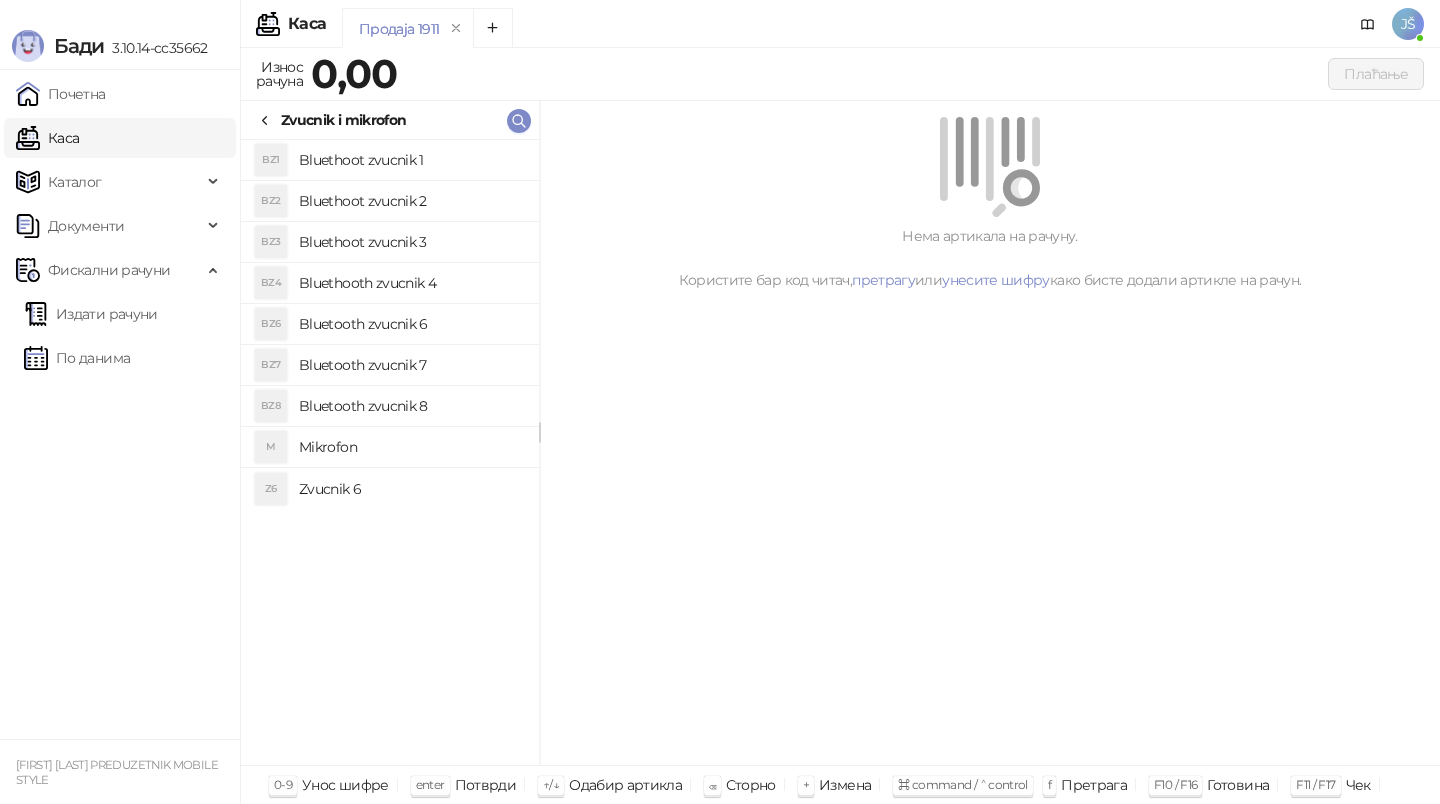 click on "Bluetooth zvucnik 8" at bounding box center (411, 406) 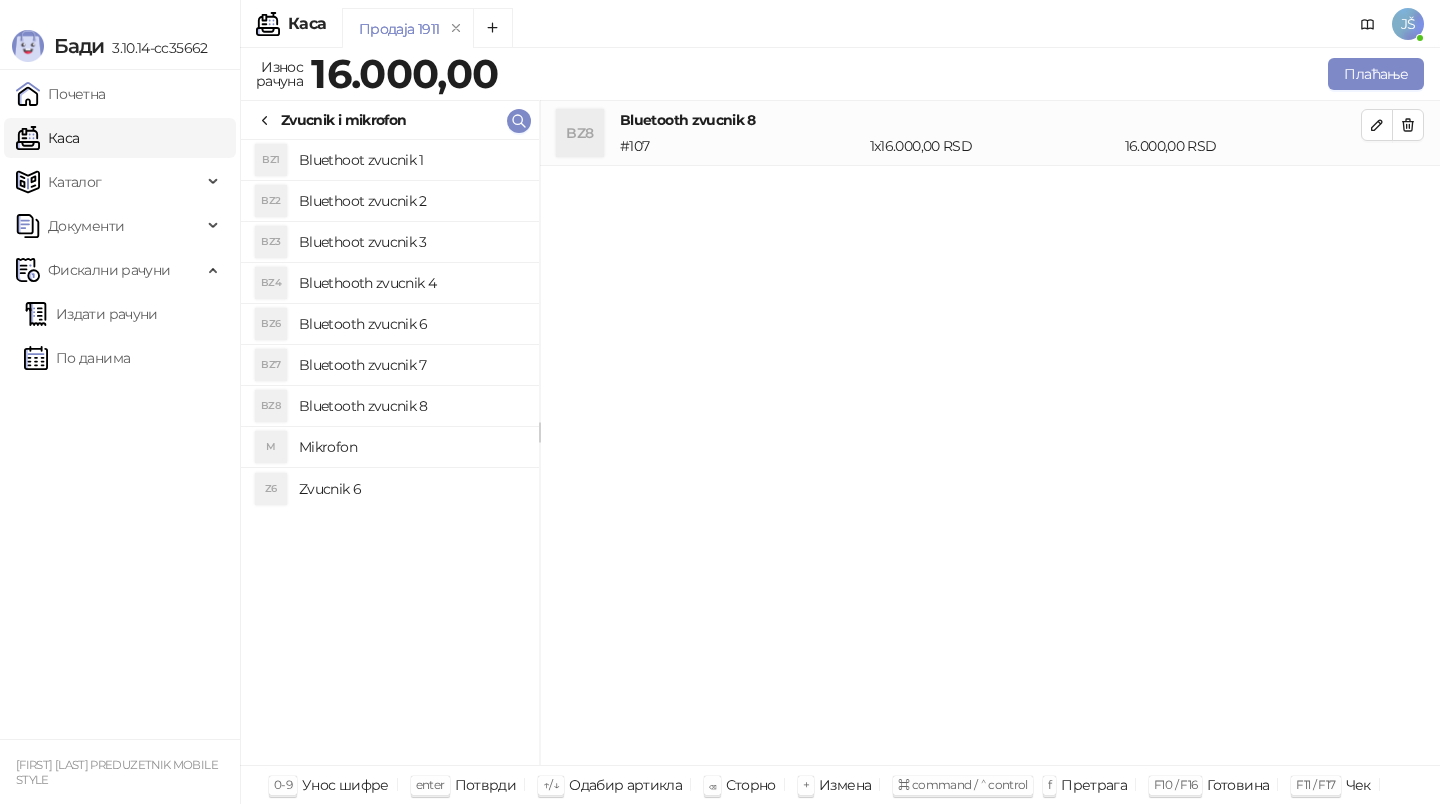 click on "BZ7 Bluetooth zvucnik 7" at bounding box center (390, 365) 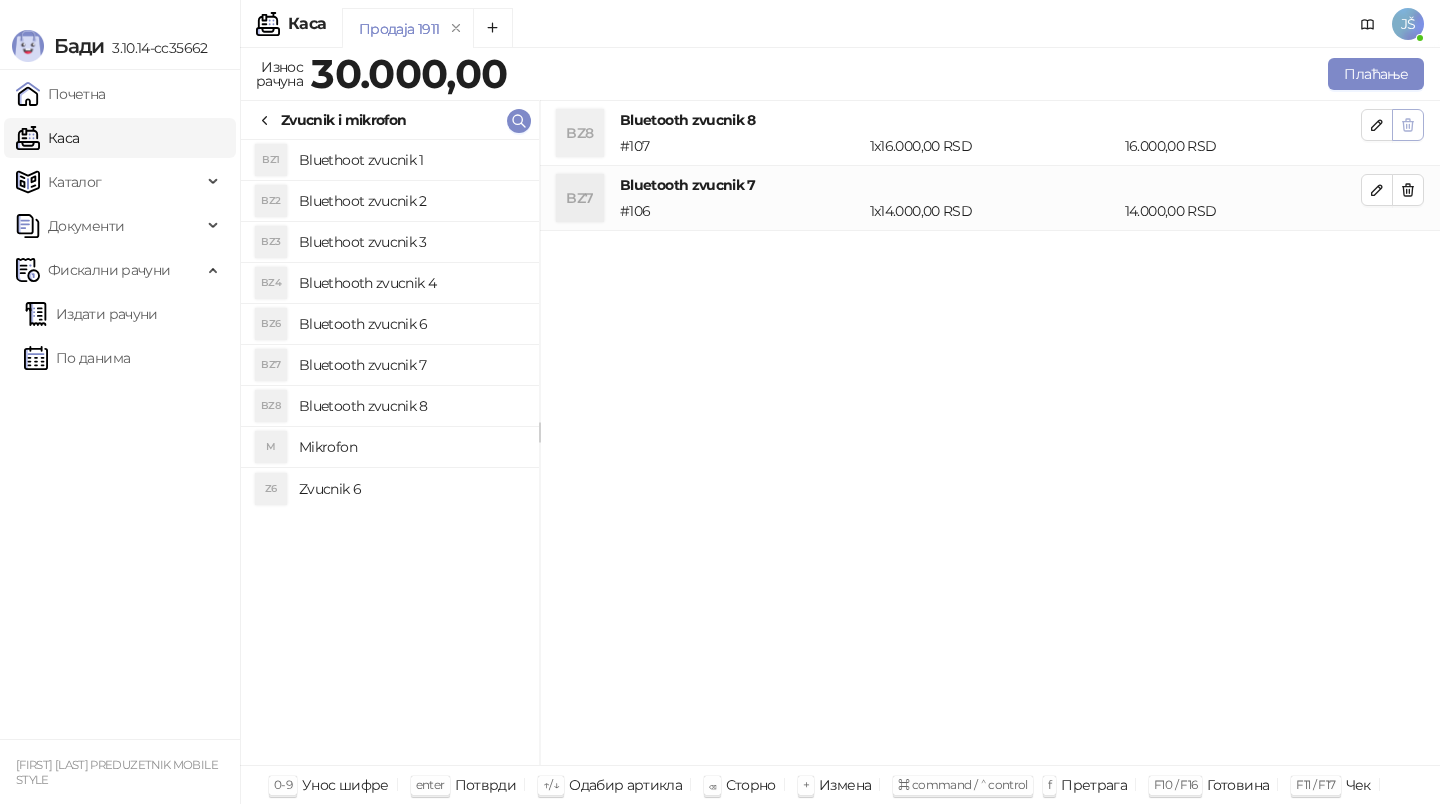 click at bounding box center [1408, 125] 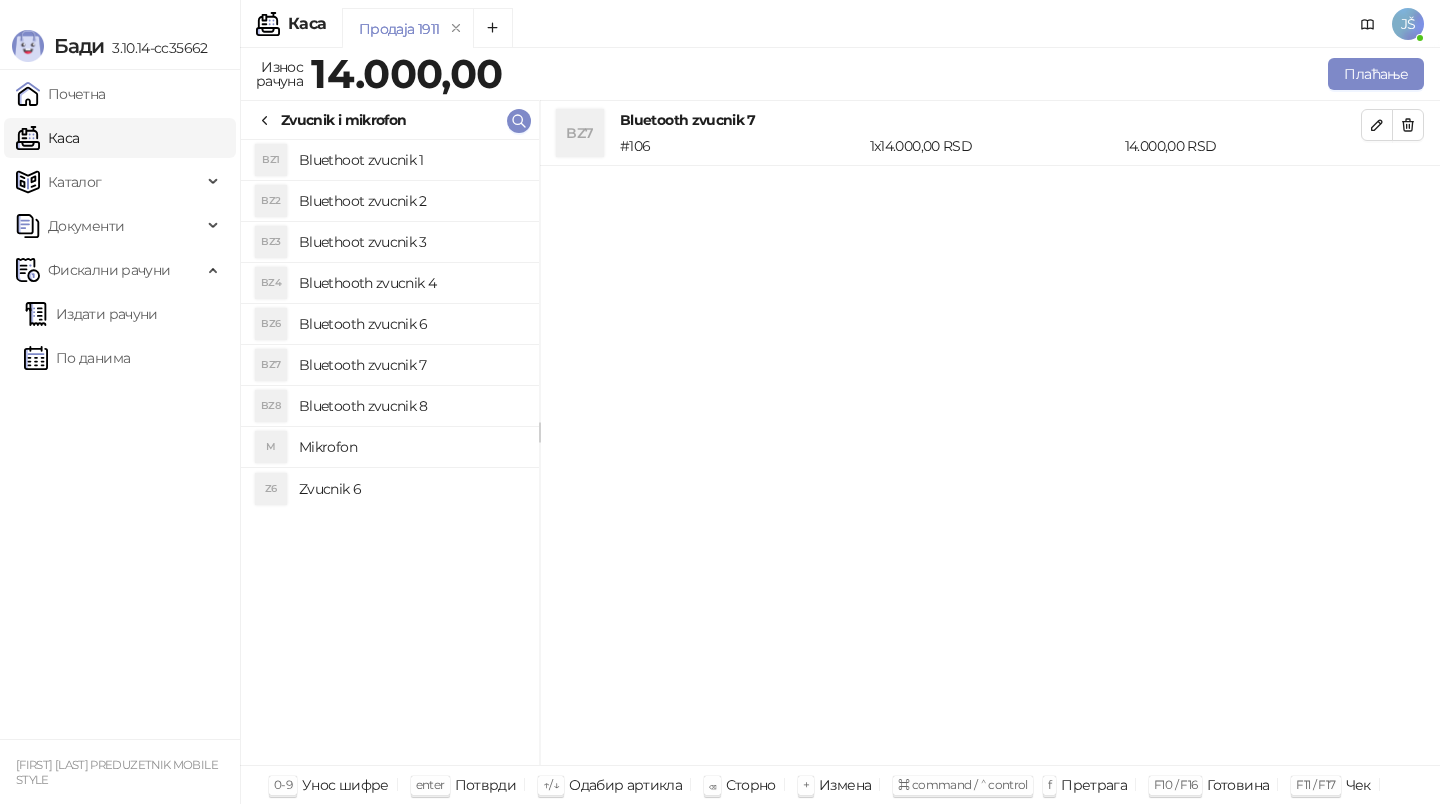 click at bounding box center (1408, 125) 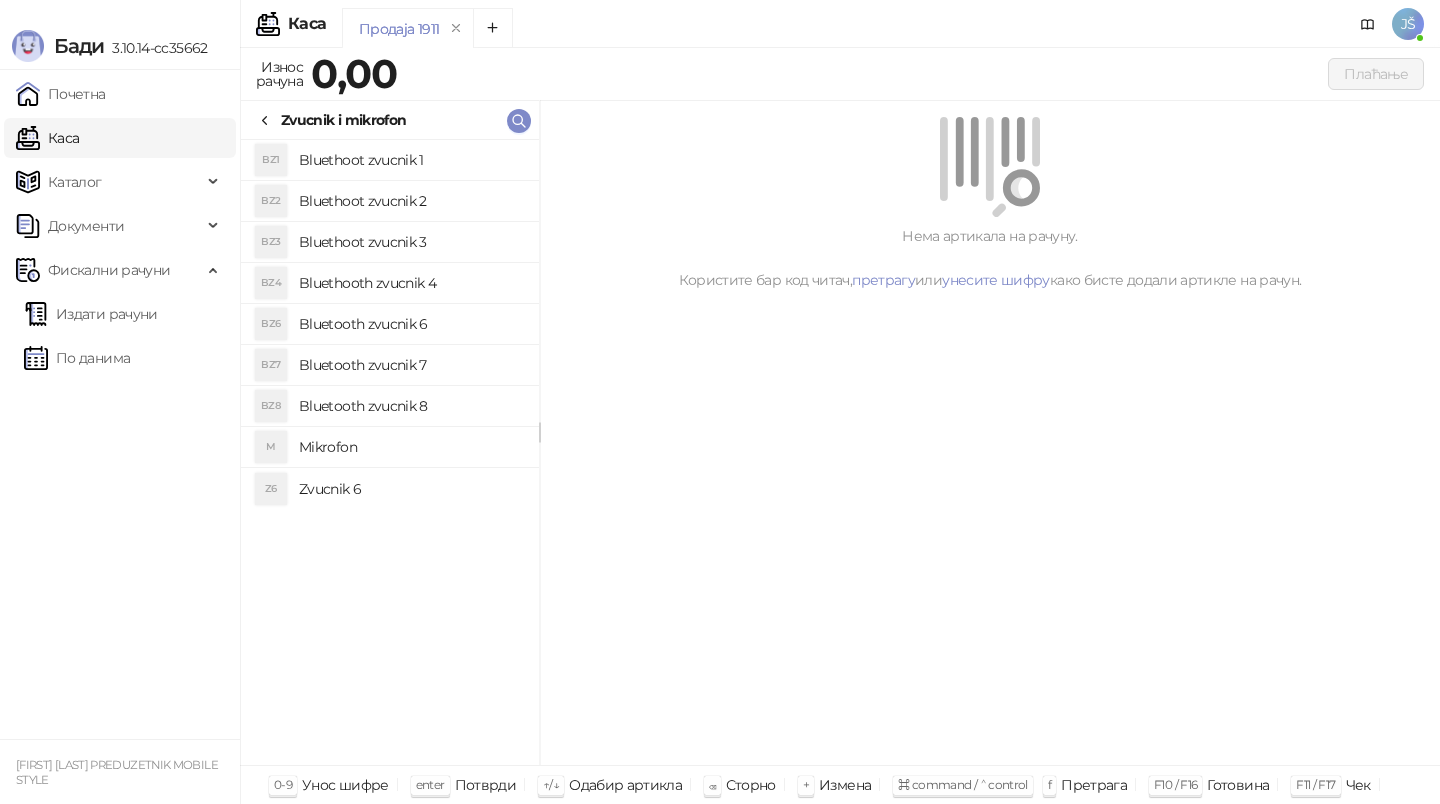 click on "Zvucnik 6" at bounding box center (411, 489) 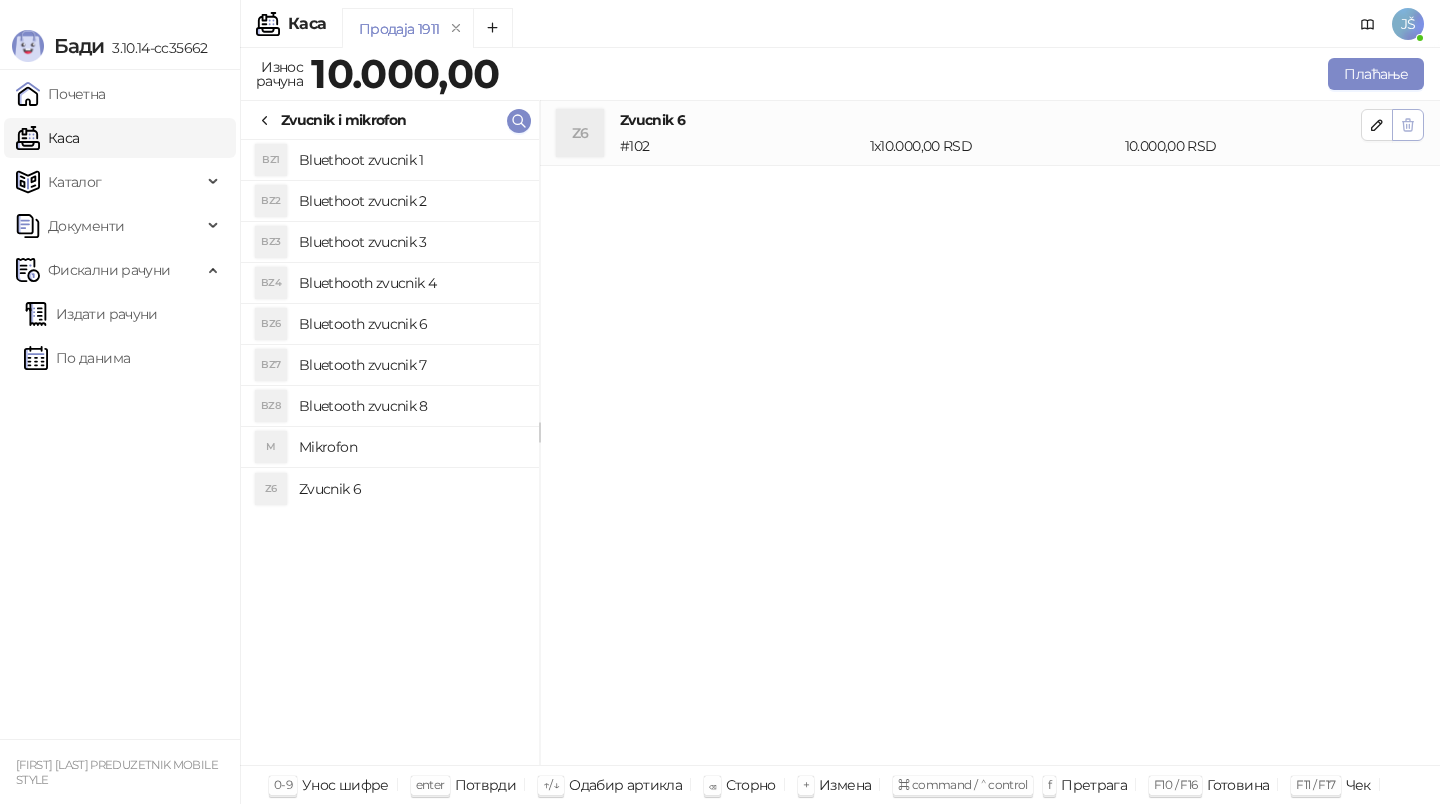 click 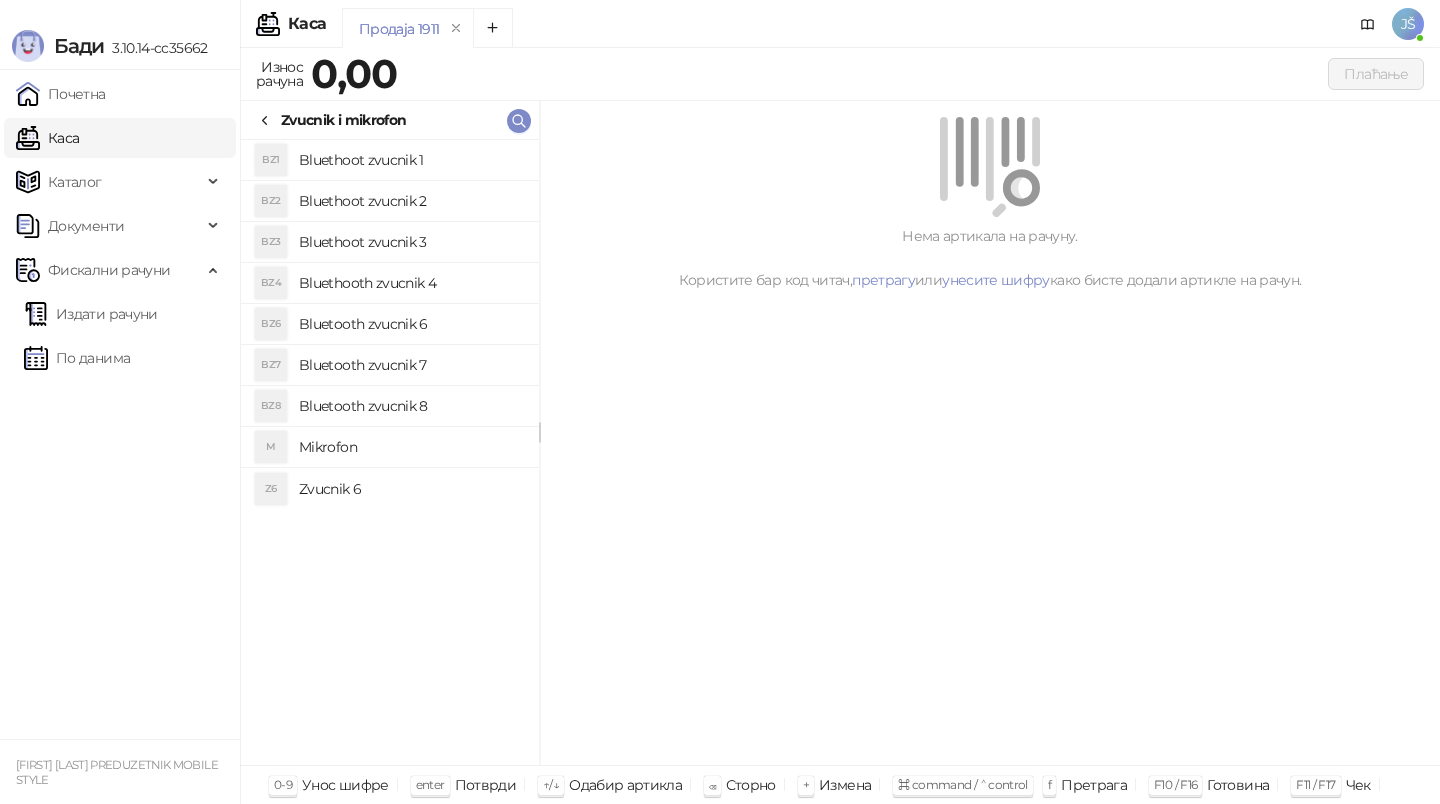 click on "Bluetooth zvucnik 6" at bounding box center [411, 324] 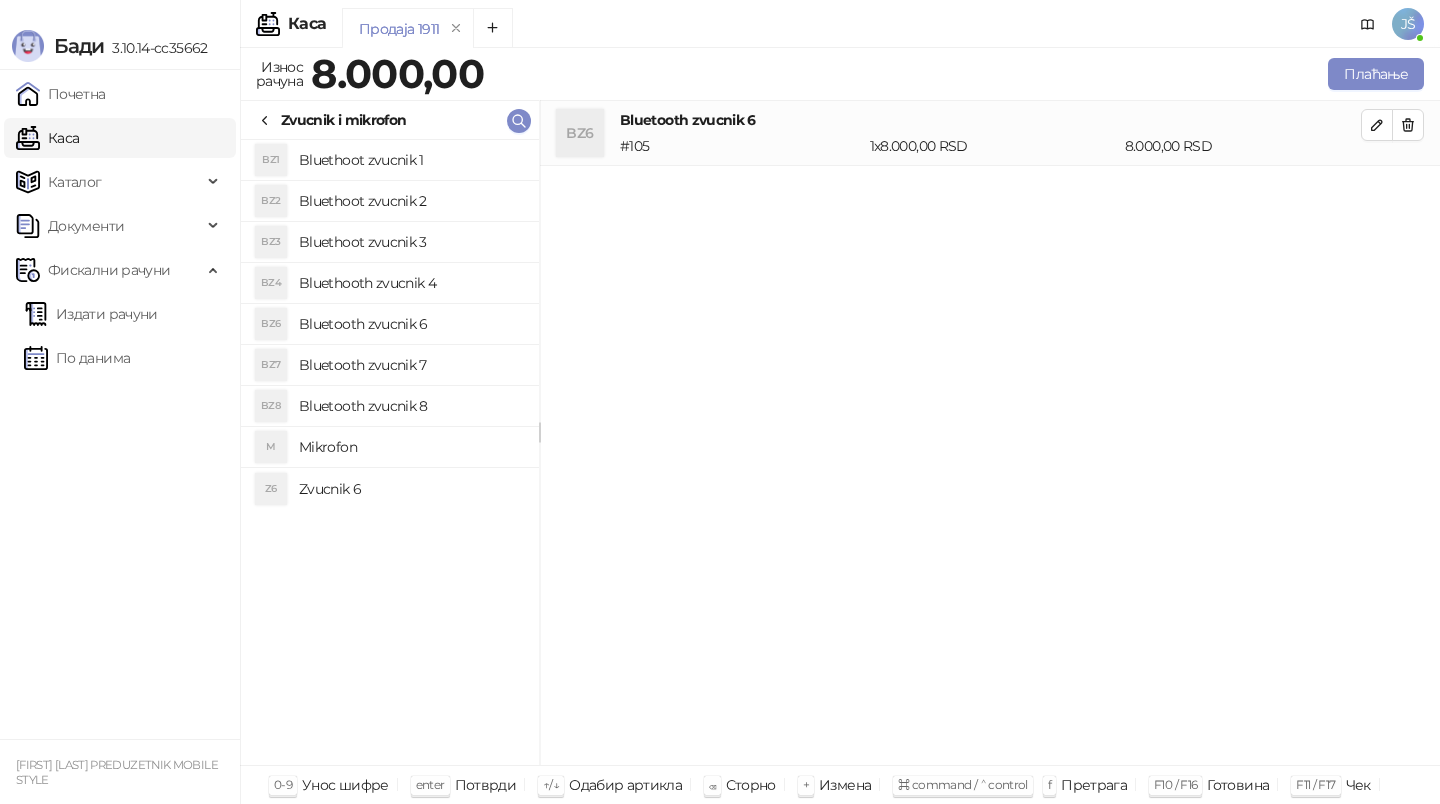 click on "Bluethooth zvucnik 4" at bounding box center (411, 283) 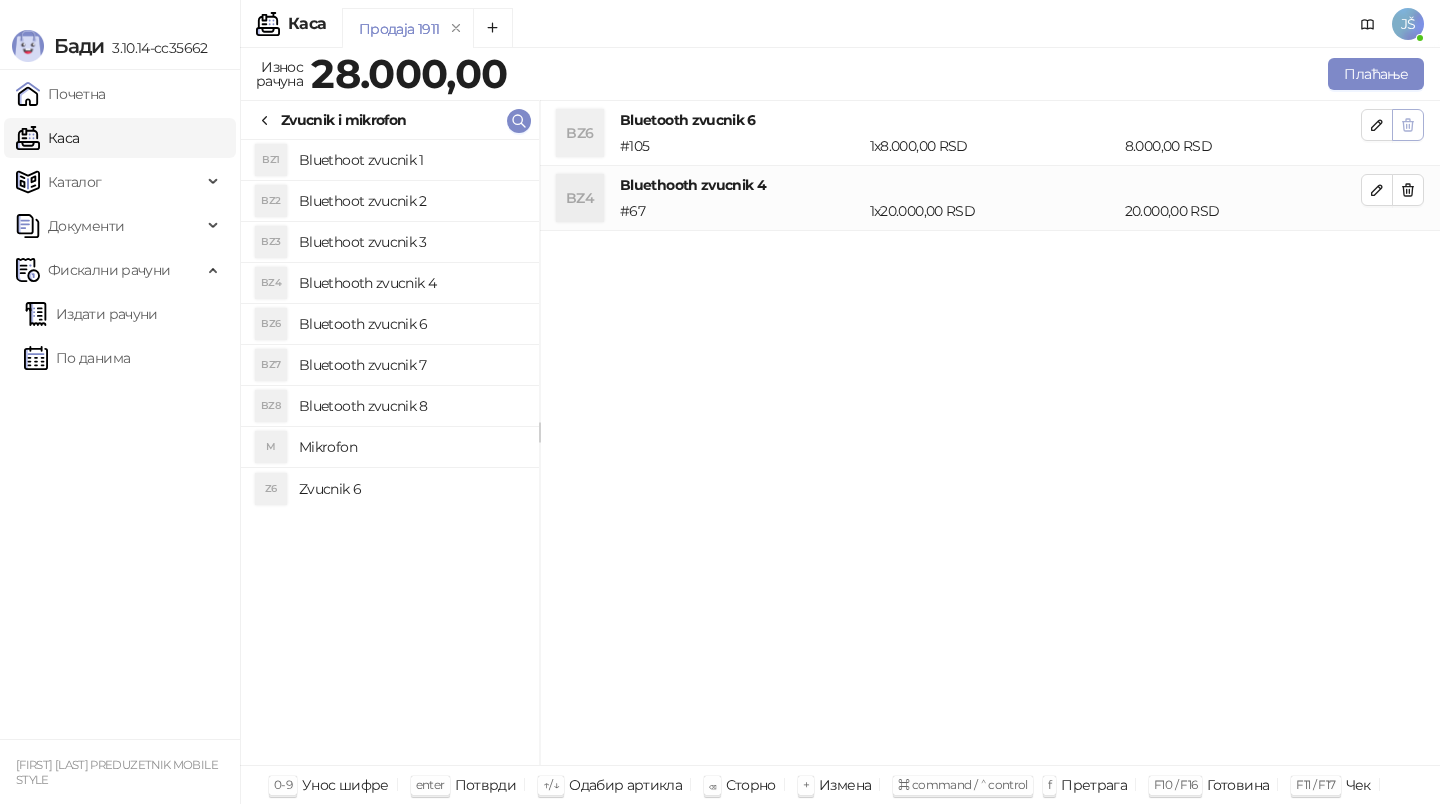 click at bounding box center [1408, 125] 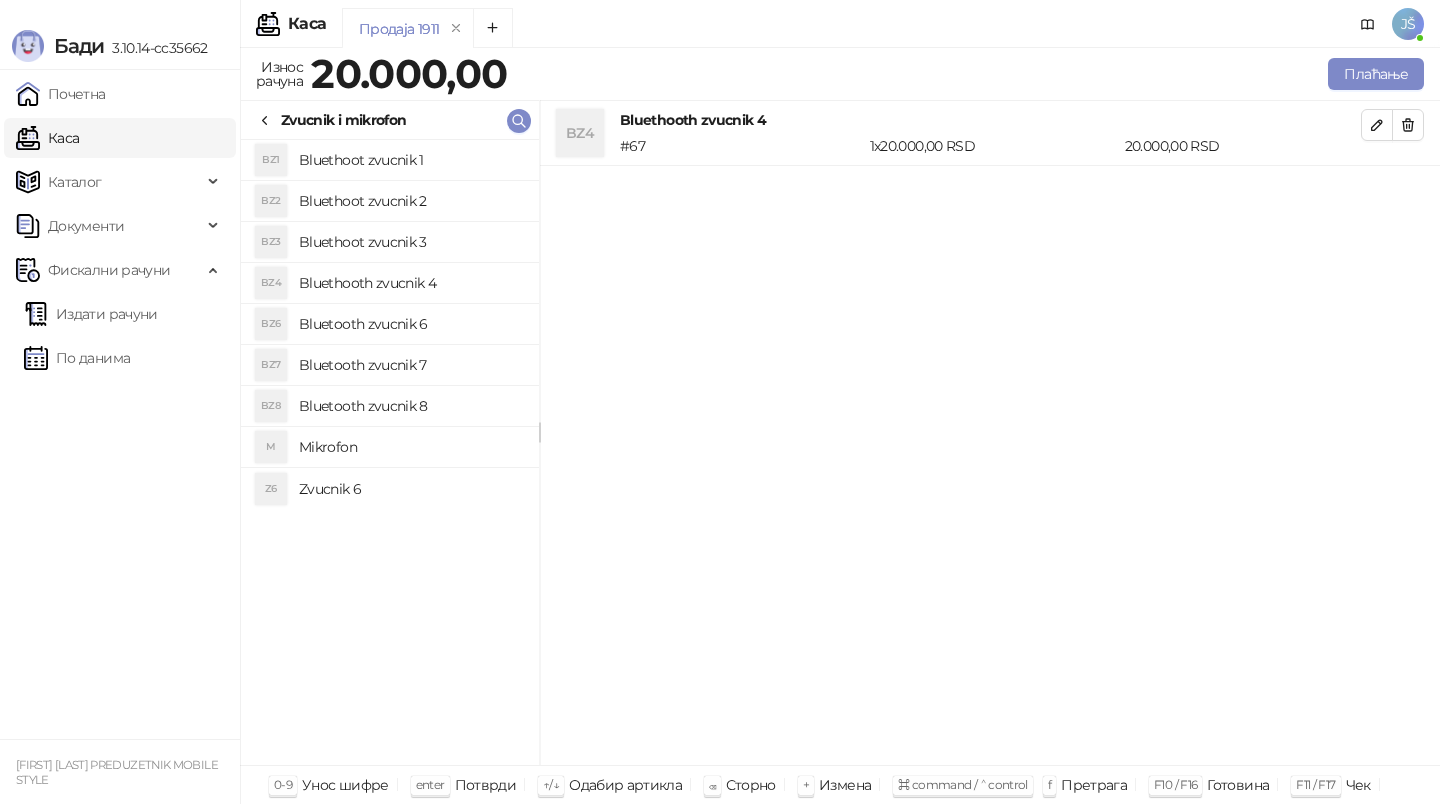 click at bounding box center [1408, 125] 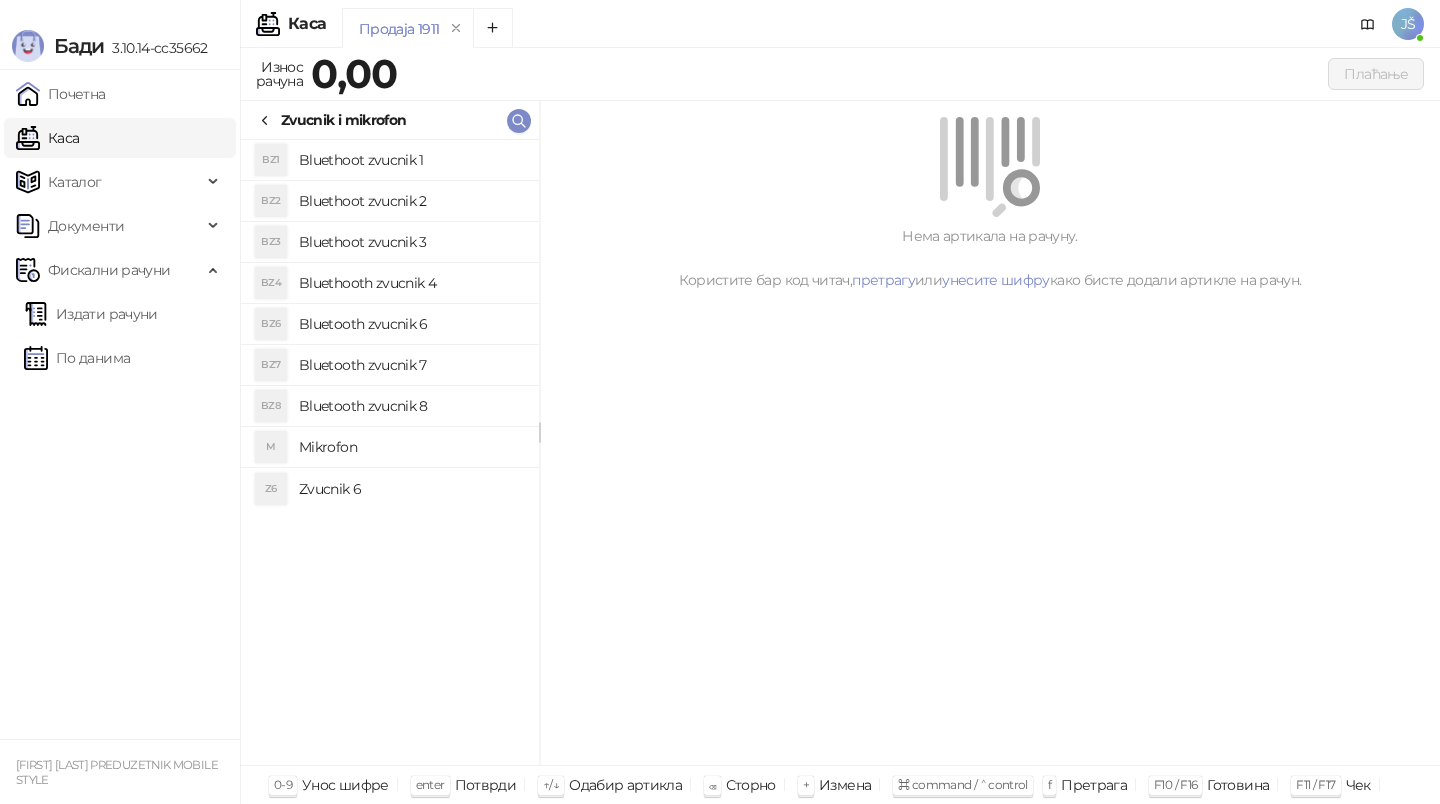click 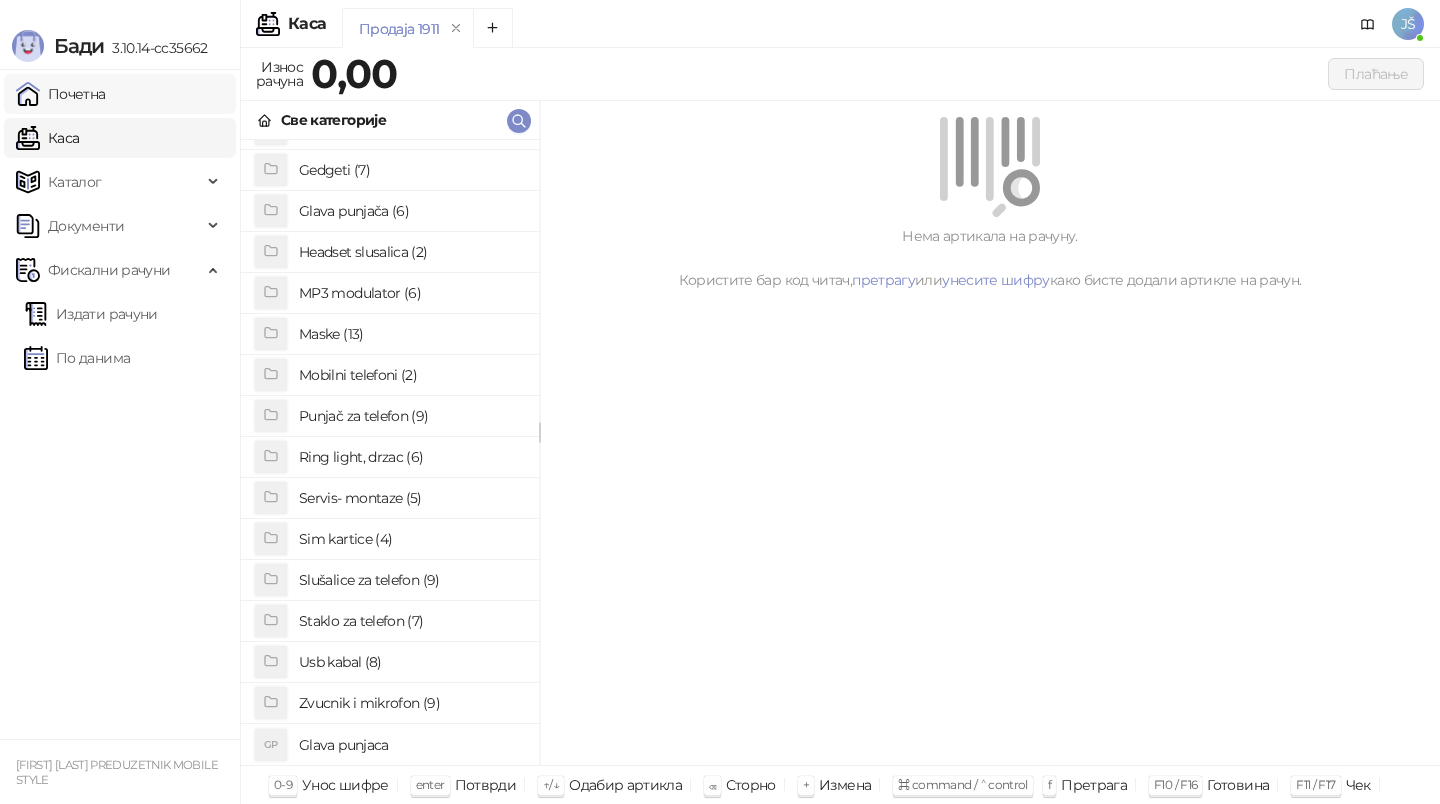 click on "Почетна" at bounding box center (61, 94) 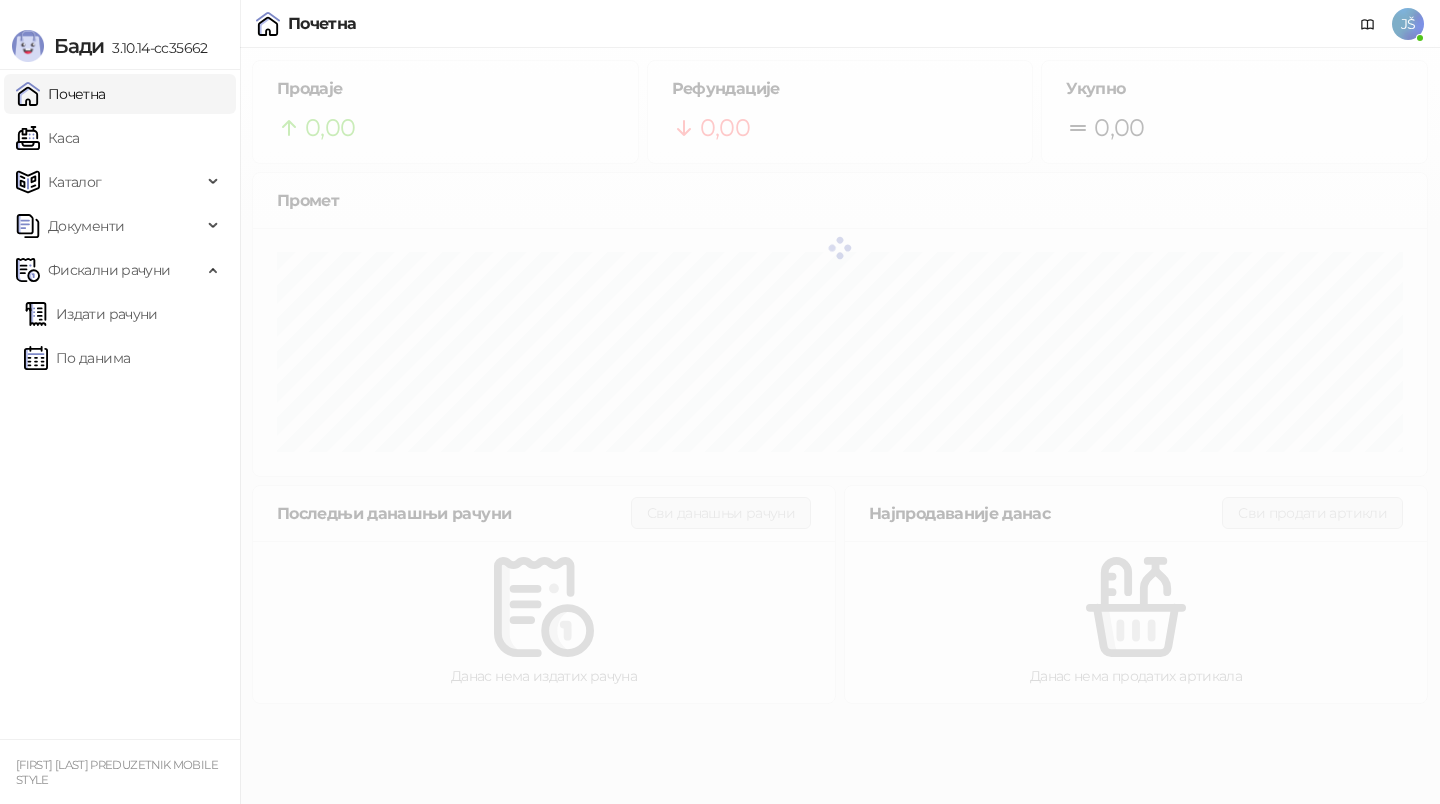 click on "Почетна Каса Каталог Документи Фискални рачуни Издати рачуни По данима" at bounding box center (120, 404) 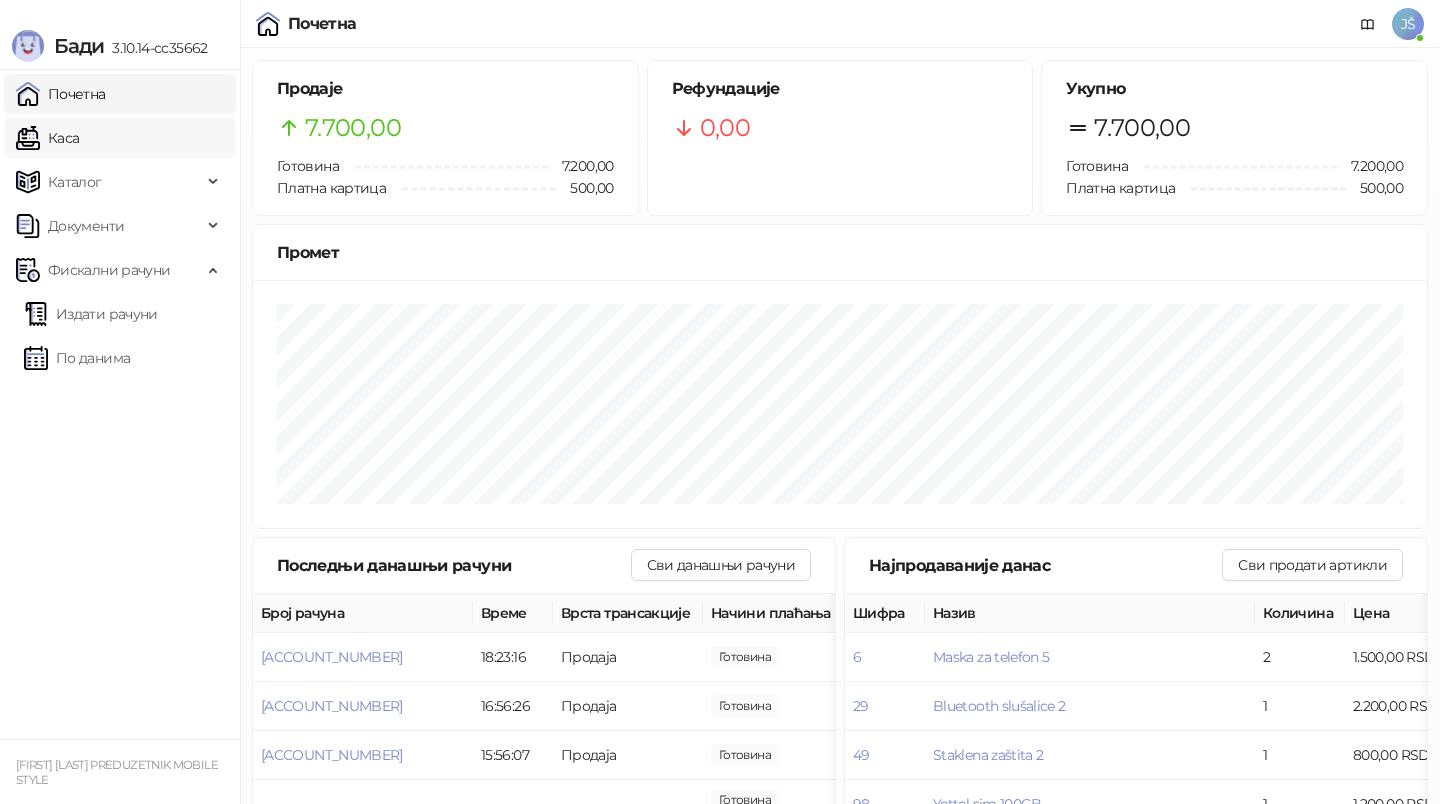 click on "Каса" at bounding box center [47, 138] 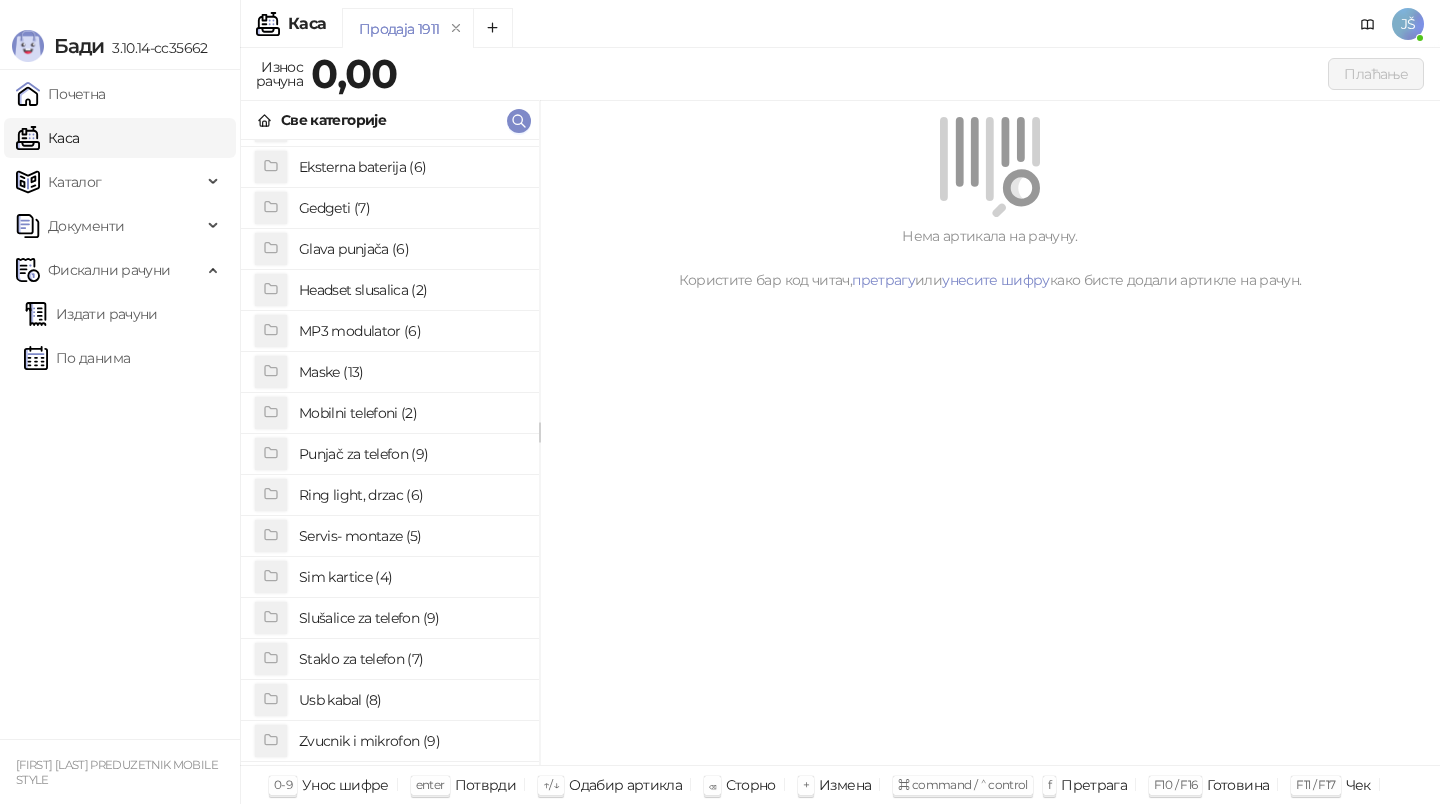 scroll, scrollTop: 154, scrollLeft: 0, axis: vertical 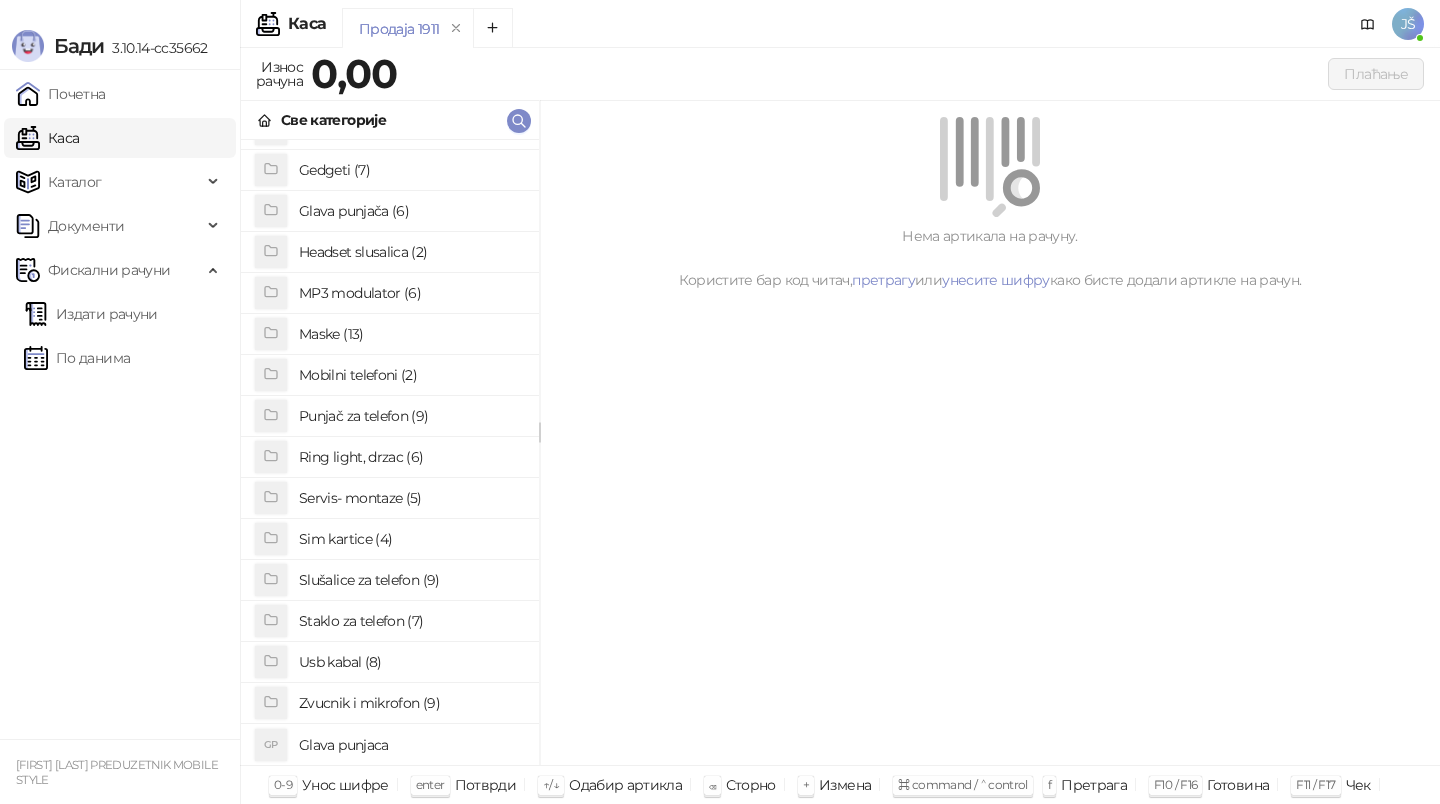 click on "Zvucnik i mikrofon (9)" at bounding box center (411, 703) 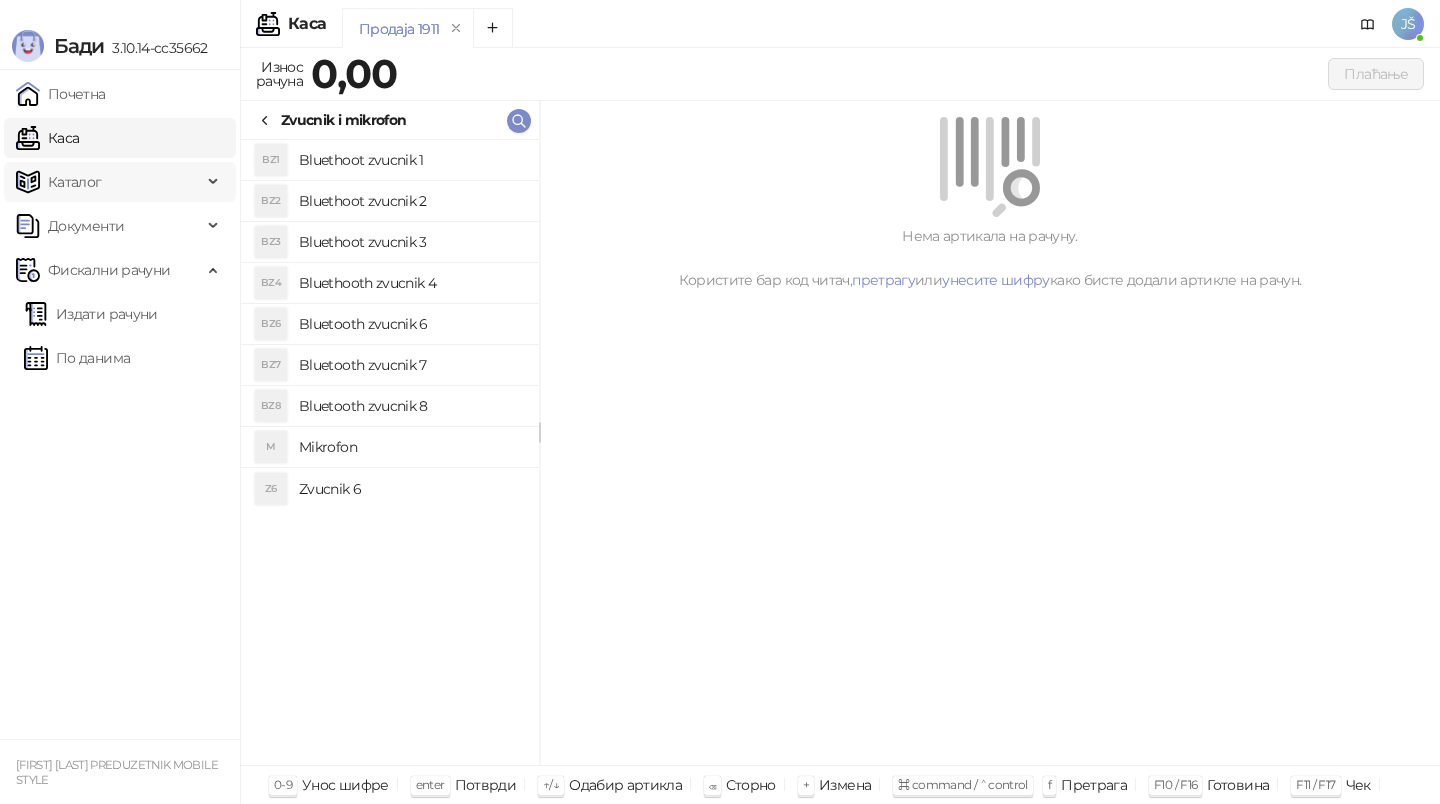 click on "Каталог" at bounding box center (109, 182) 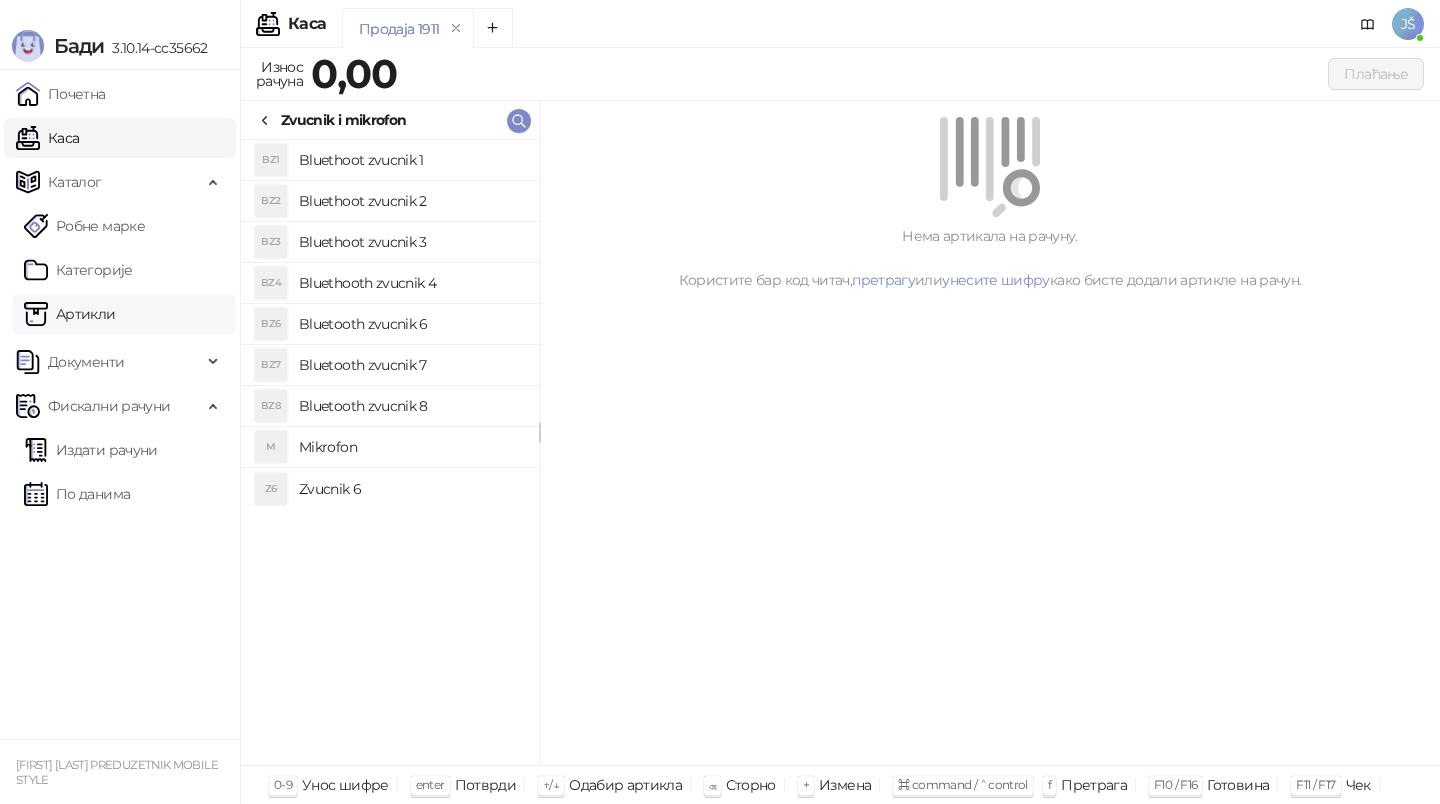 click on "Артикли" at bounding box center (70, 314) 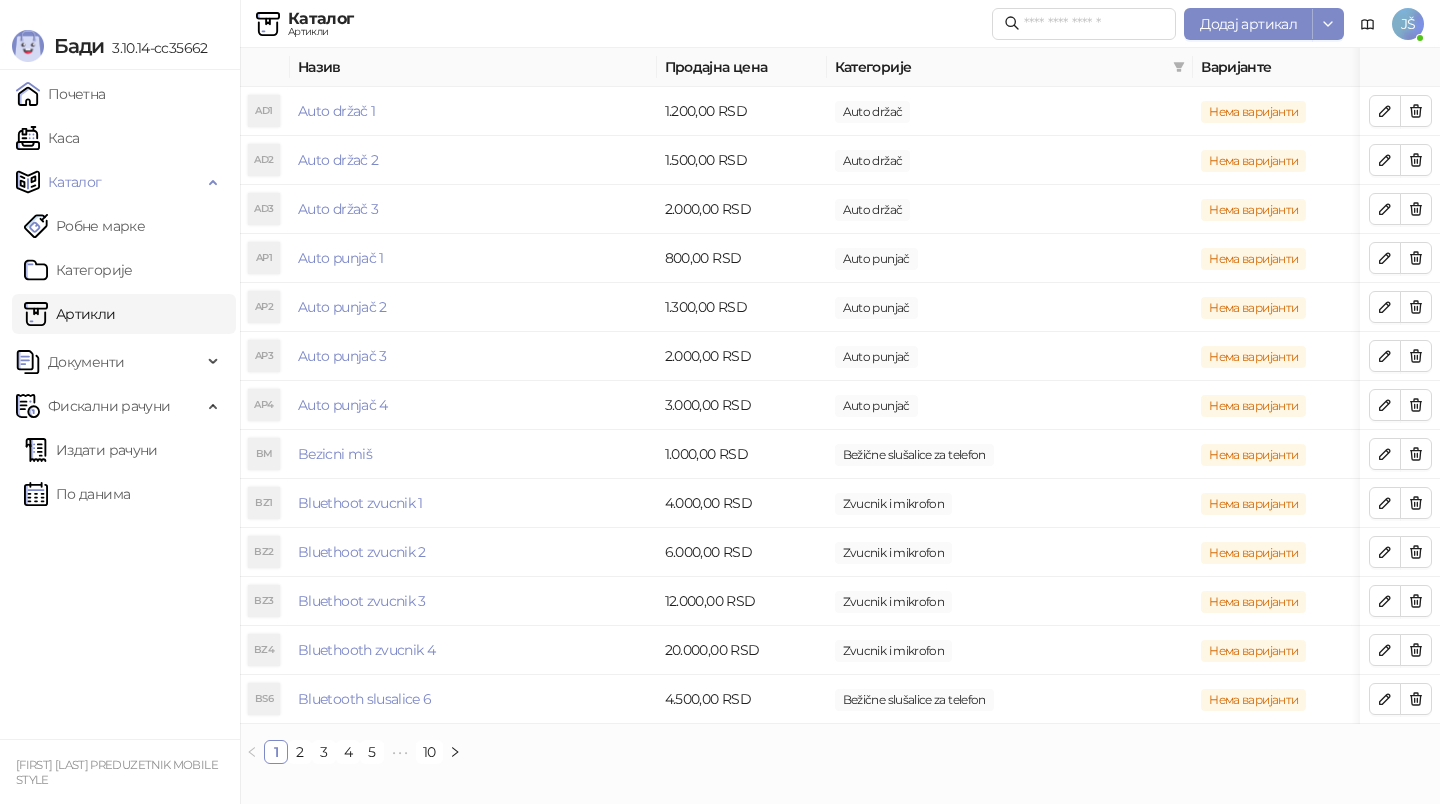 click on "Артикли" at bounding box center [70, 314] 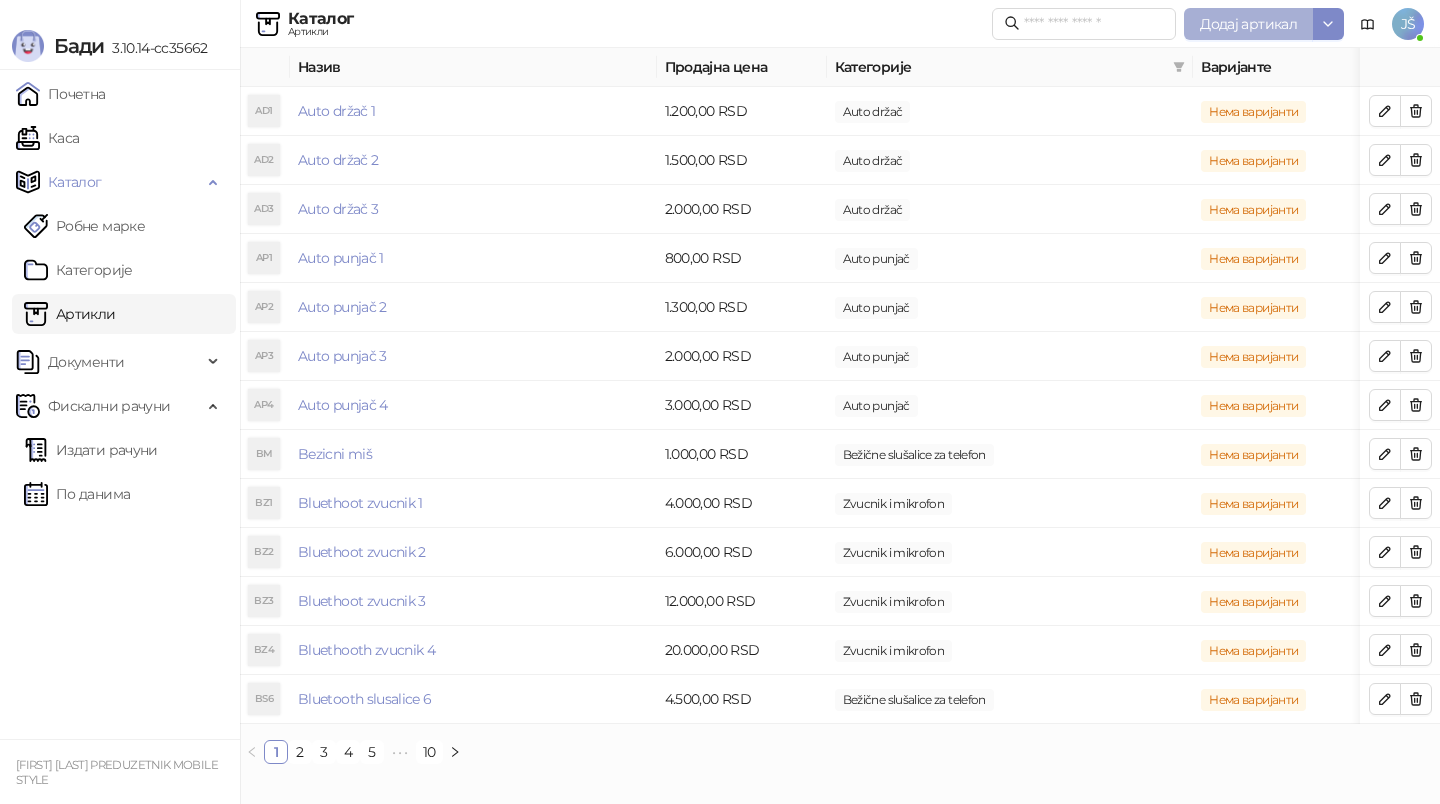 click on "Додај артикал" at bounding box center (1248, 24) 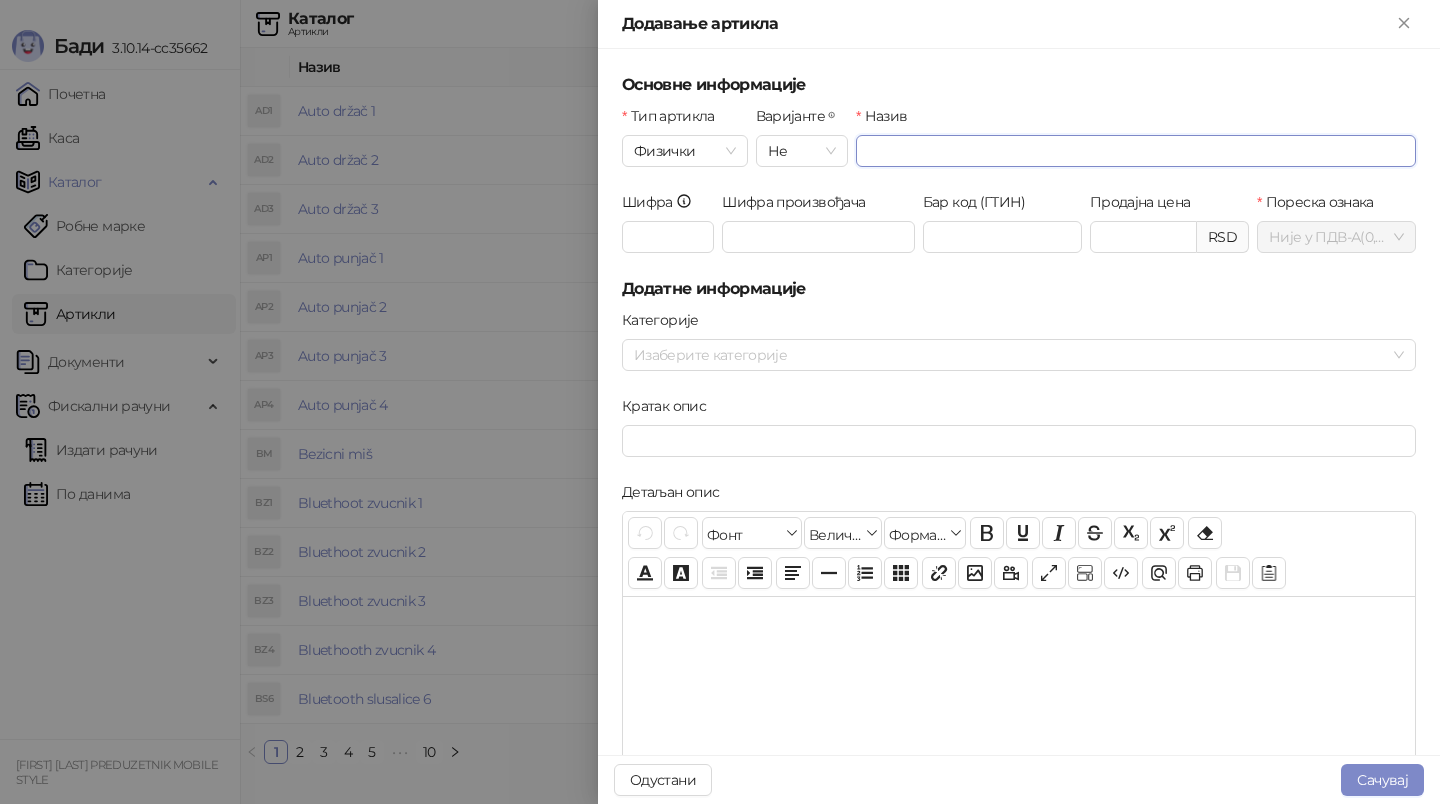 click on "Назив" at bounding box center (1136, 151) 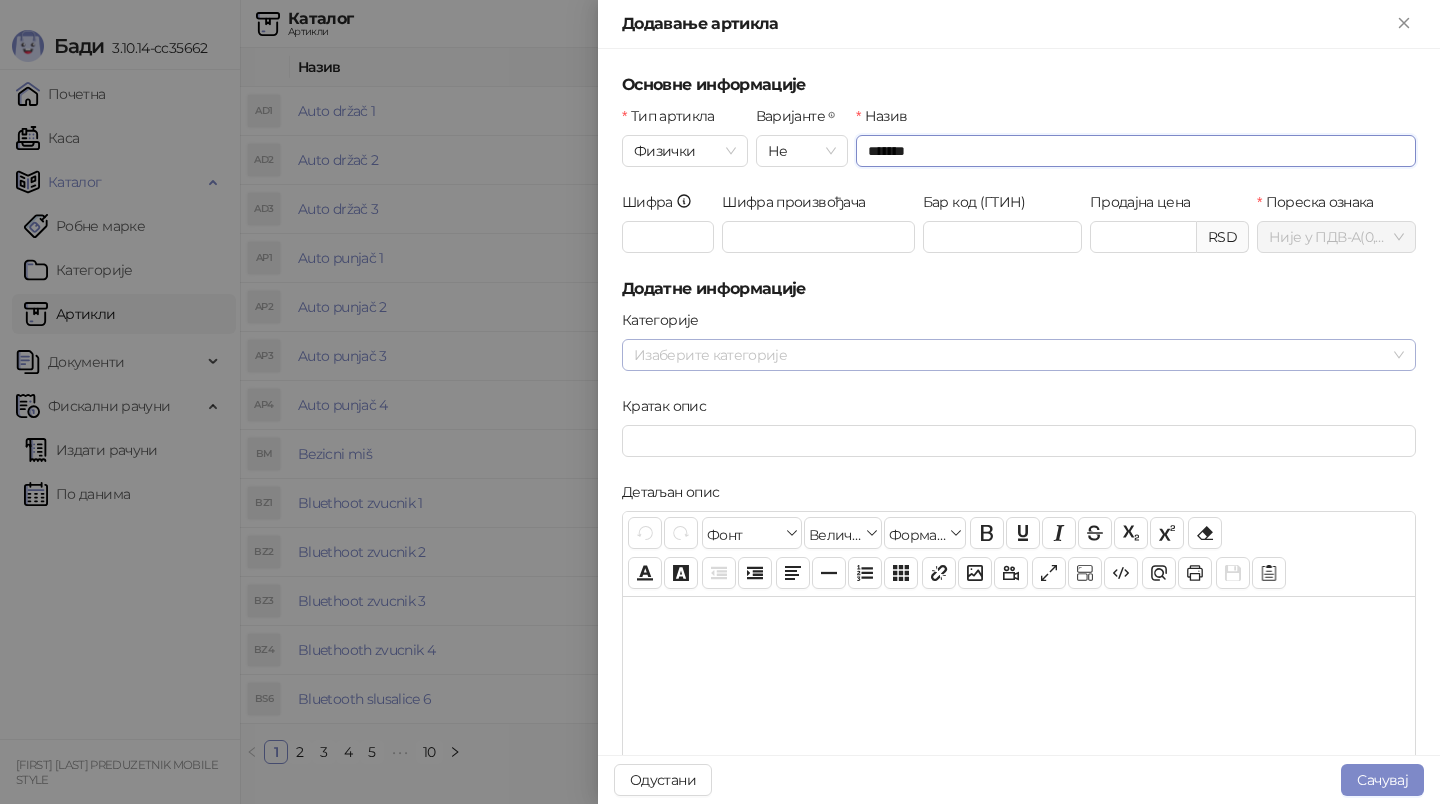click at bounding box center (1008, 355) 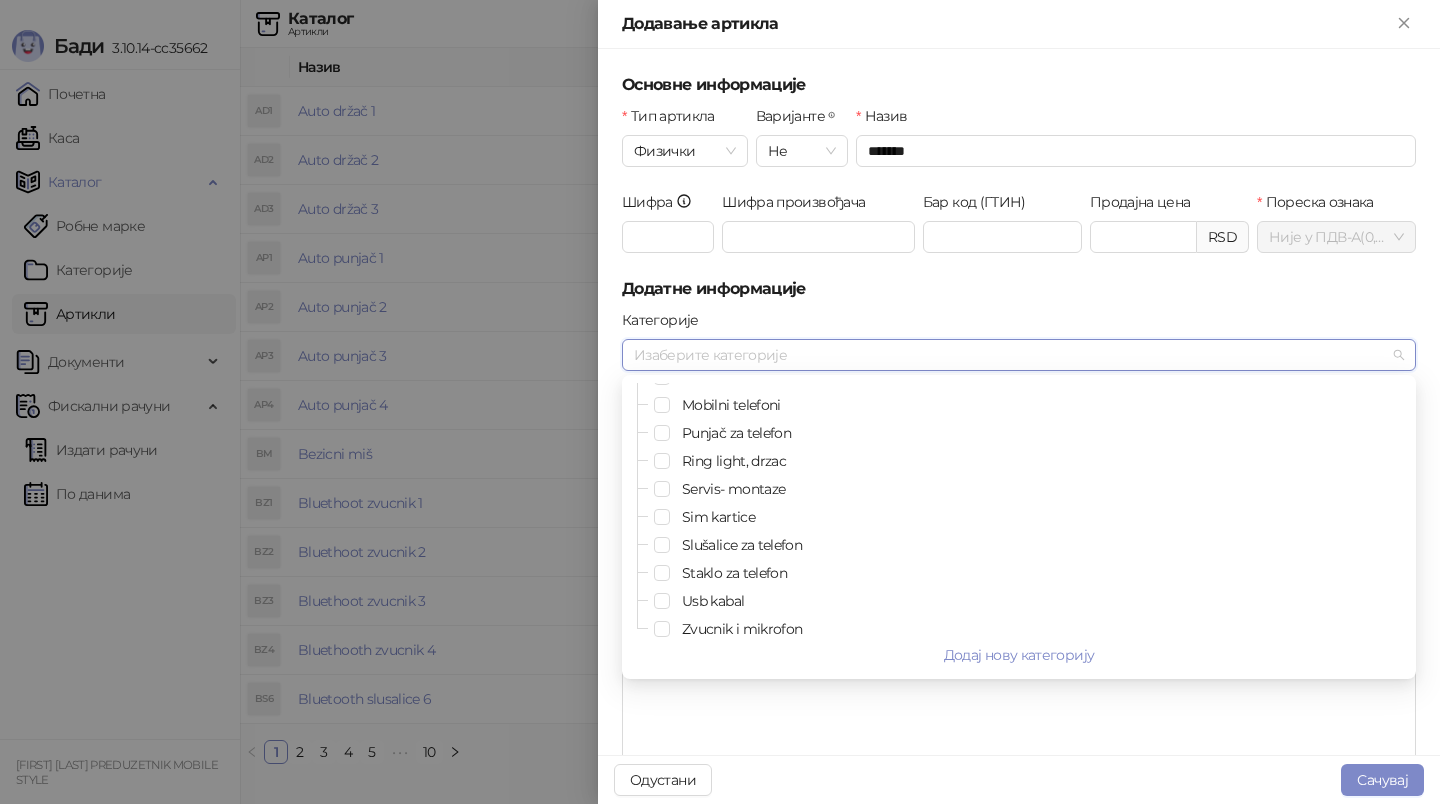 scroll, scrollTop: 251, scrollLeft: 0, axis: vertical 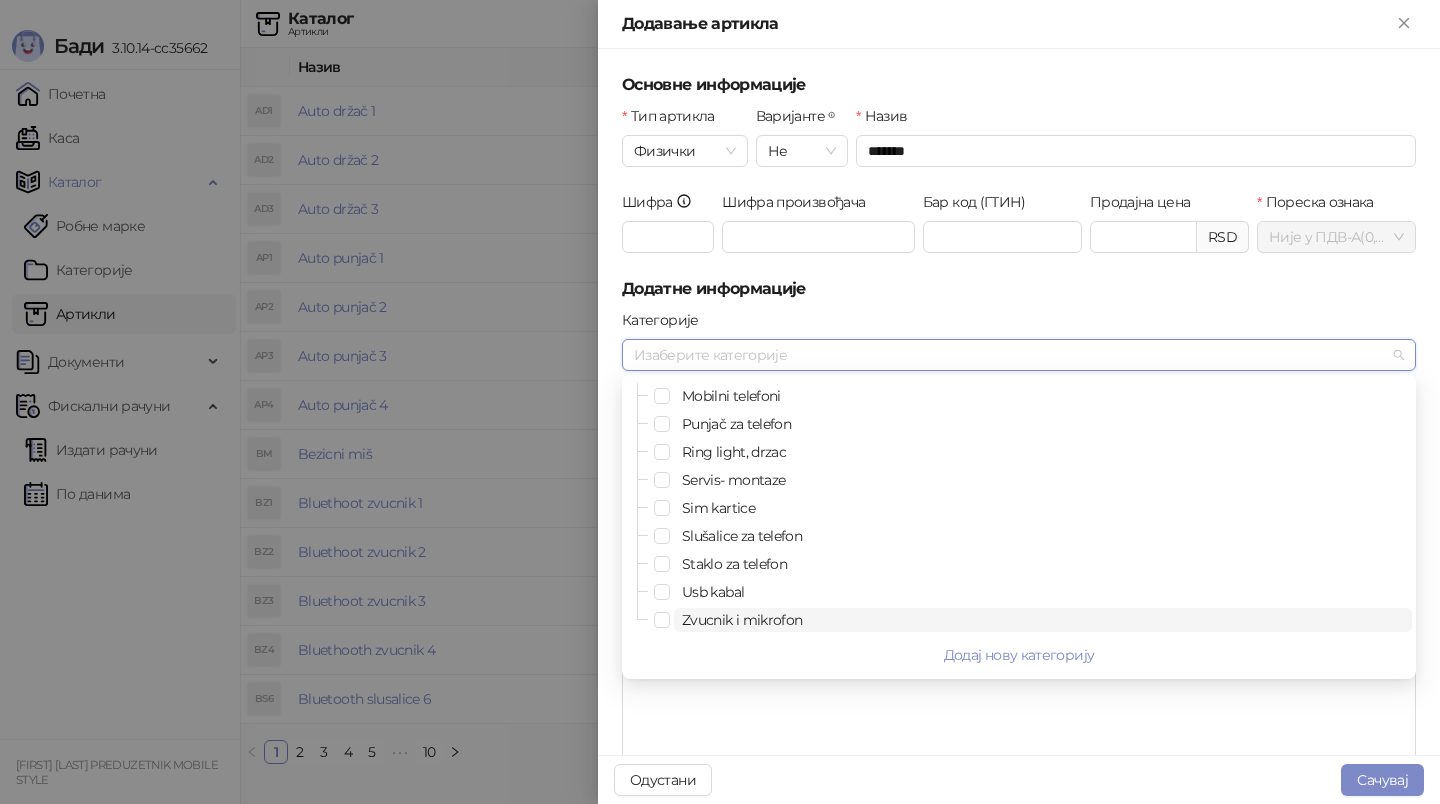 click on "Zvucnik i mikrofon" at bounding box center (742, 620) 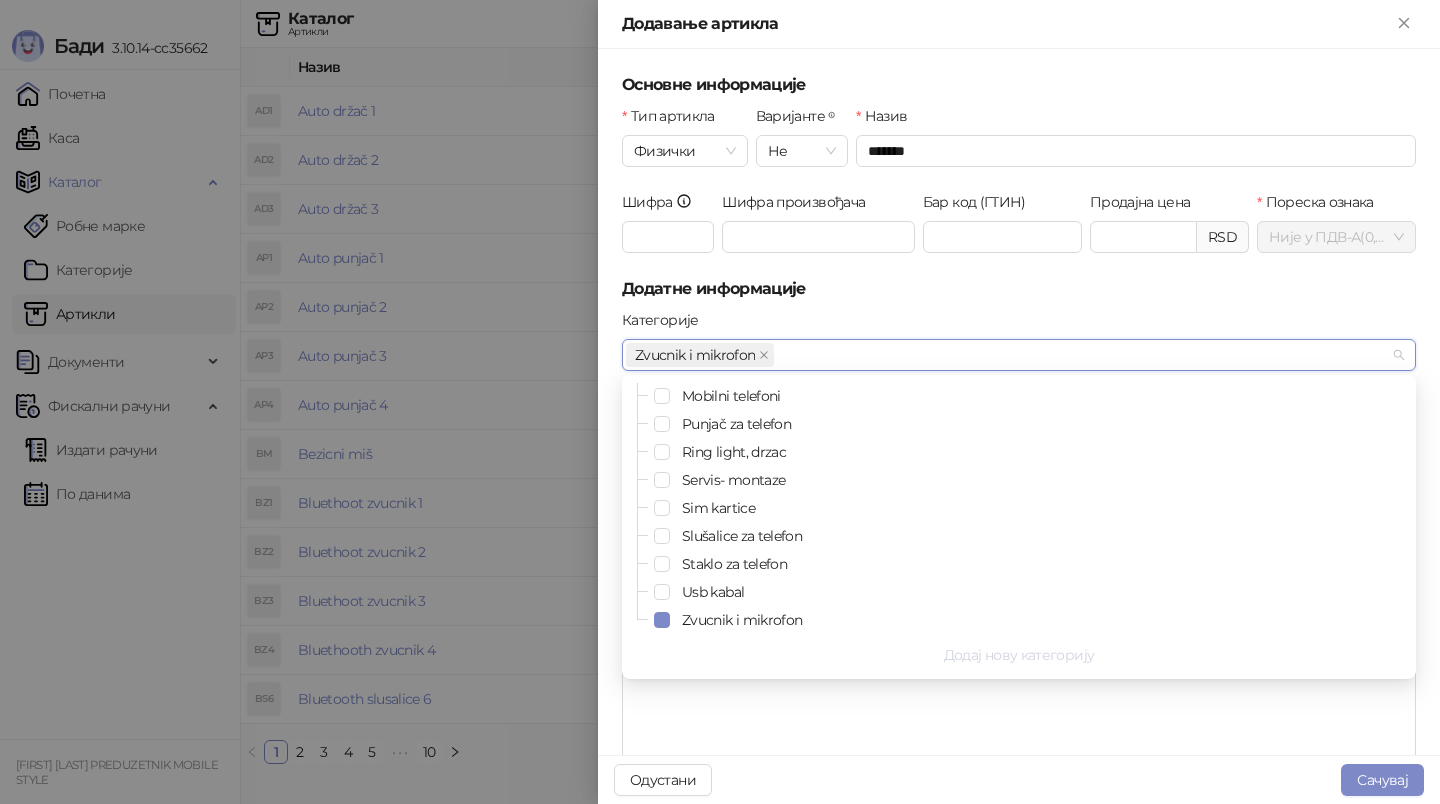 click on "Додај нову категорију" at bounding box center (1019, 655) 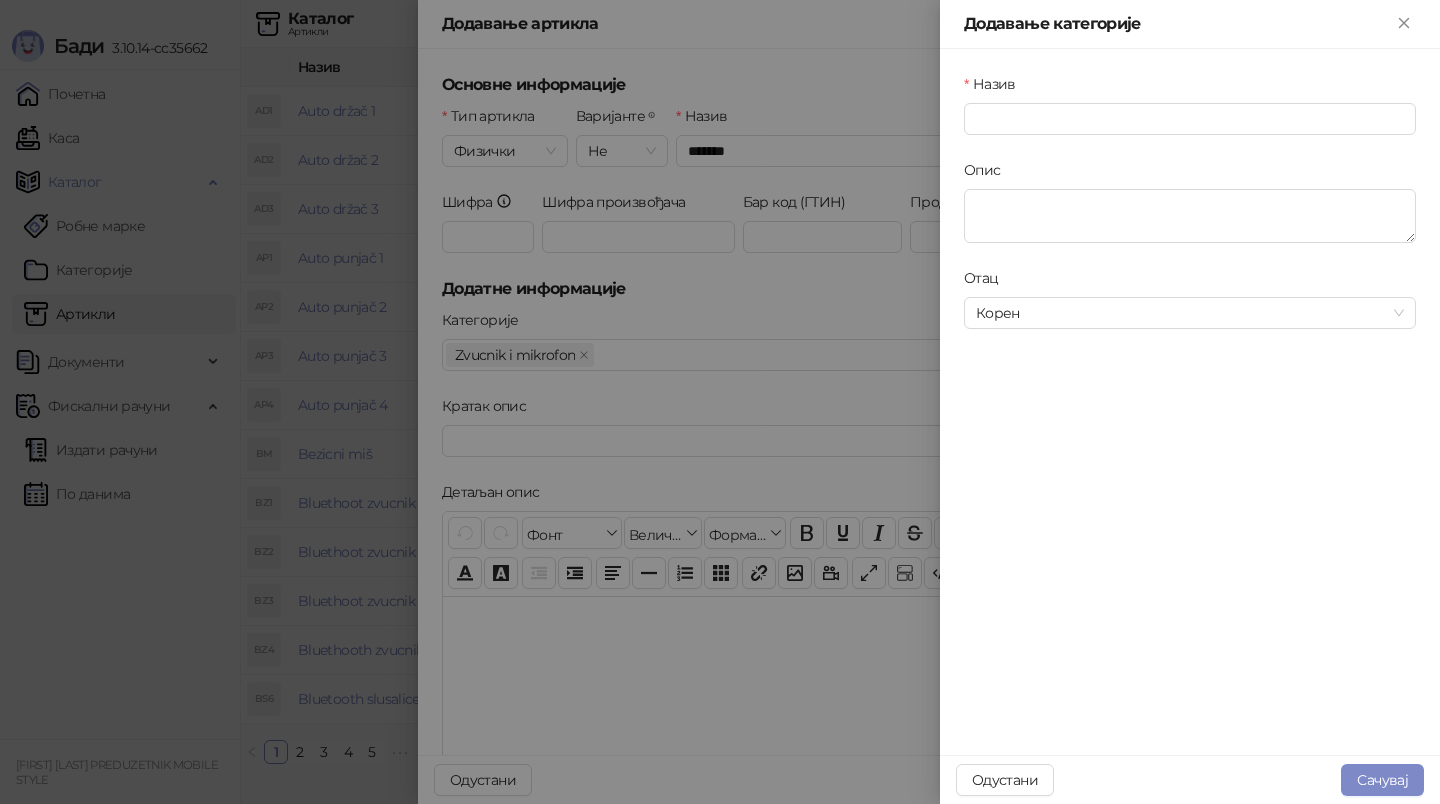 click at bounding box center (720, 402) 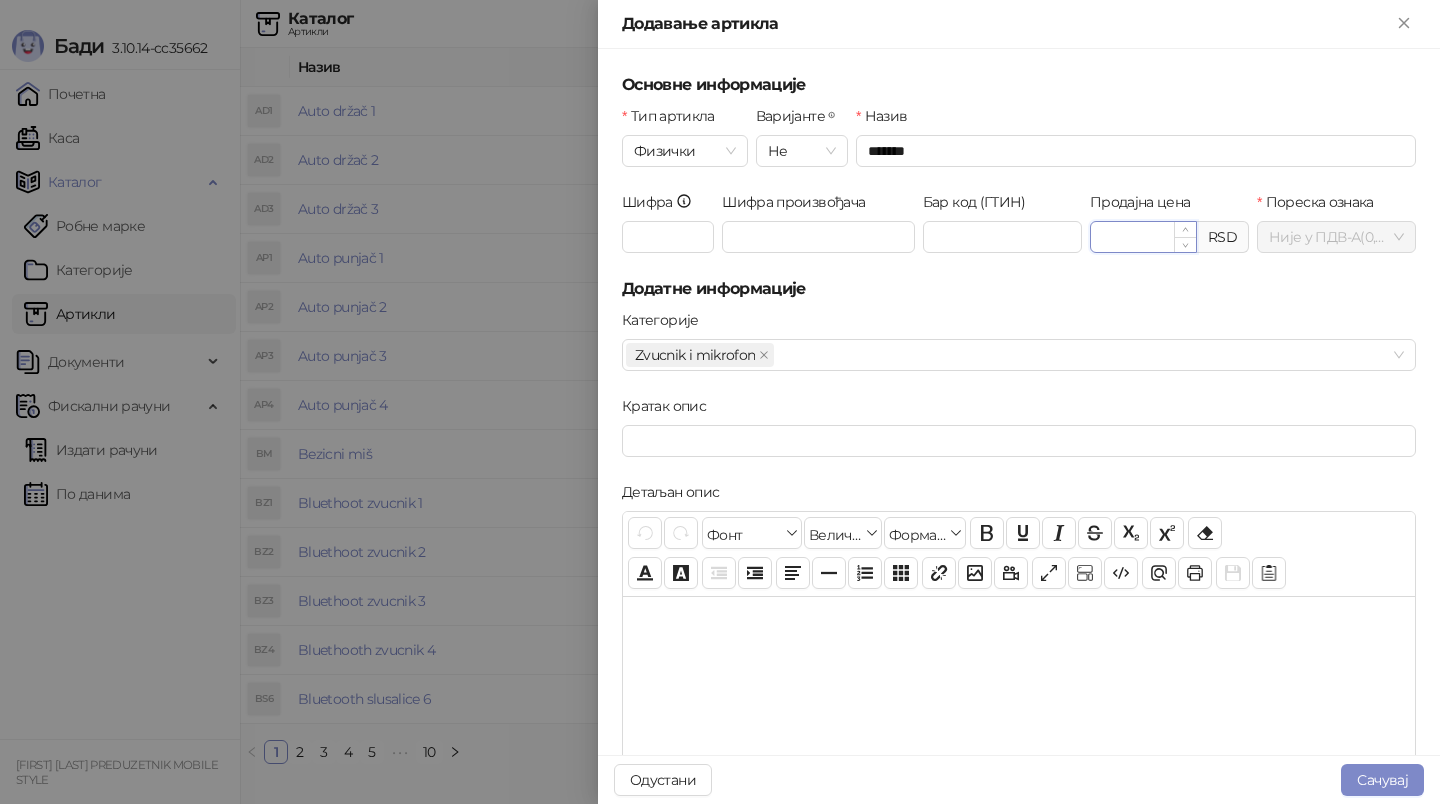 click on "Продајна цена" at bounding box center (1143, 237) 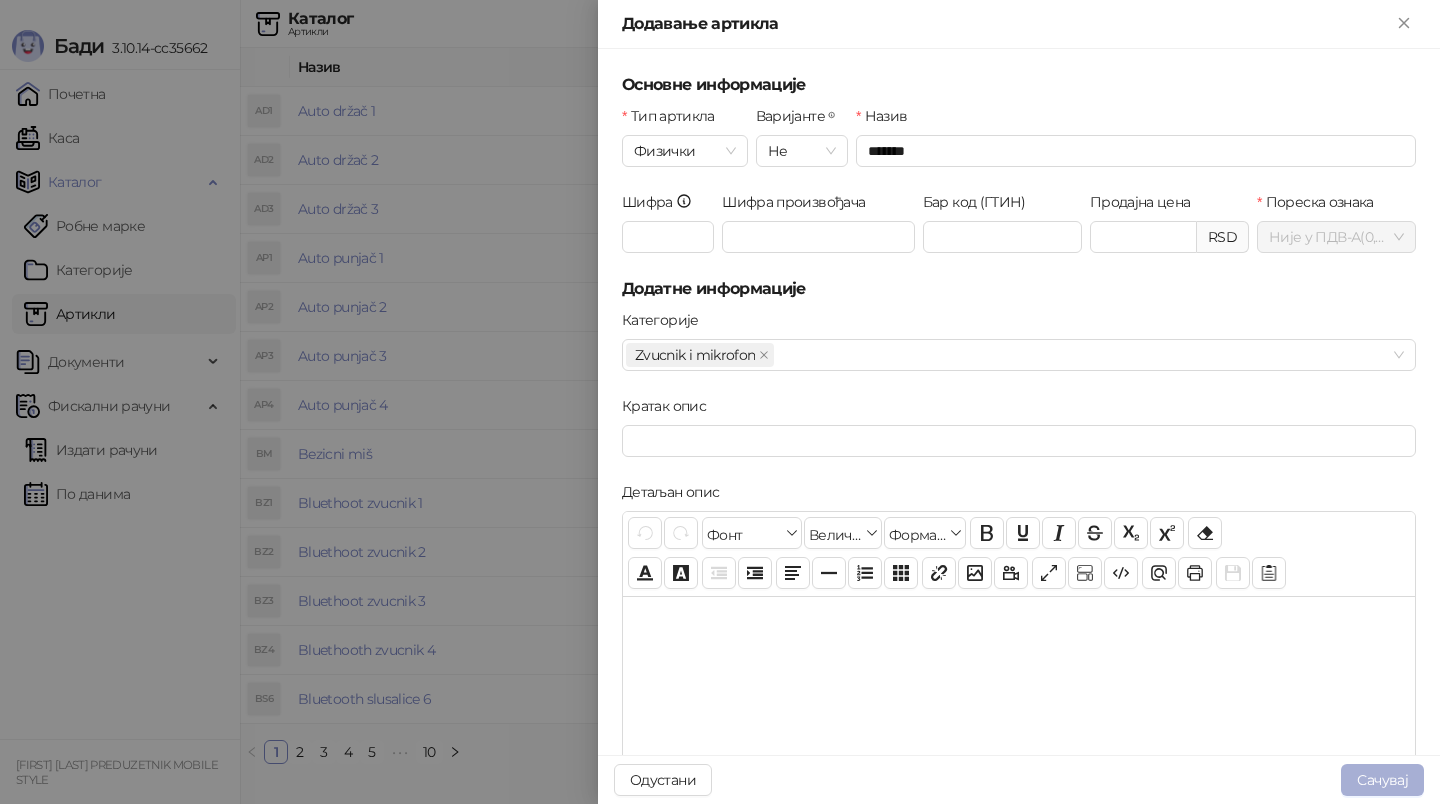 click on "Сачувај" at bounding box center (1382, 780) 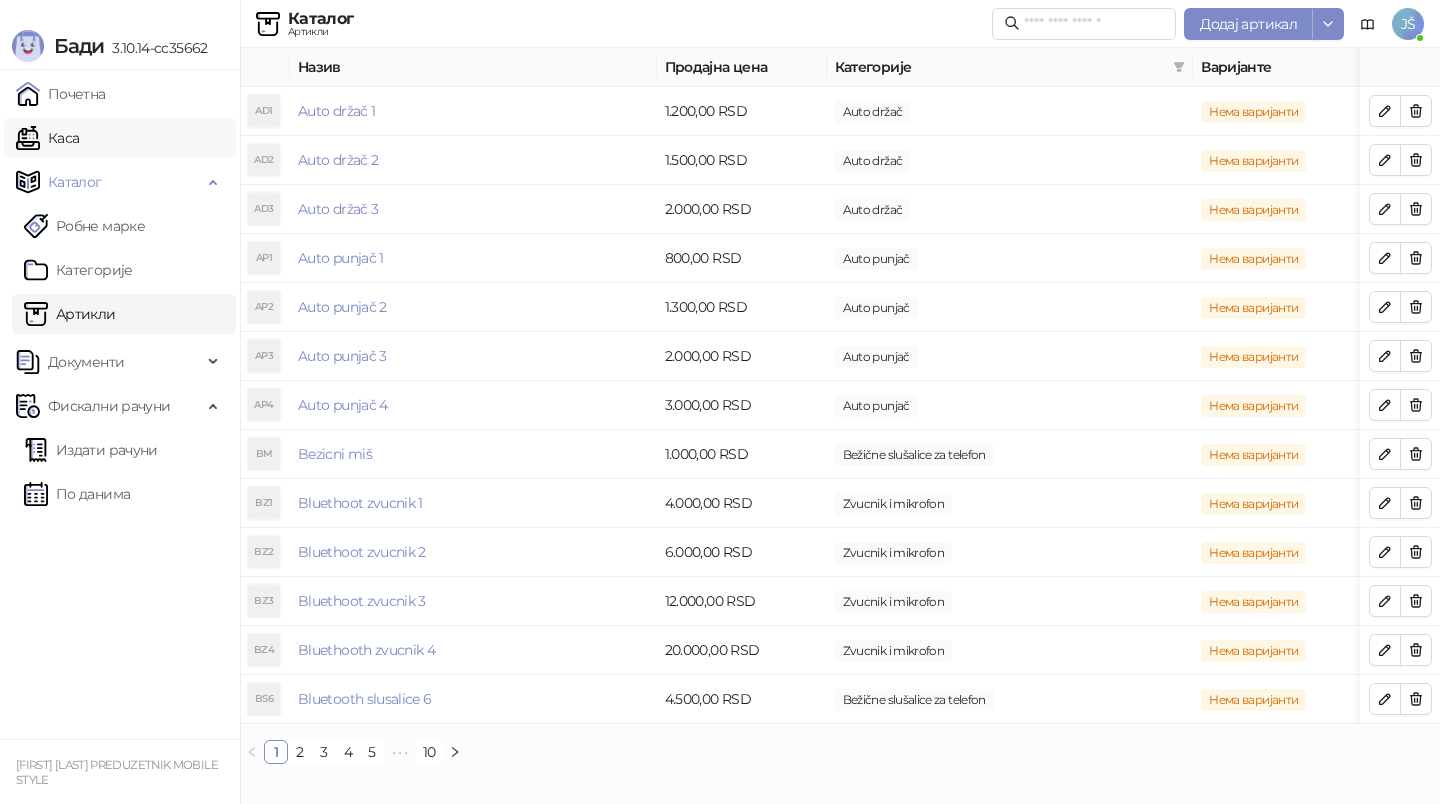 click on "Каса" at bounding box center (47, 138) 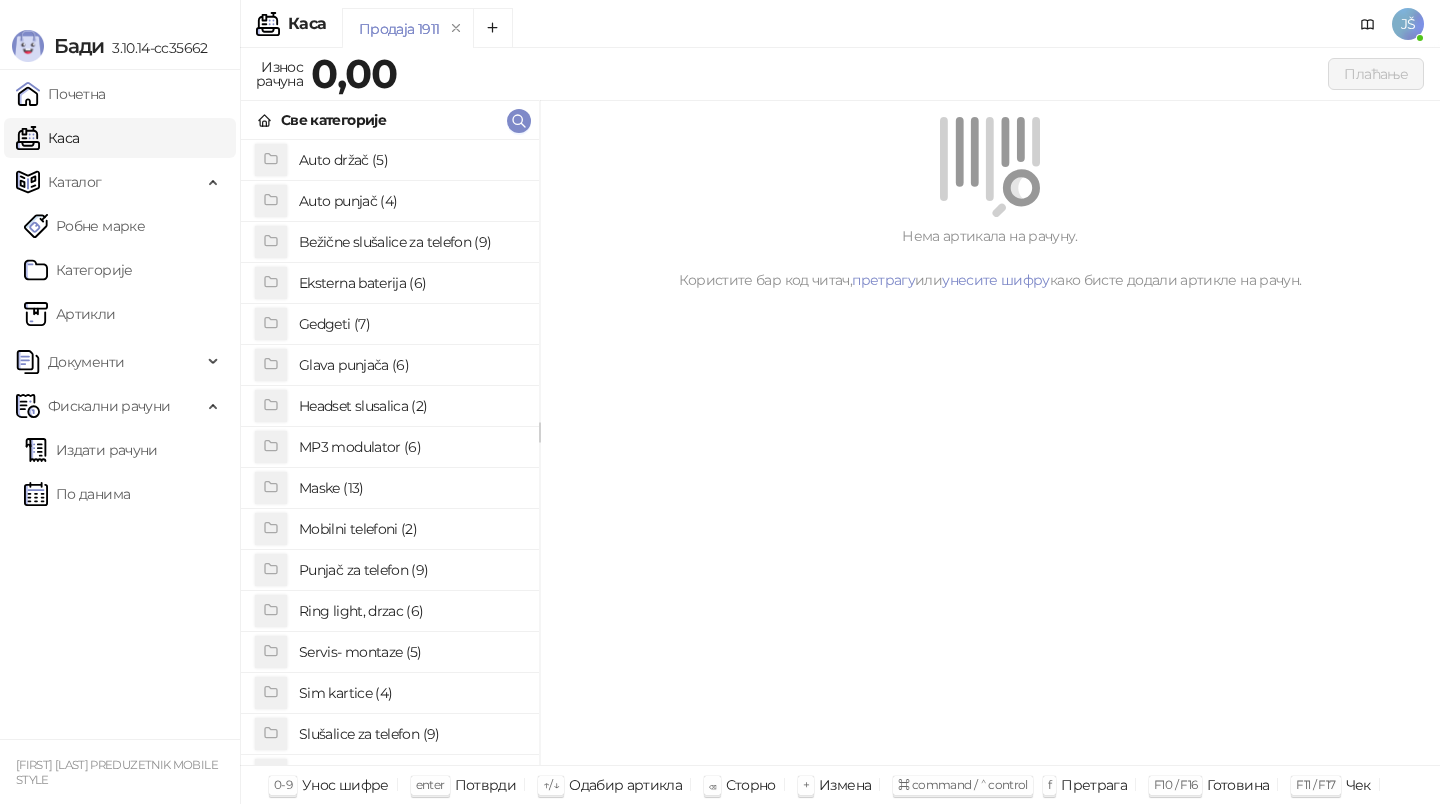 scroll, scrollTop: 154, scrollLeft: 0, axis: vertical 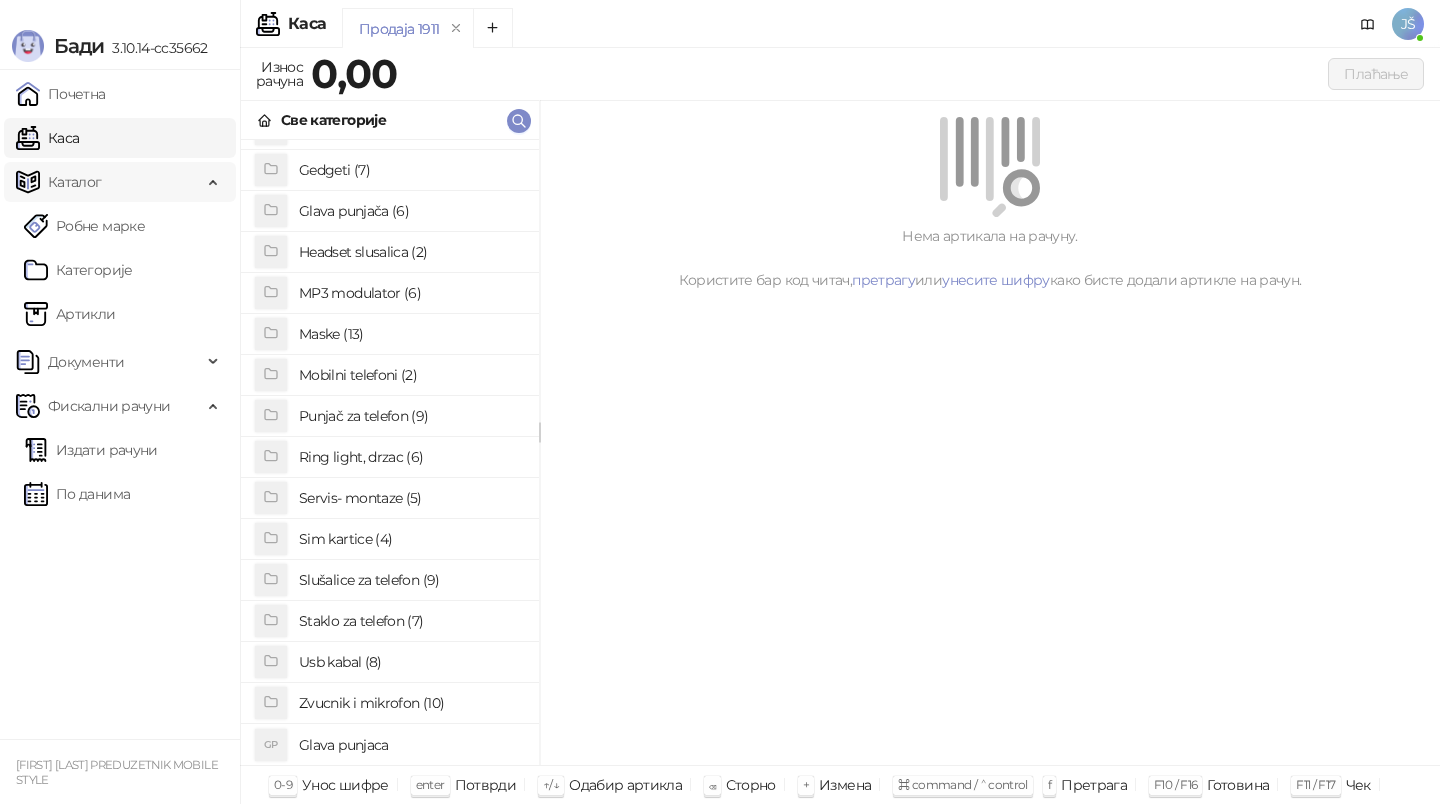 click on "Каталог" at bounding box center [109, 182] 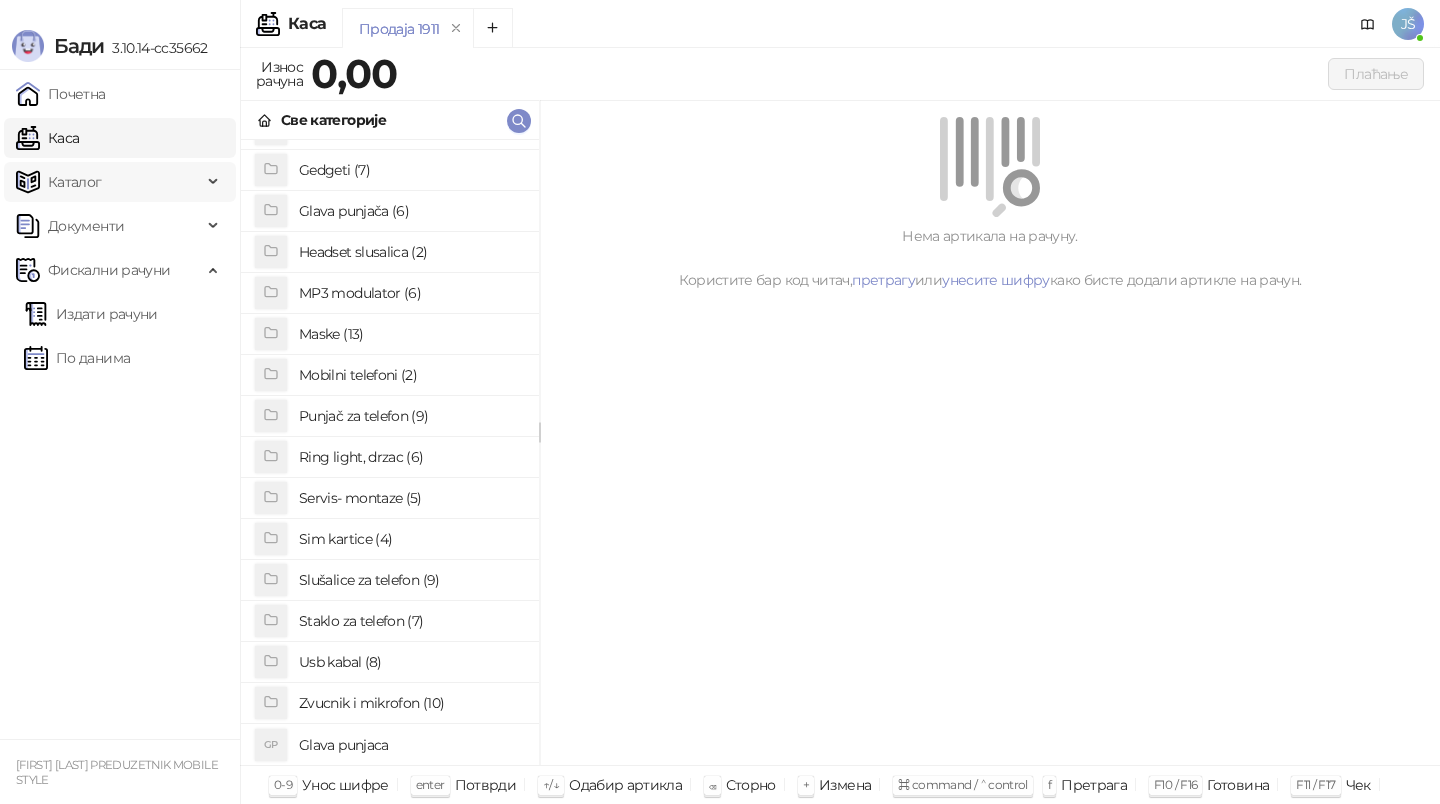 click on "Каталог" at bounding box center [109, 182] 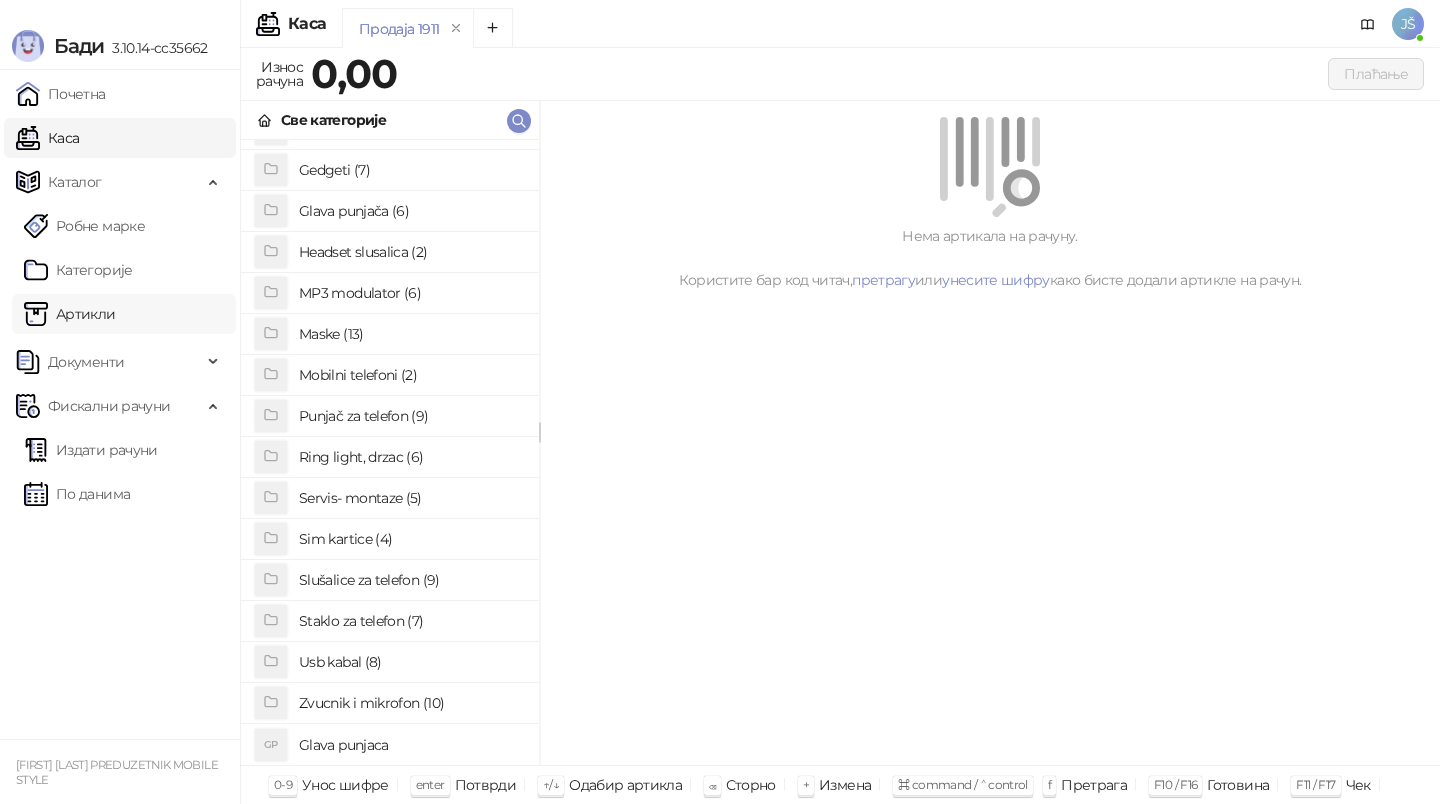 click on "Артикли" at bounding box center (70, 314) 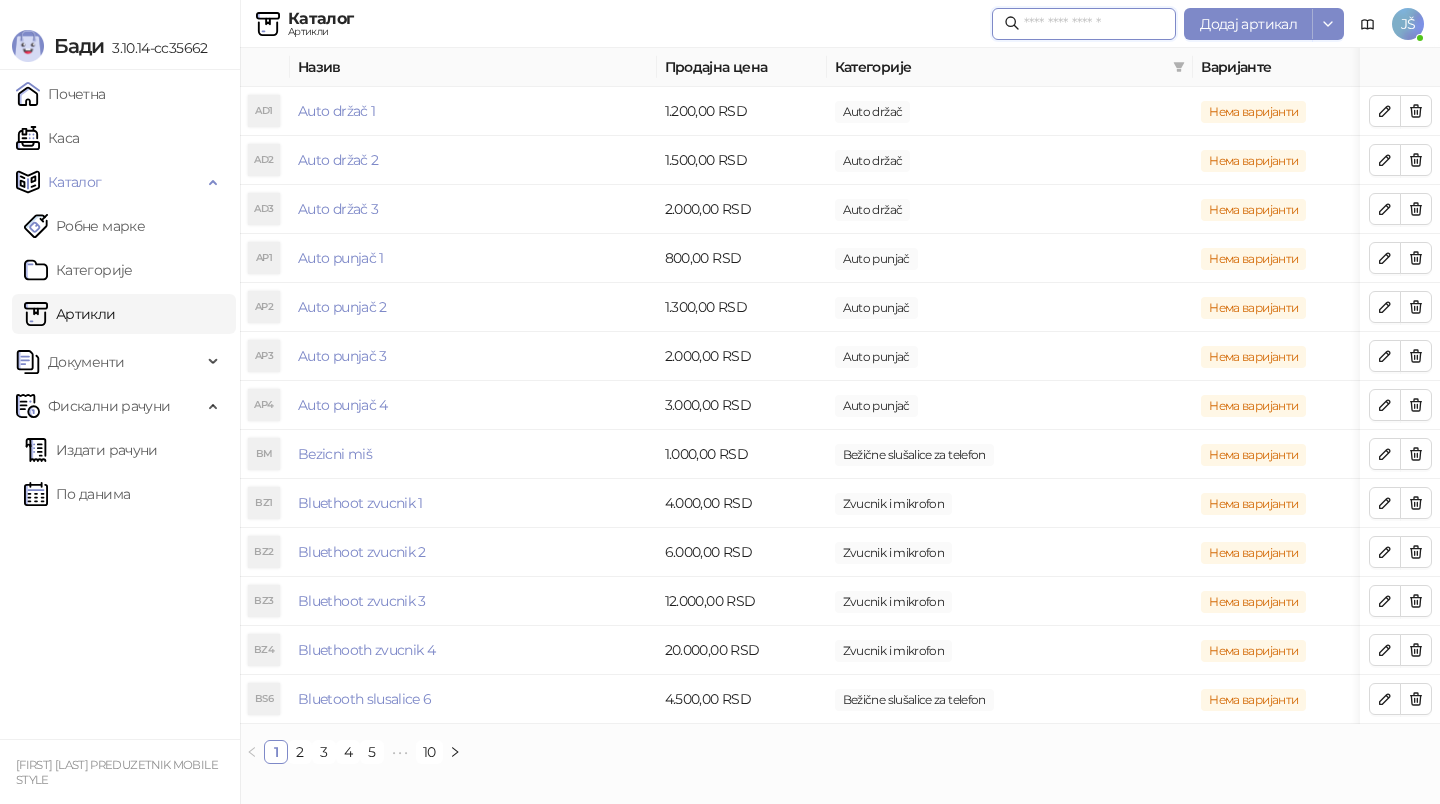 click at bounding box center (1094, 24) 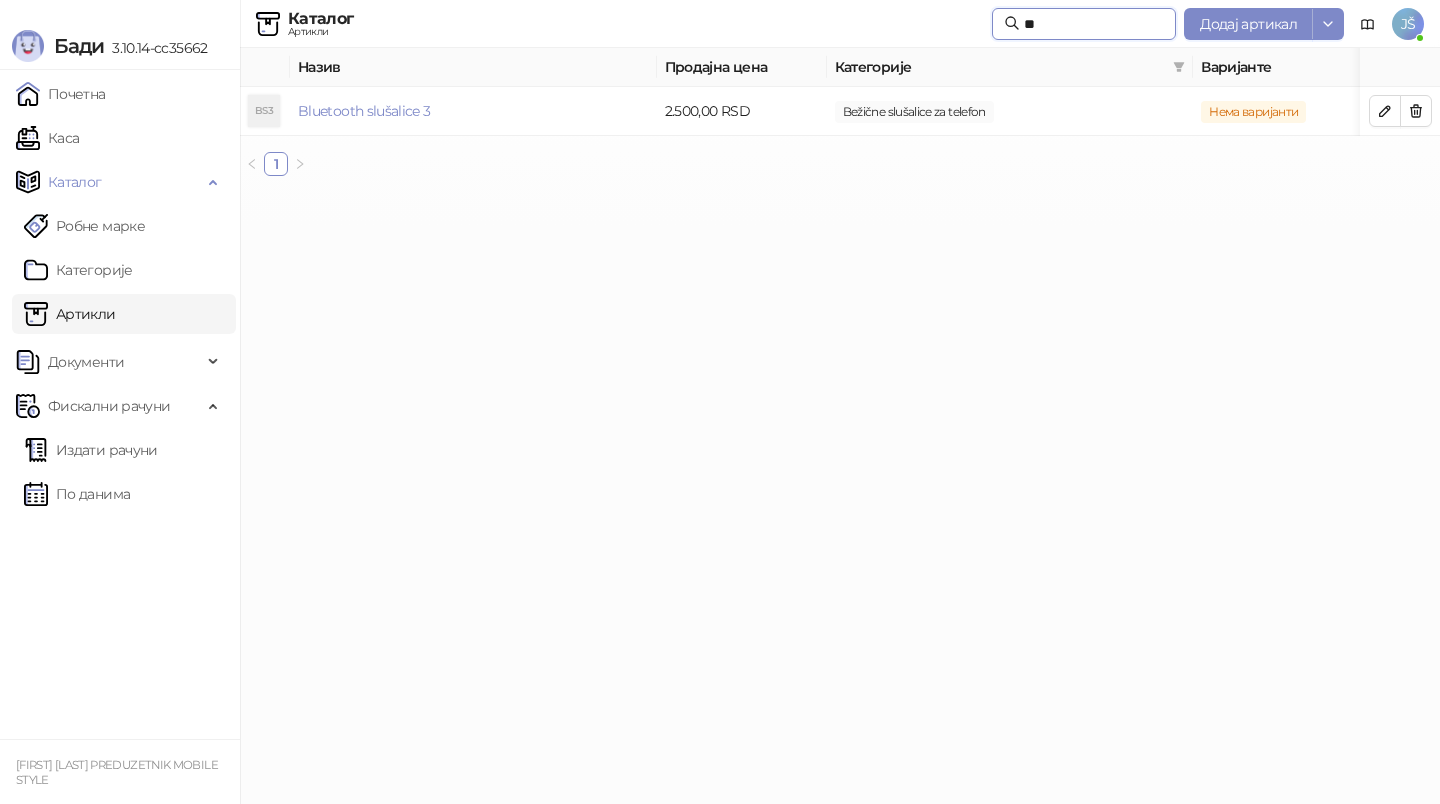 type on "*" 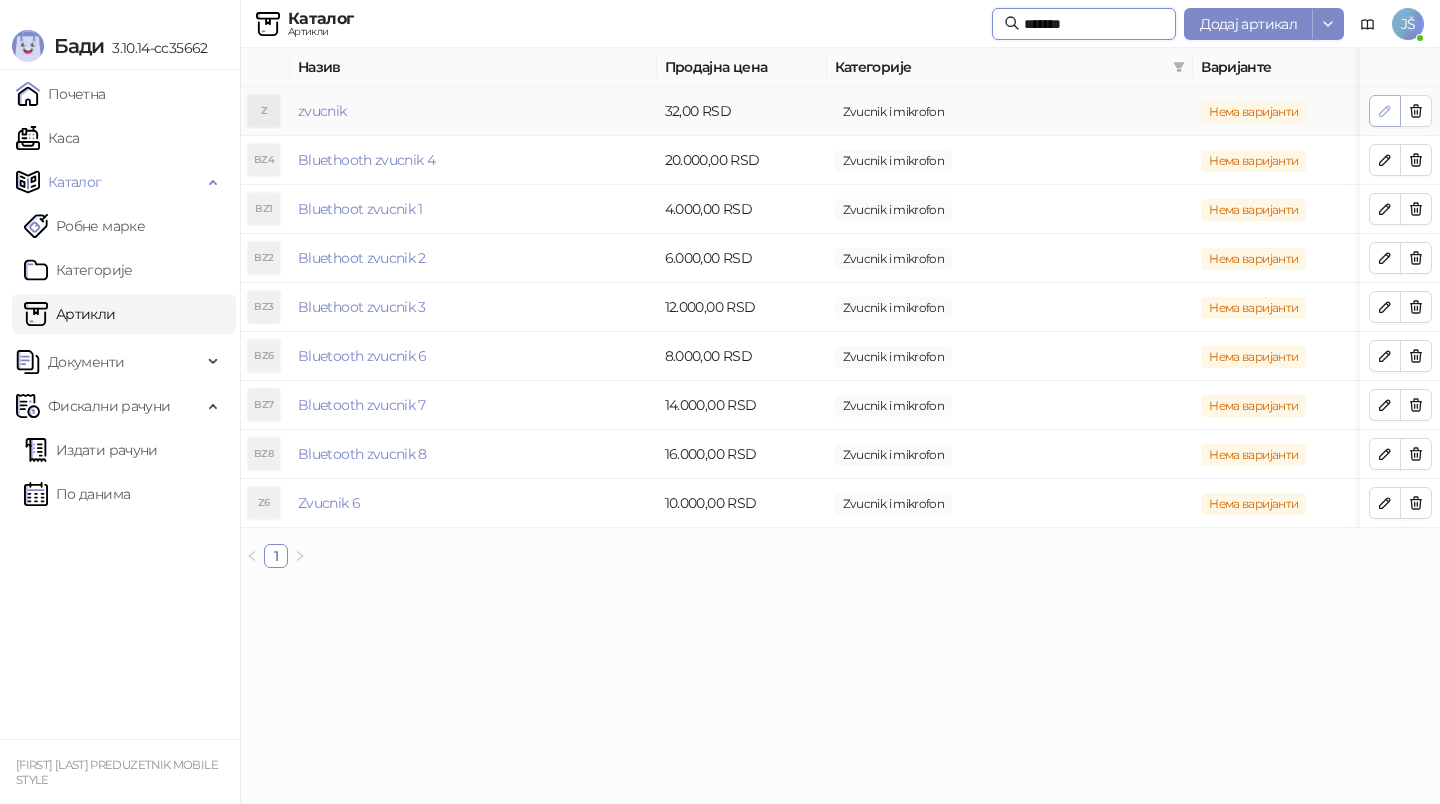 type on "*******" 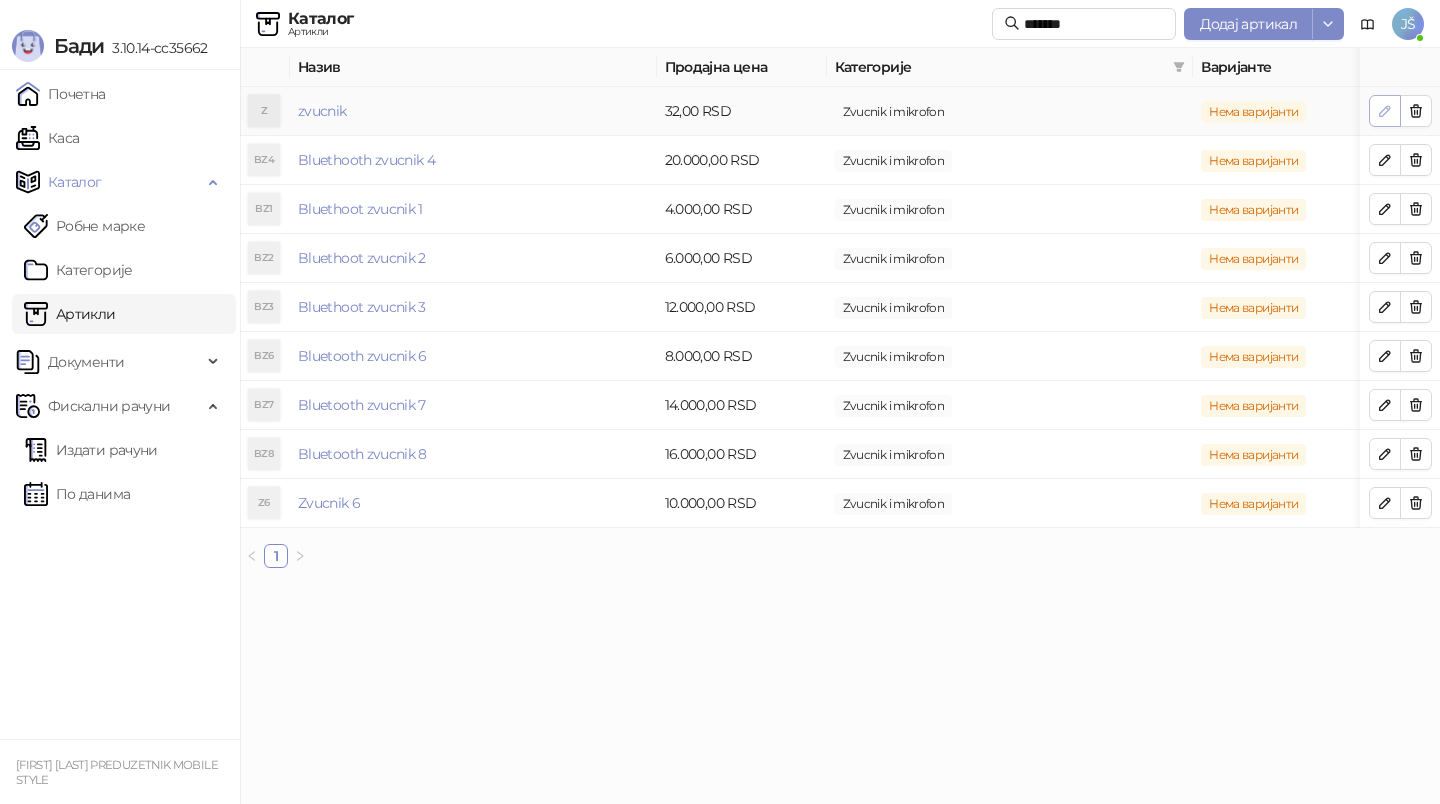 click 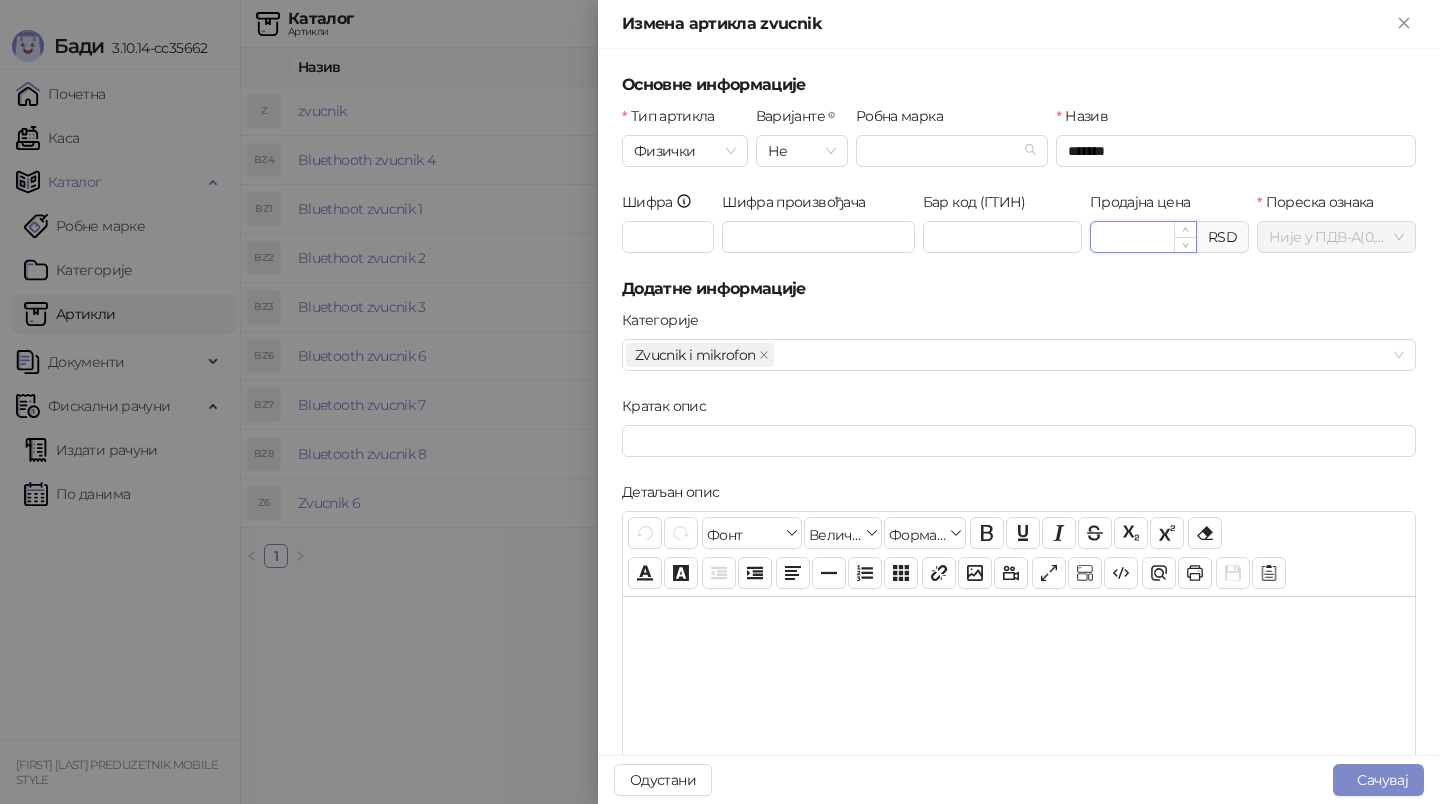 click on "*****" at bounding box center [1143, 237] 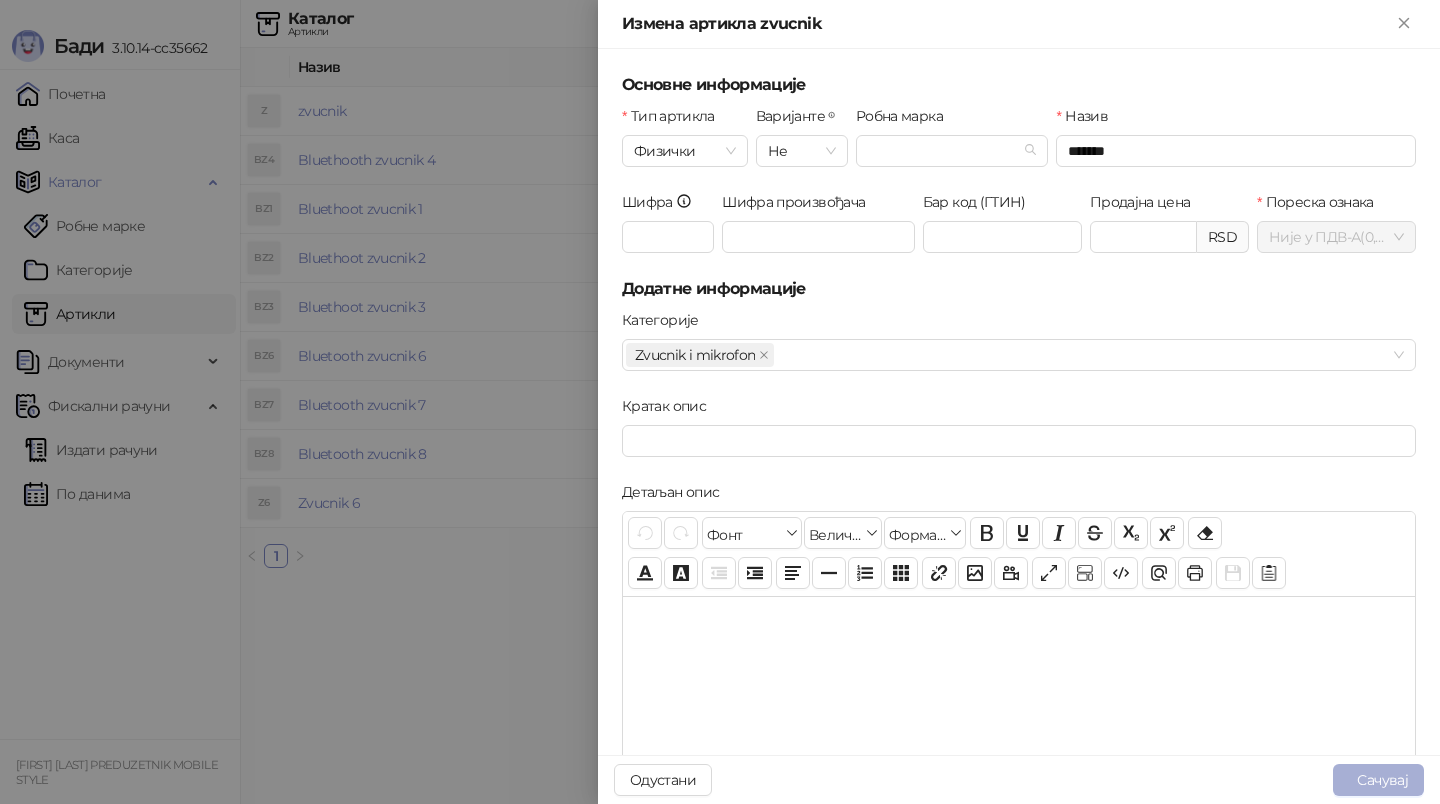 click on "Сачувај" at bounding box center [1378, 780] 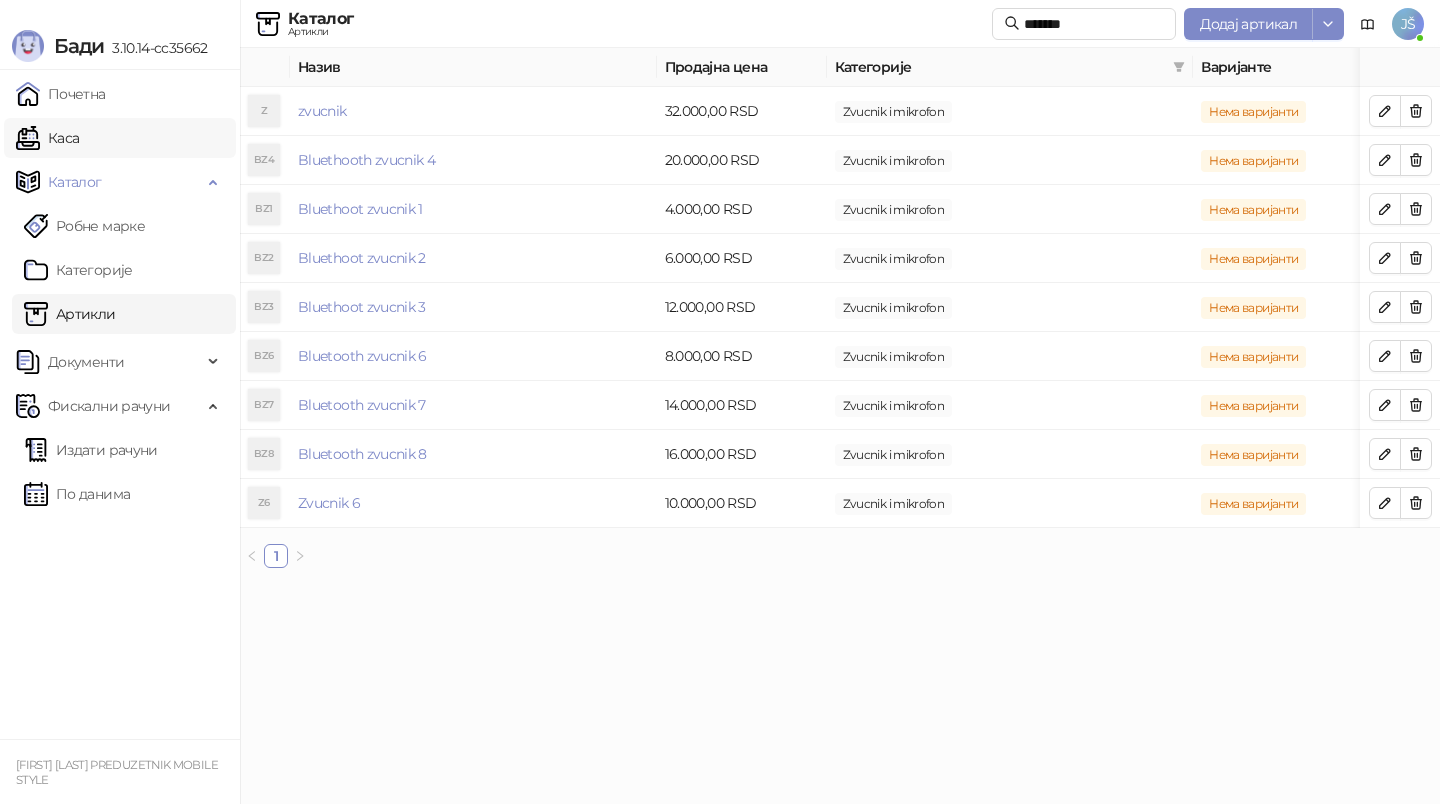 click on "Каса" at bounding box center [47, 138] 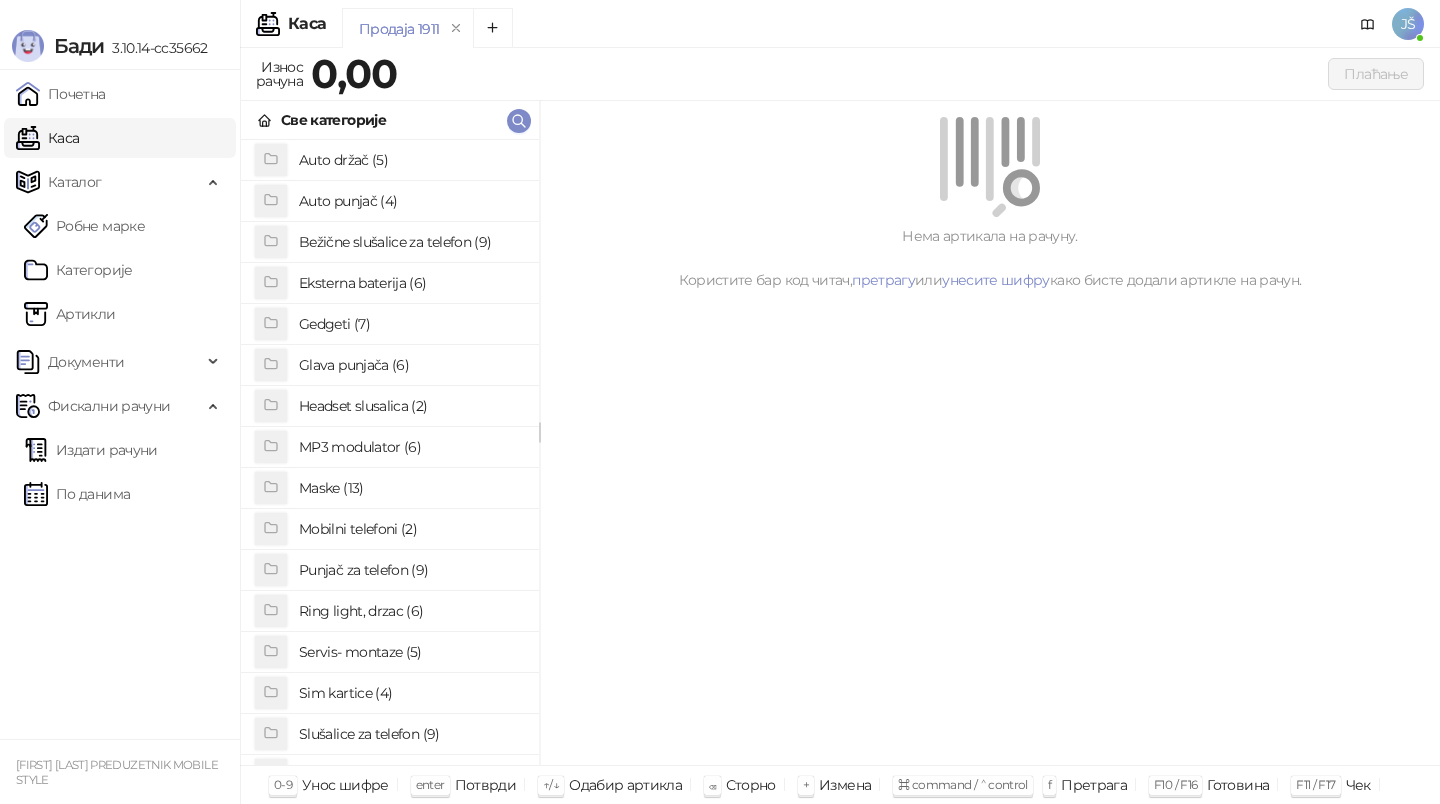 scroll, scrollTop: 154, scrollLeft: 0, axis: vertical 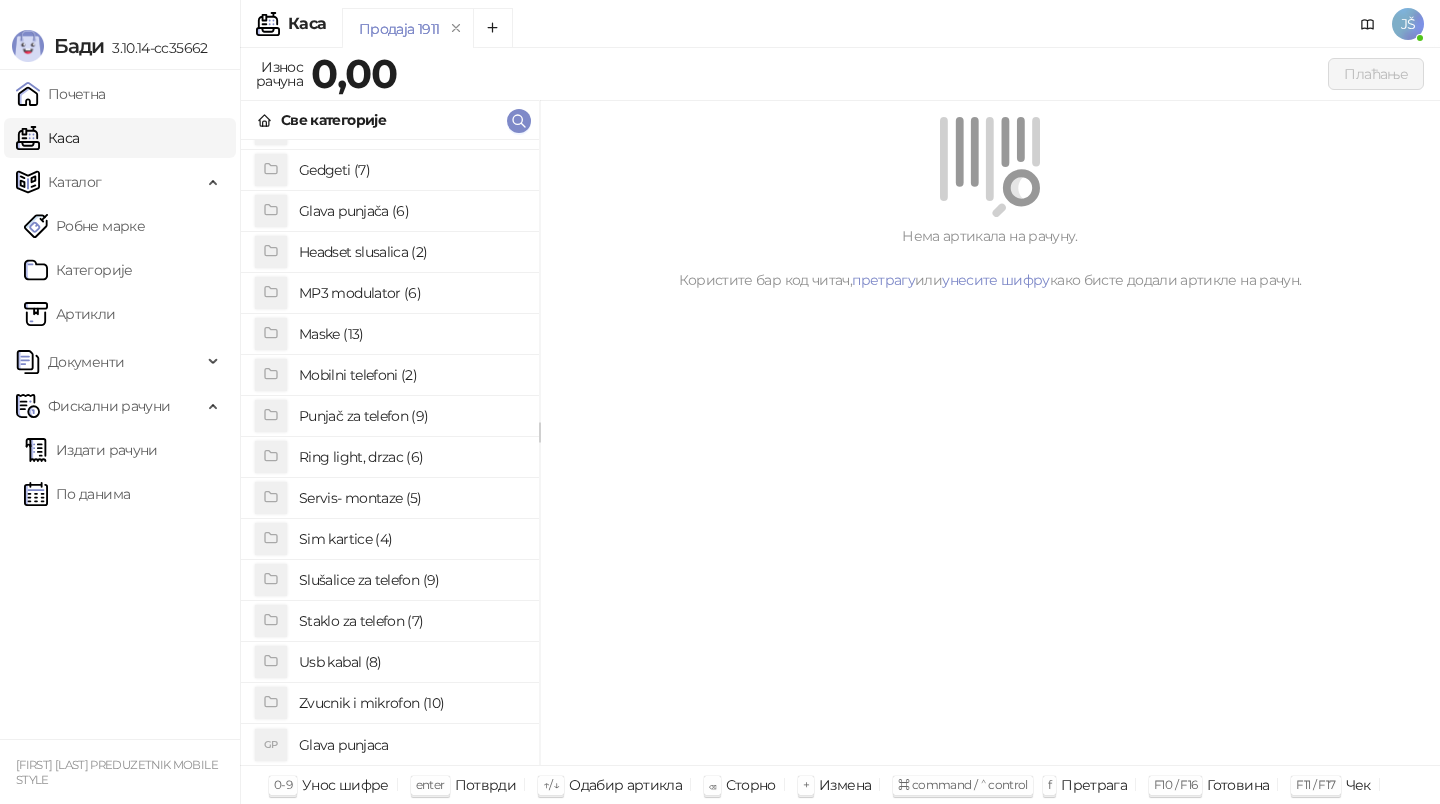 click on "Zvucnik i mikrofon (10)" at bounding box center [411, 703] 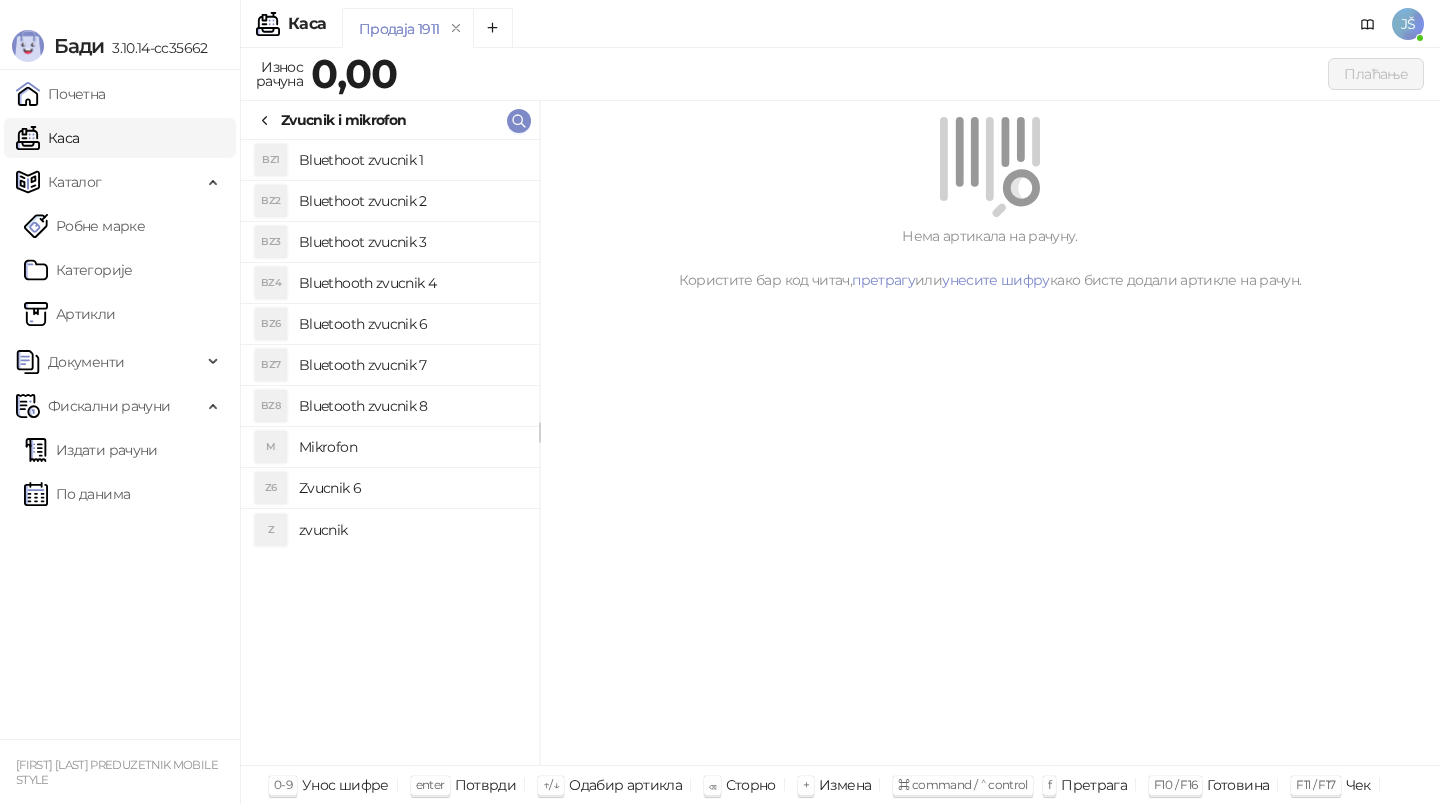 click on "zvucnik" at bounding box center [411, 530] 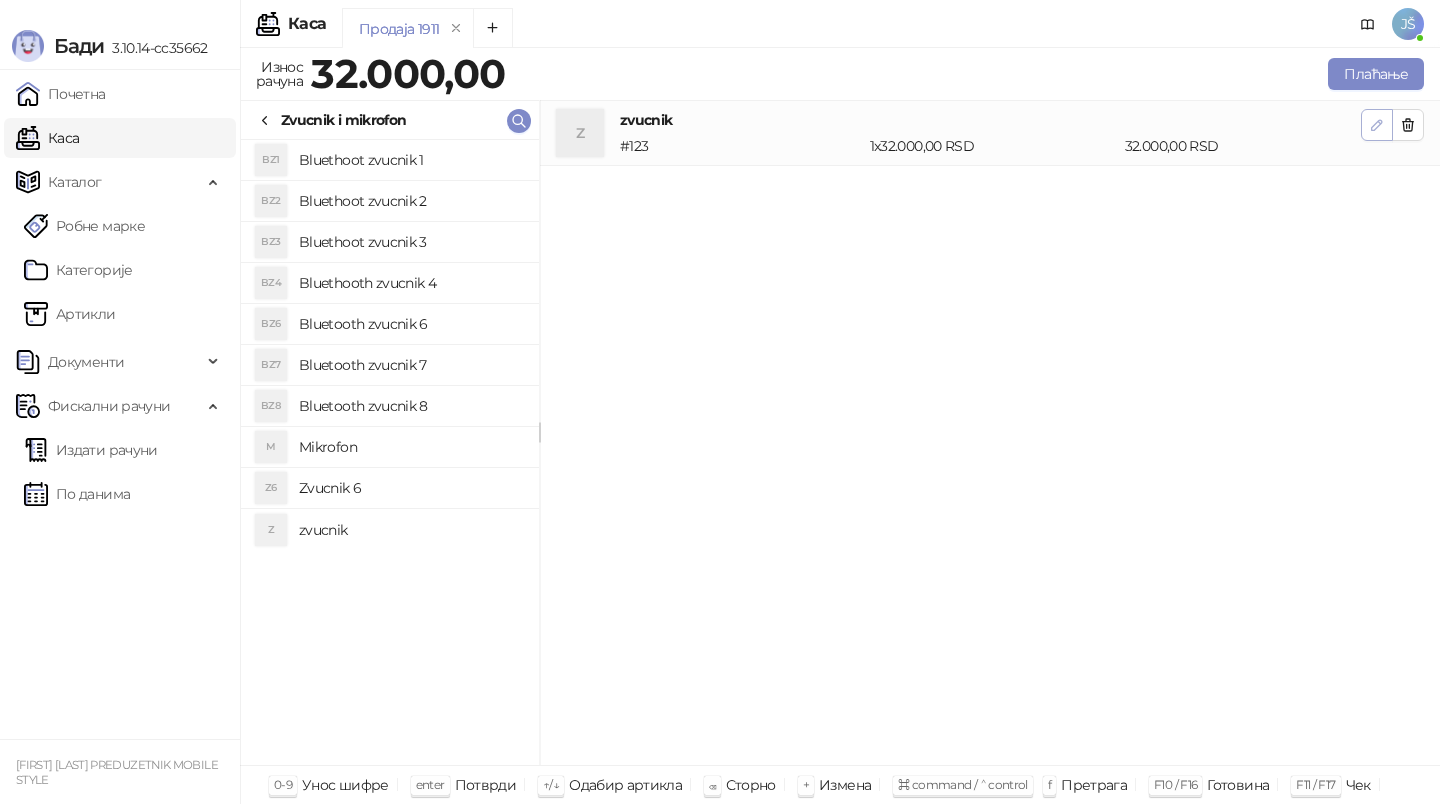 click 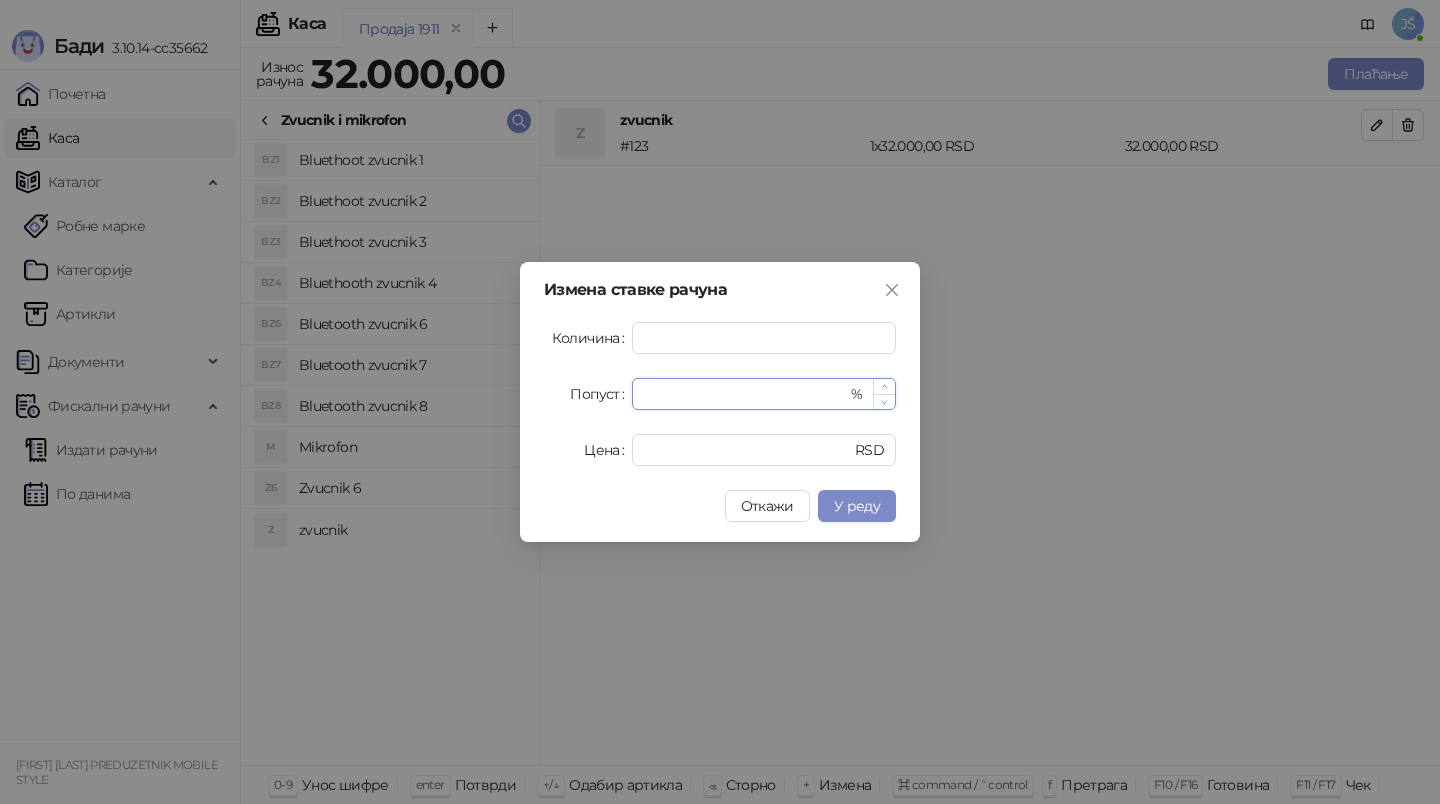 click on "*" at bounding box center (745, 394) 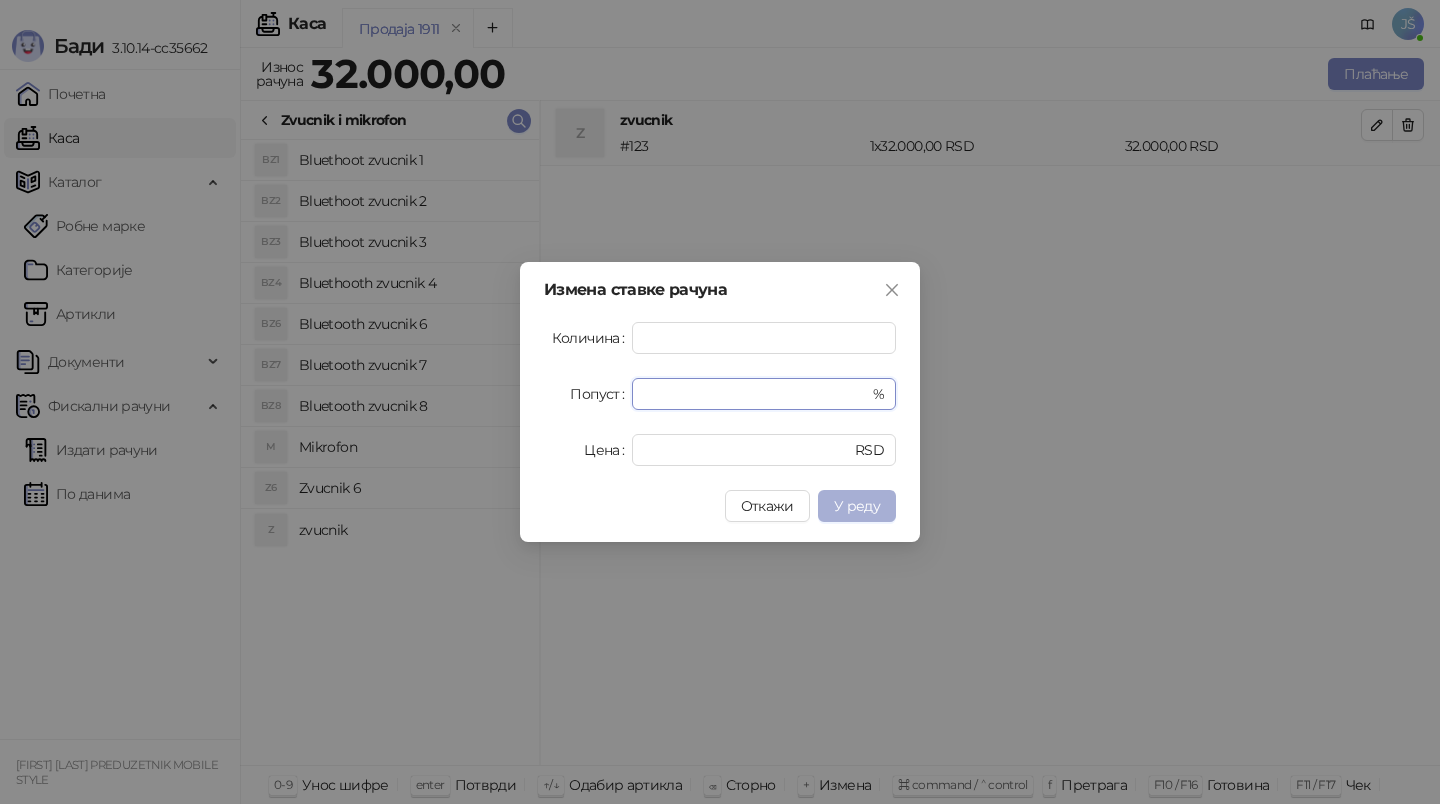 type on "**" 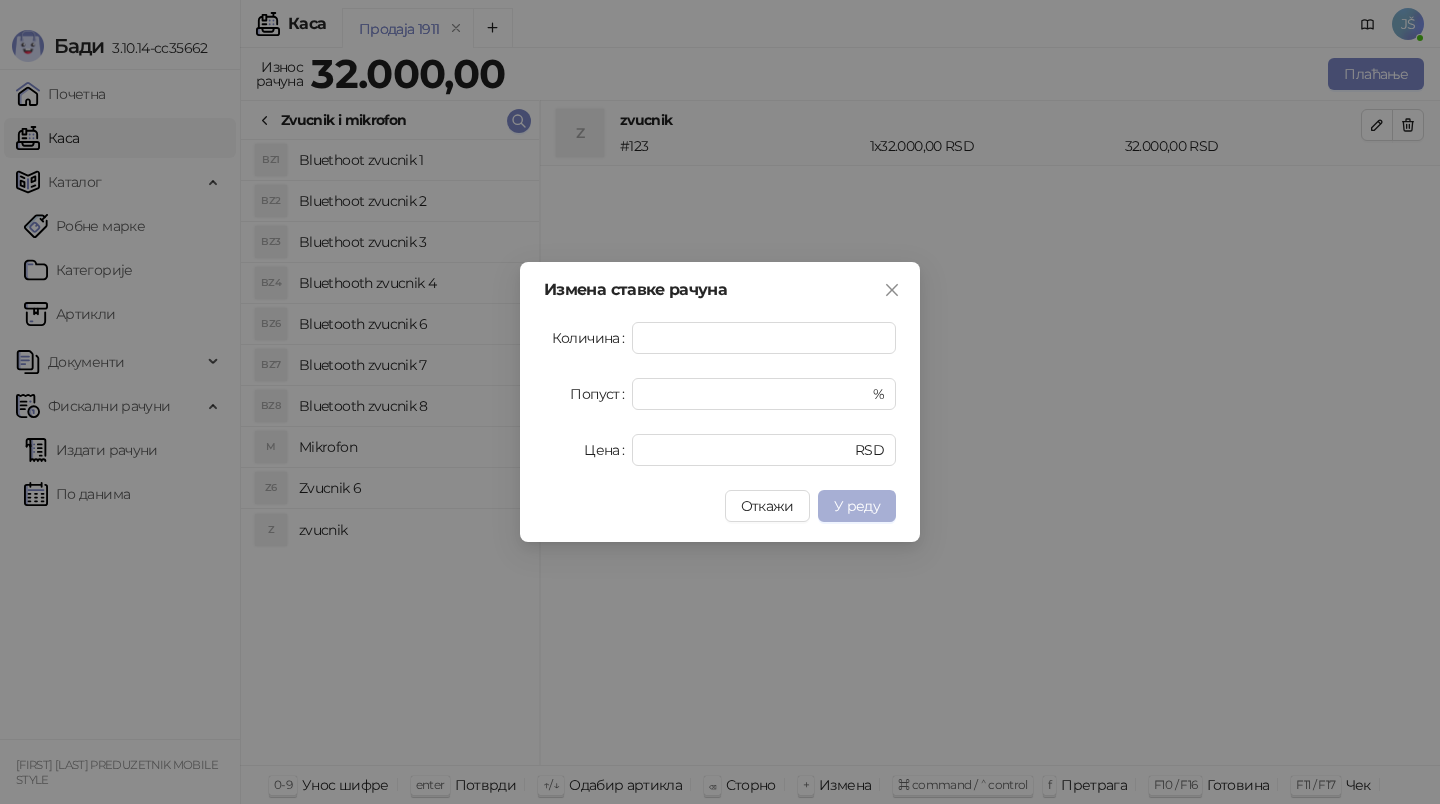 click on "У реду" at bounding box center [857, 506] 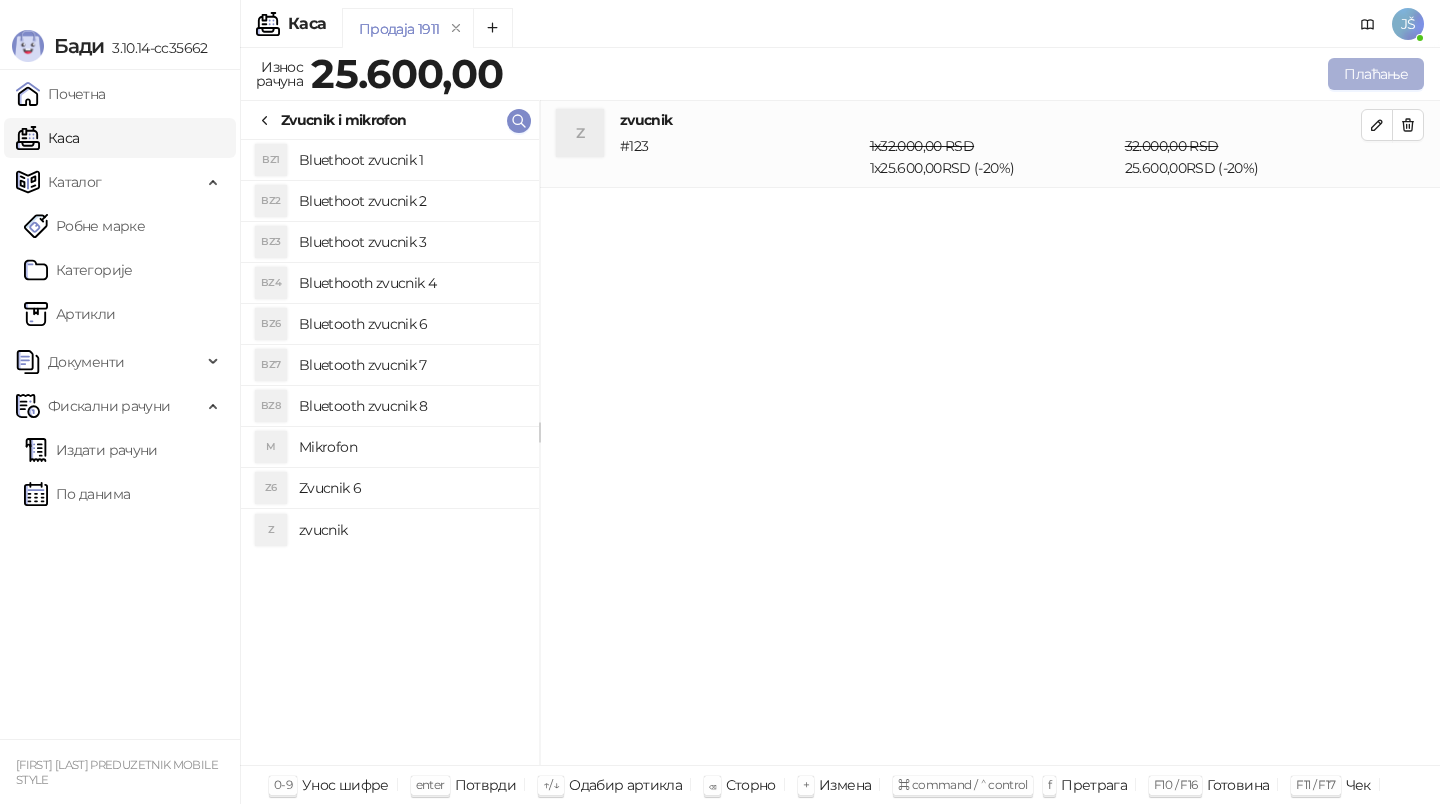 click on "Плаћање" at bounding box center (1376, 74) 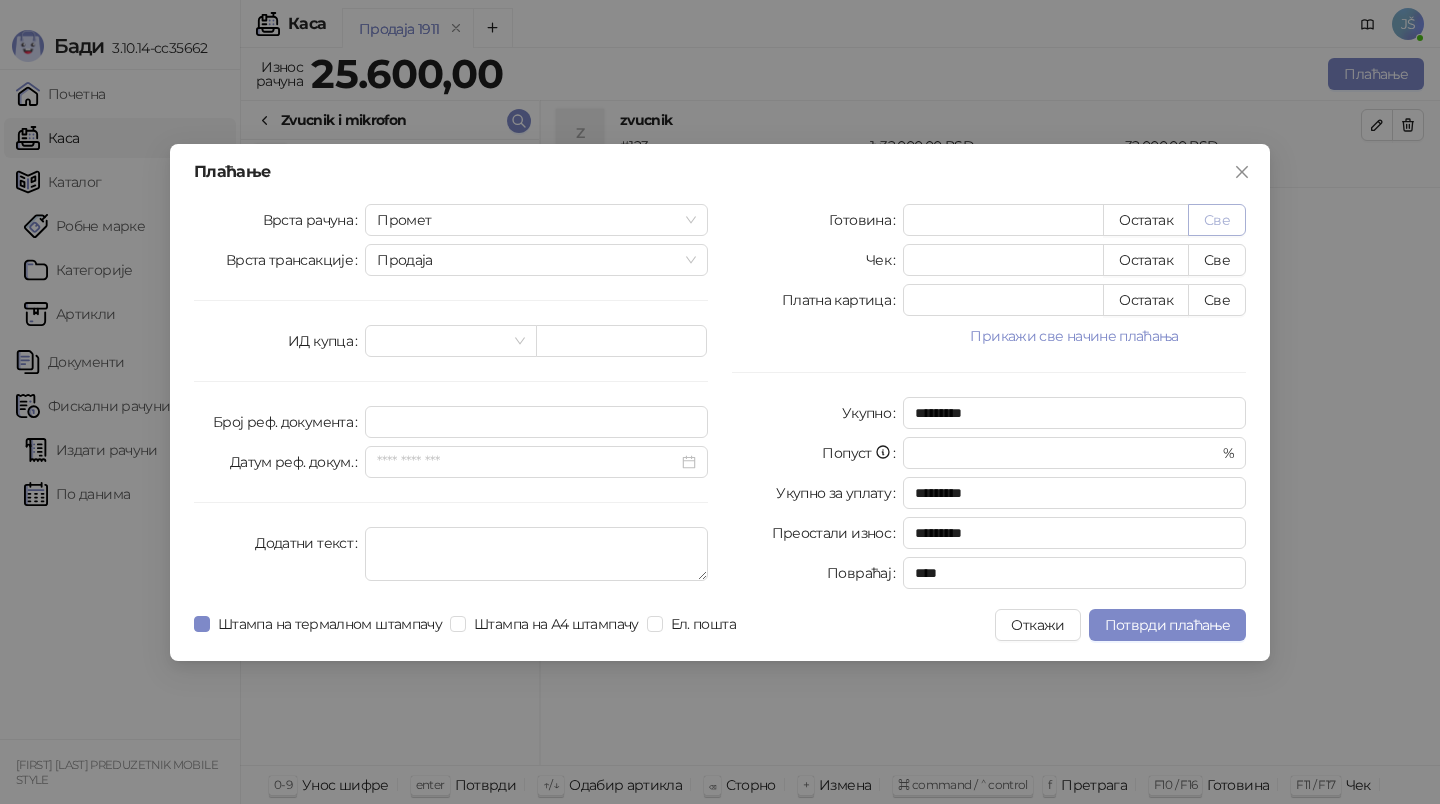 click on "Све" at bounding box center (1217, 220) 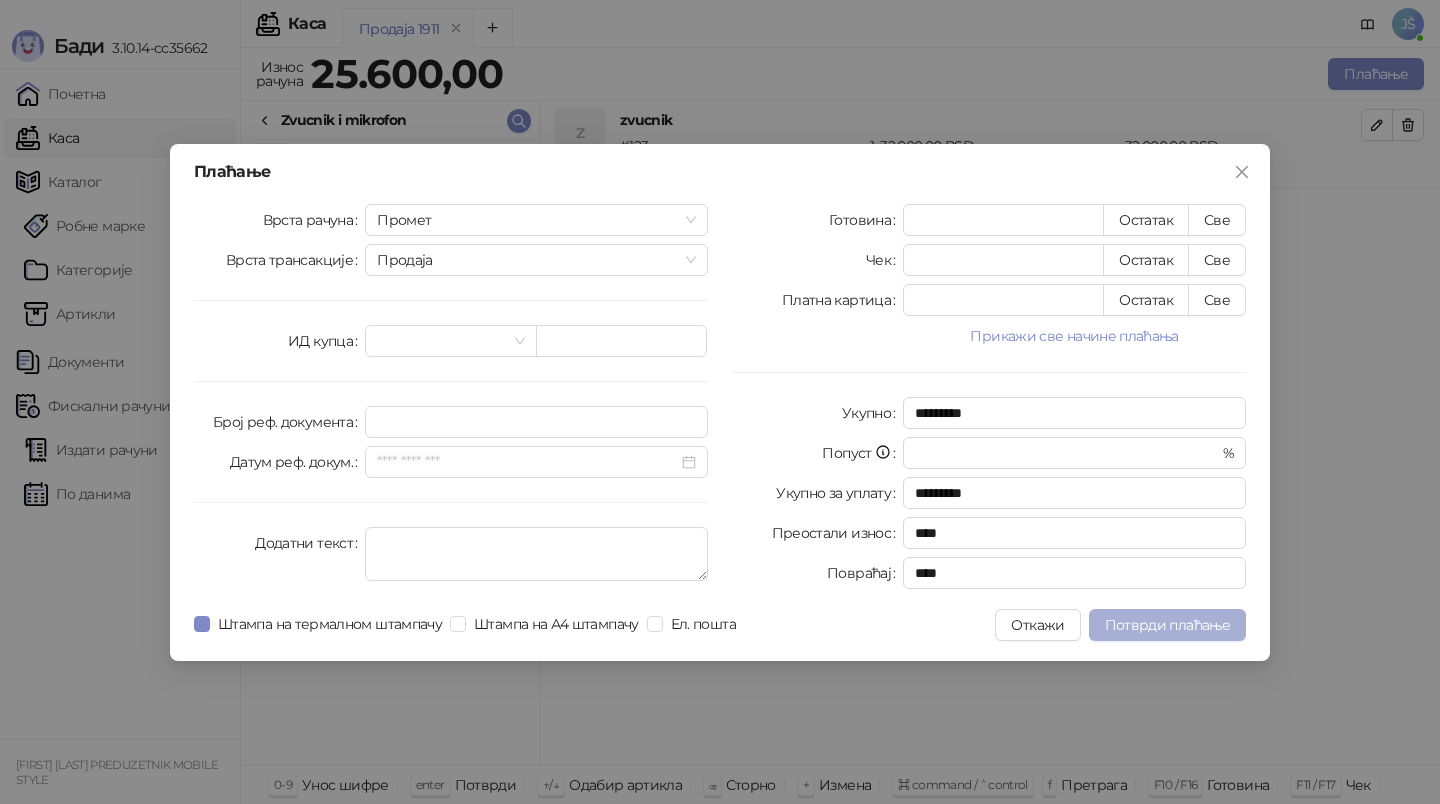 click on "Потврди плаћање" at bounding box center (1167, 625) 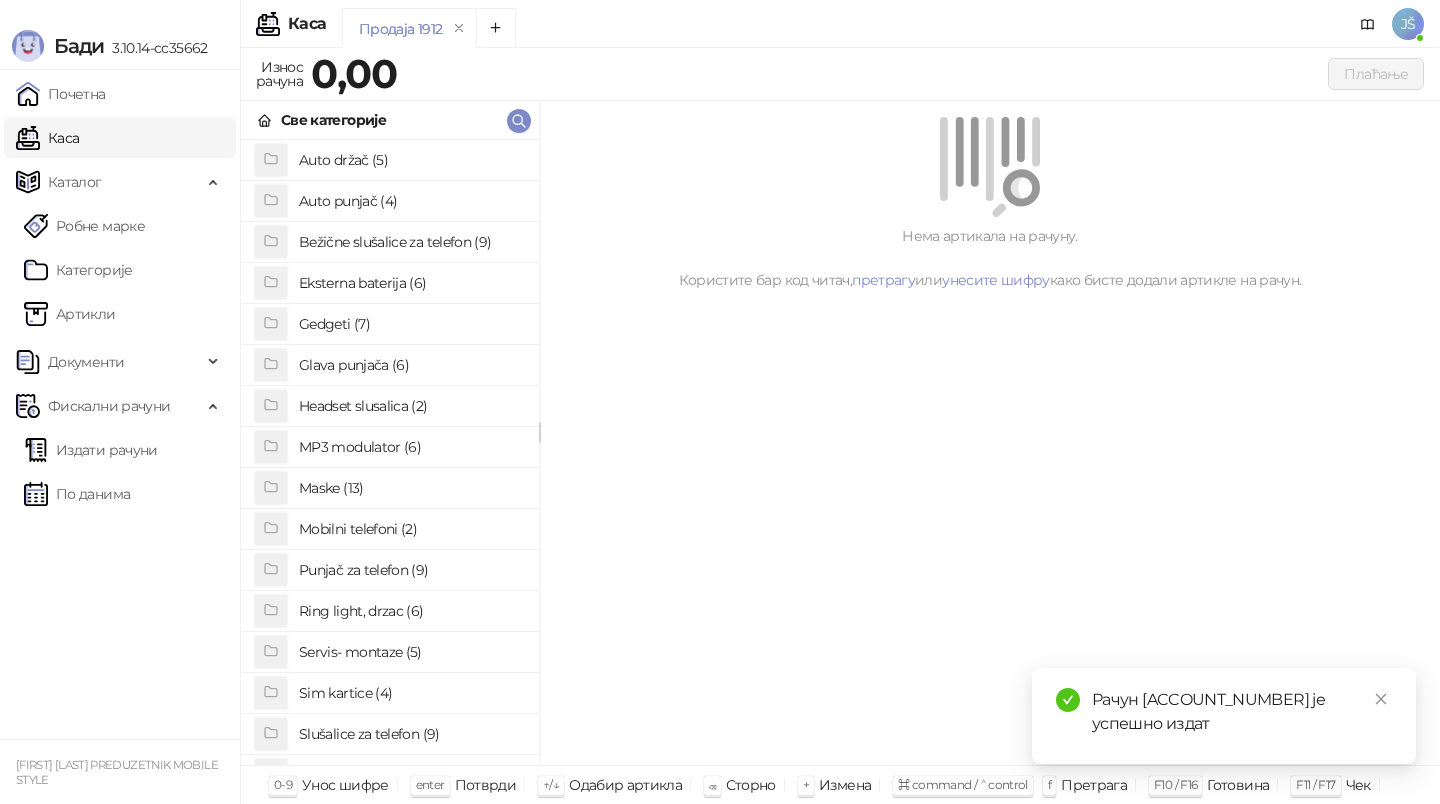click at bounding box center [990, 167] 